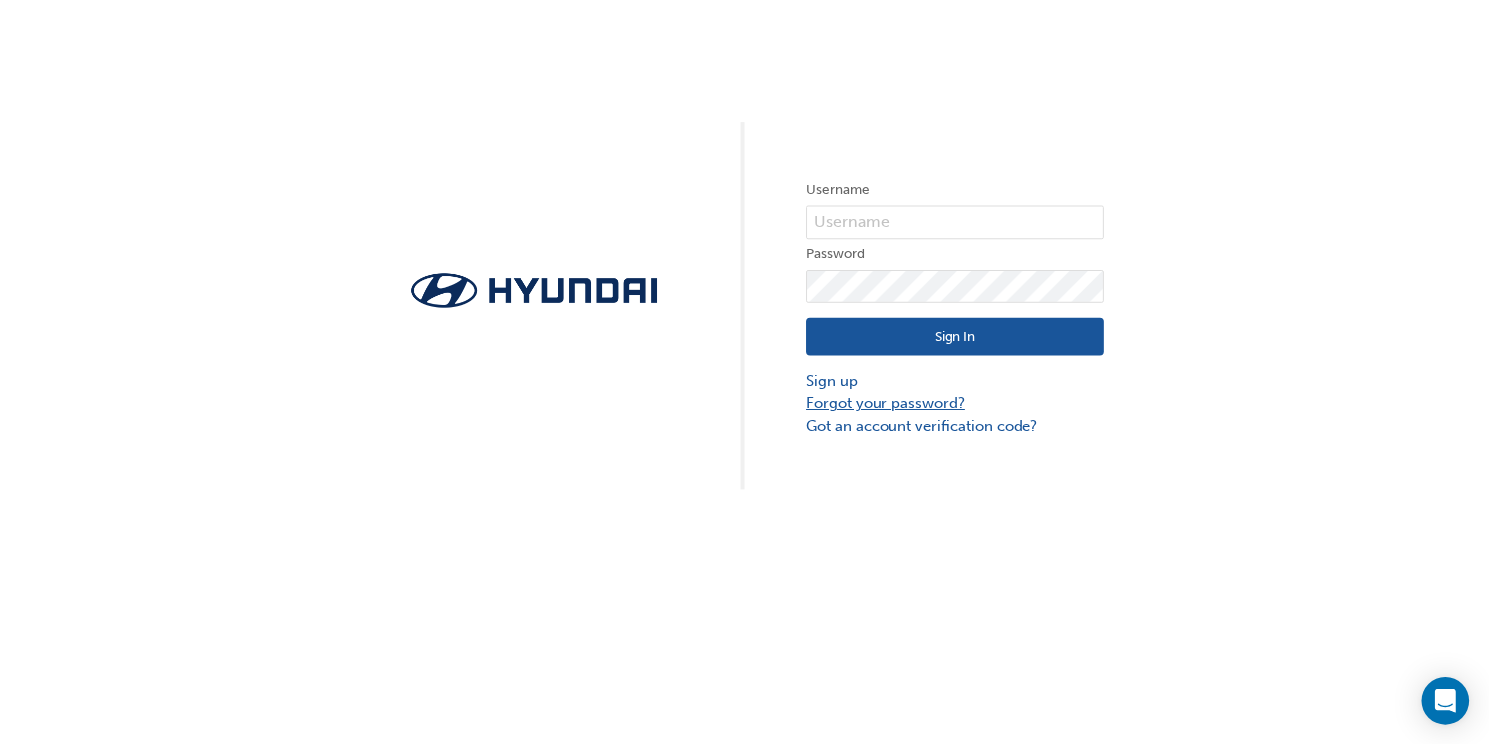 scroll, scrollTop: 0, scrollLeft: 0, axis: both 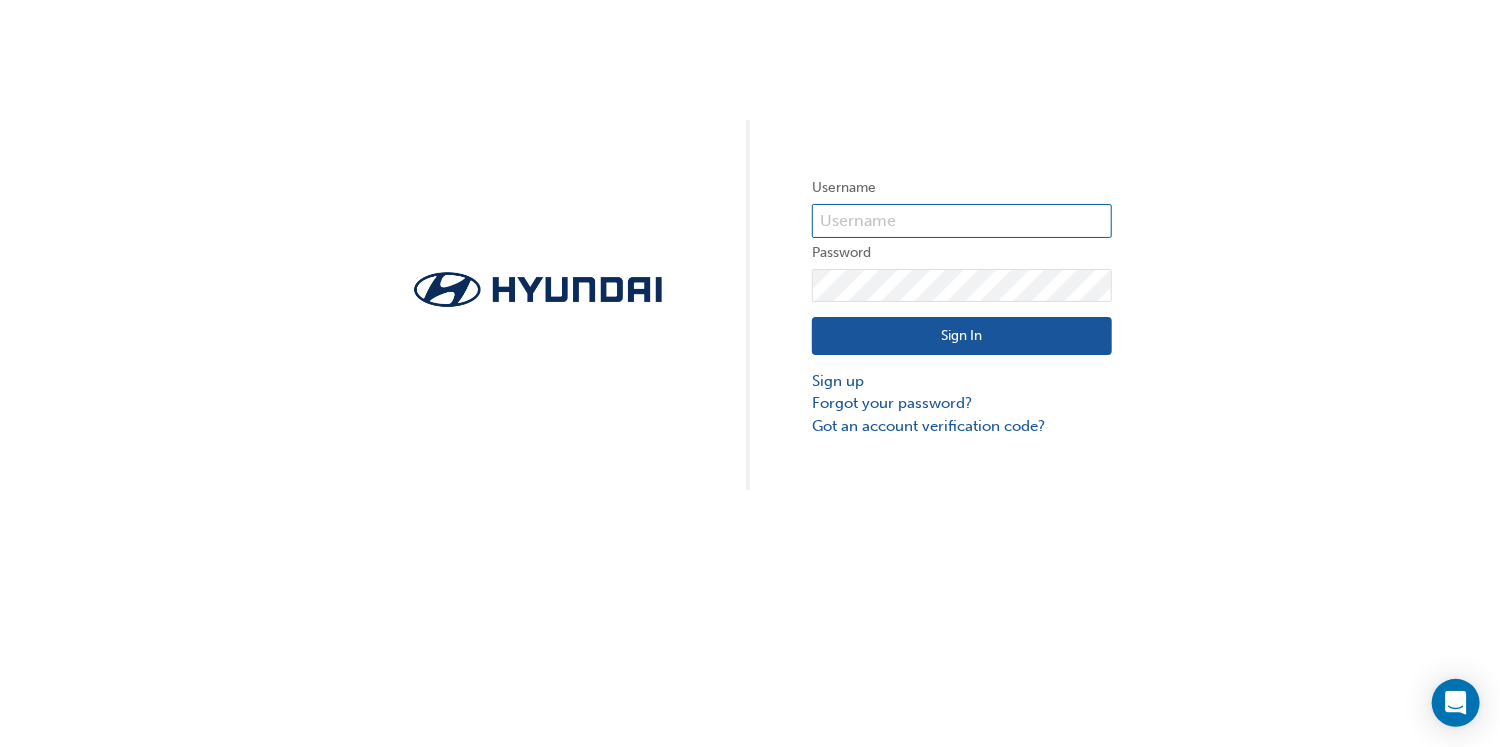 type on "36693" 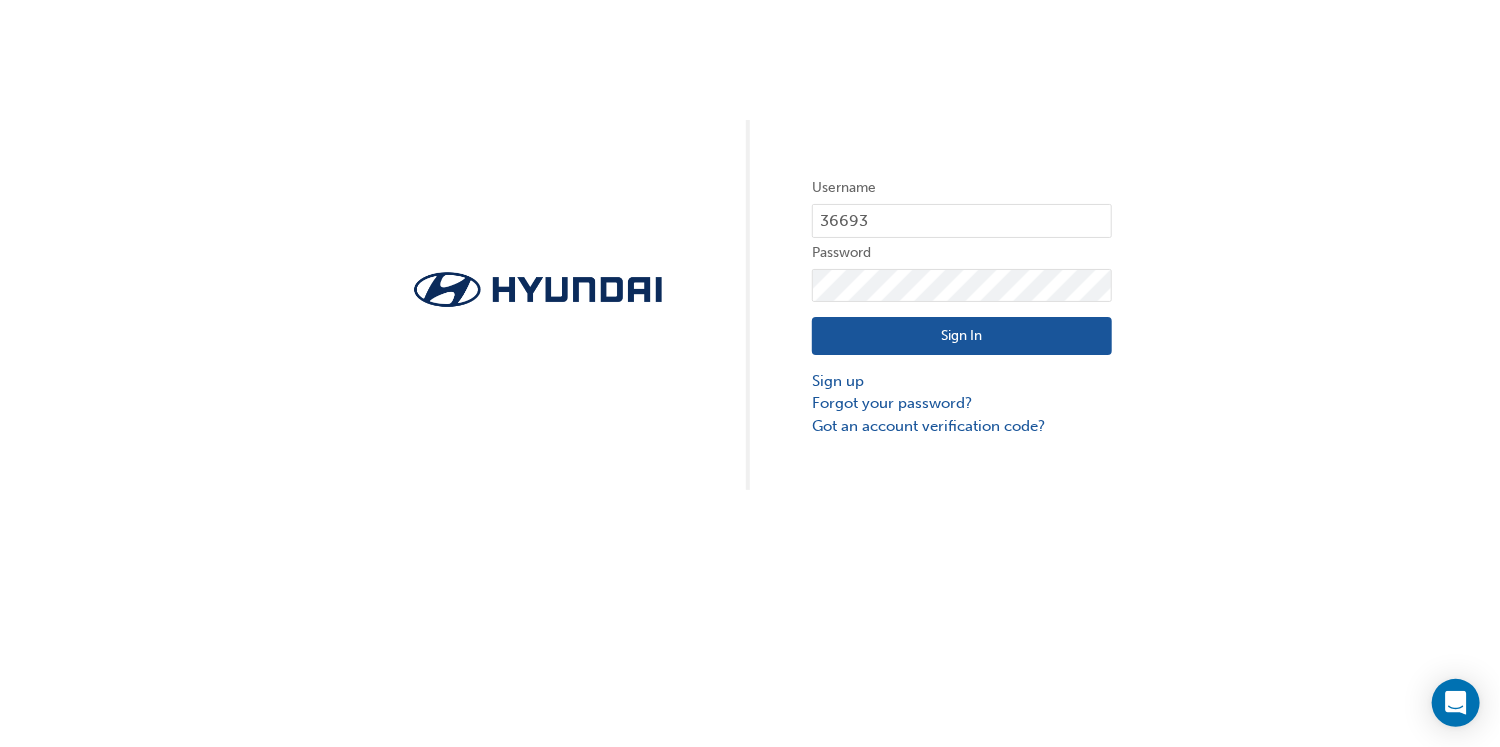 click on "Sign In" at bounding box center [962, 336] 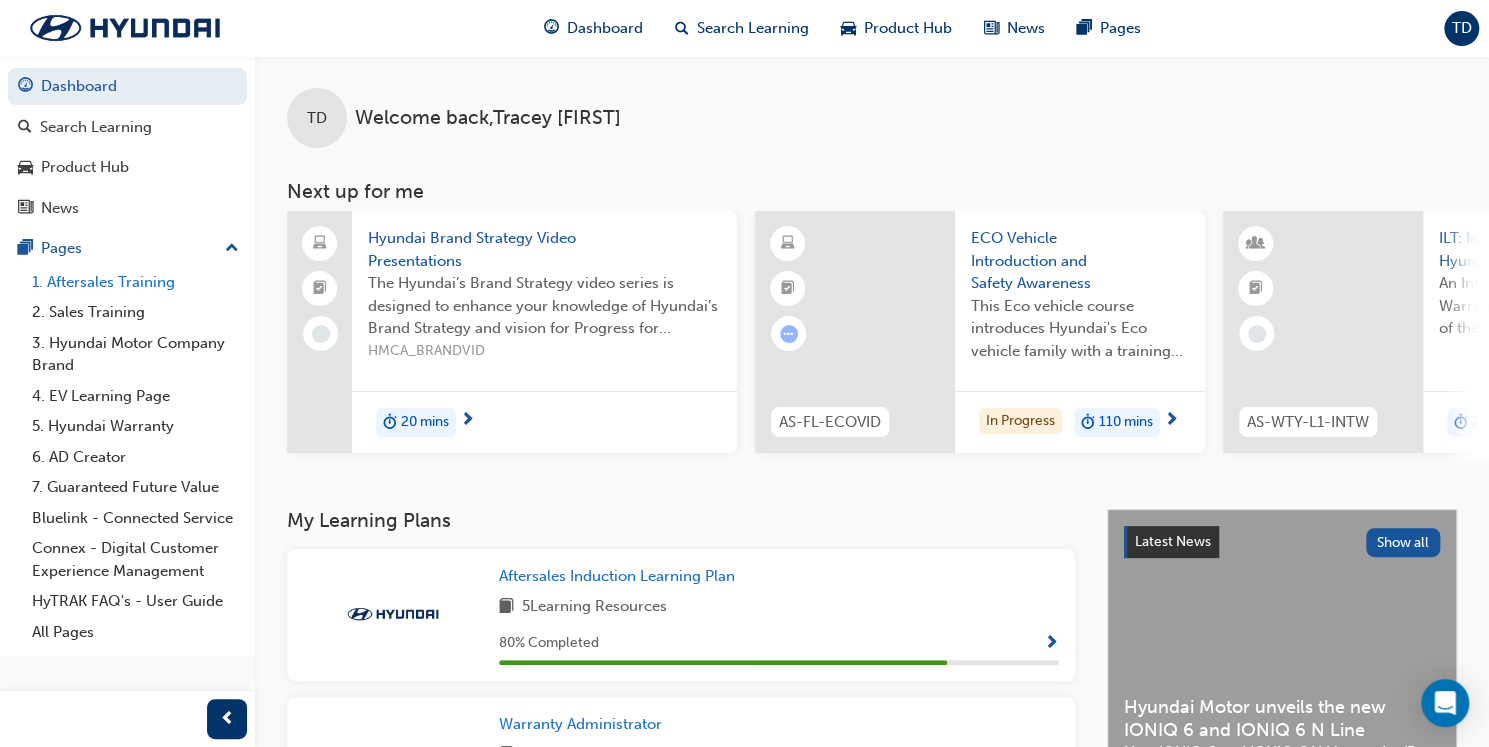 click on "1. Aftersales Training" at bounding box center (135, 282) 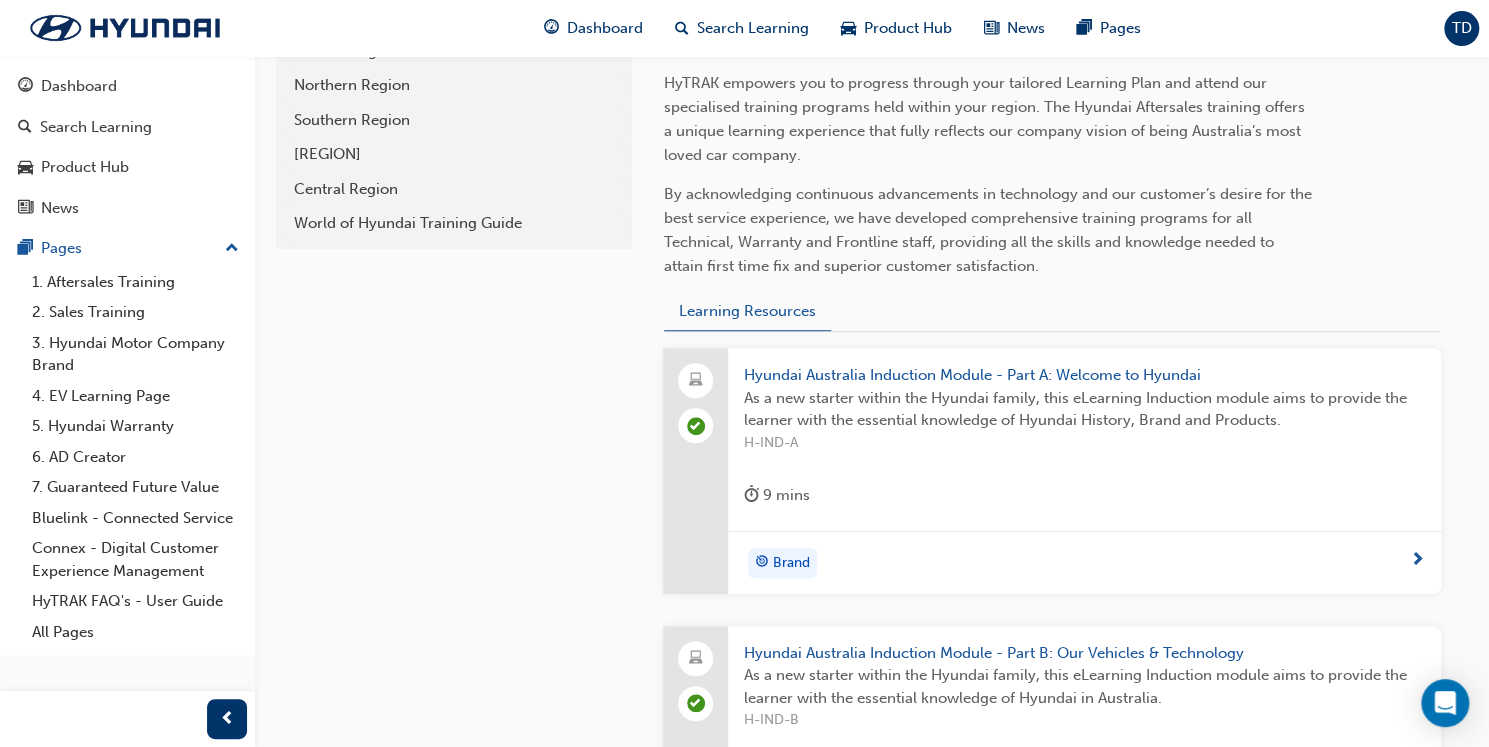 scroll, scrollTop: 544, scrollLeft: 0, axis: vertical 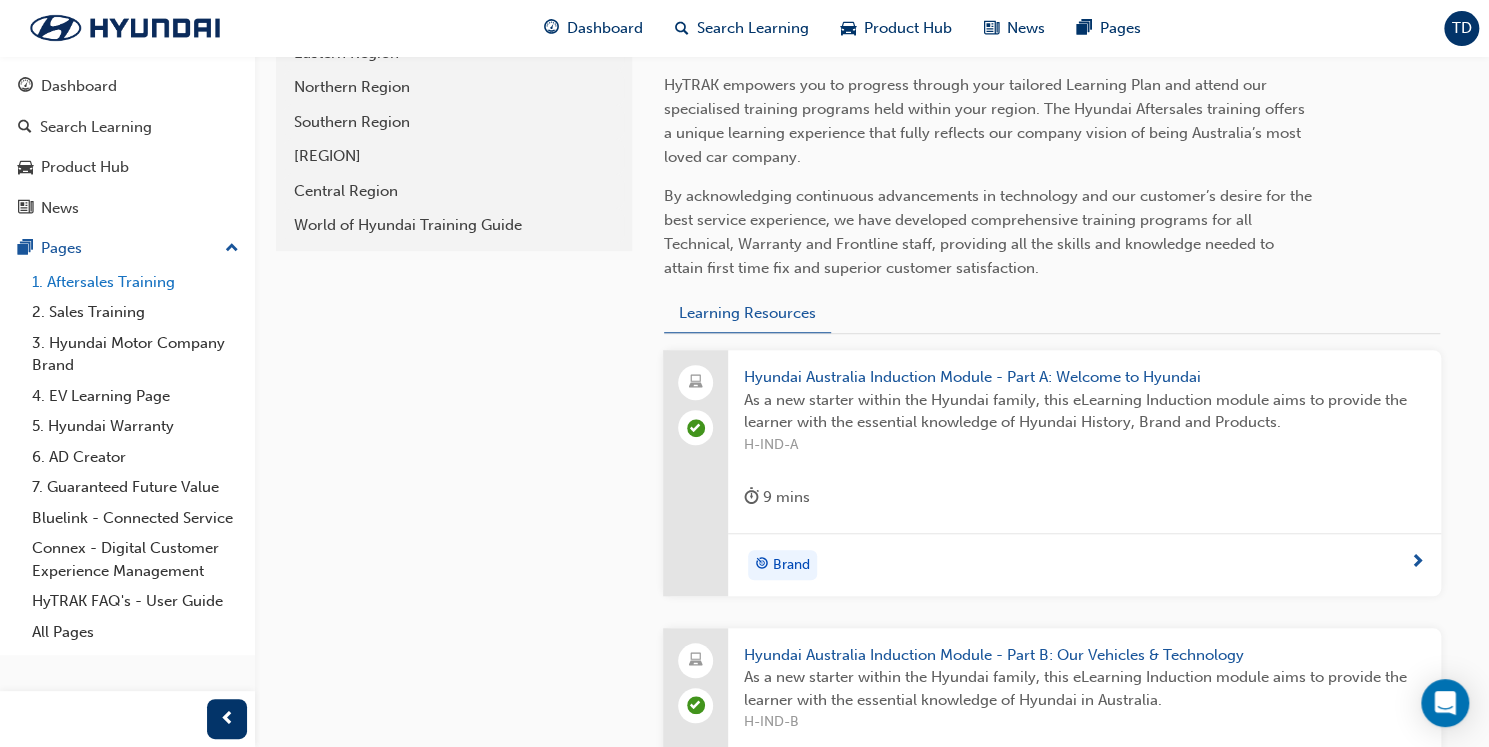 click on "1. Aftersales Training" at bounding box center [135, 282] 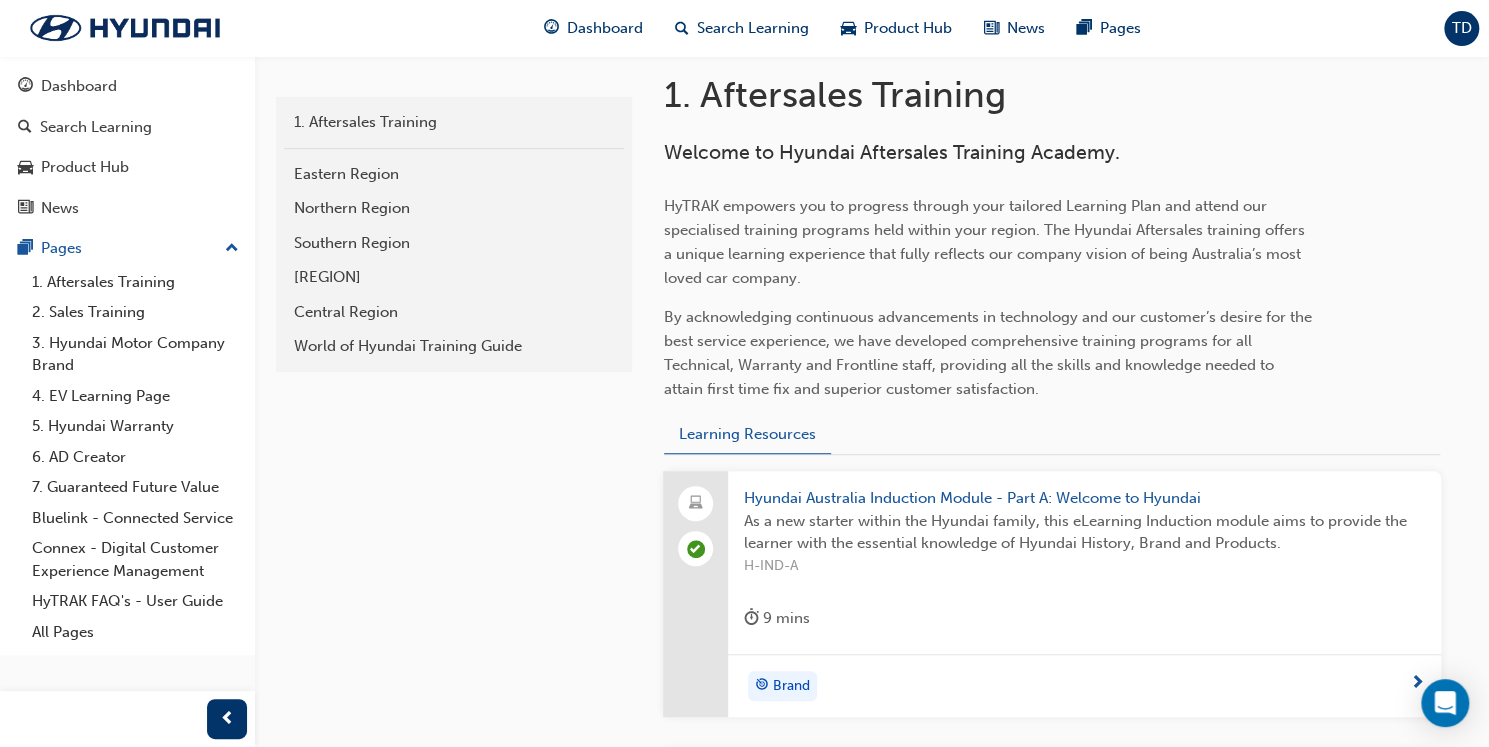 scroll, scrollTop: 384, scrollLeft: 0, axis: vertical 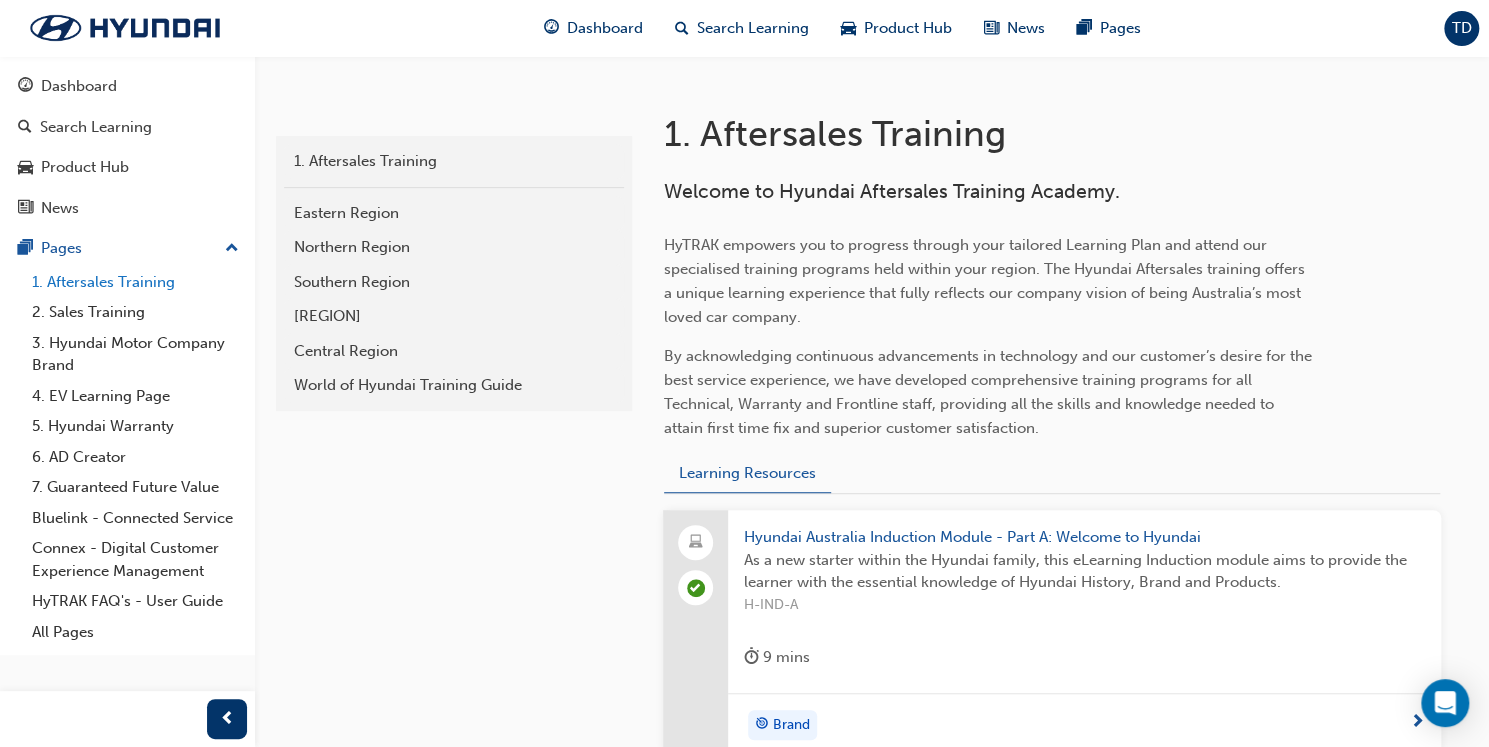 click on "1. Aftersales Training" at bounding box center [135, 282] 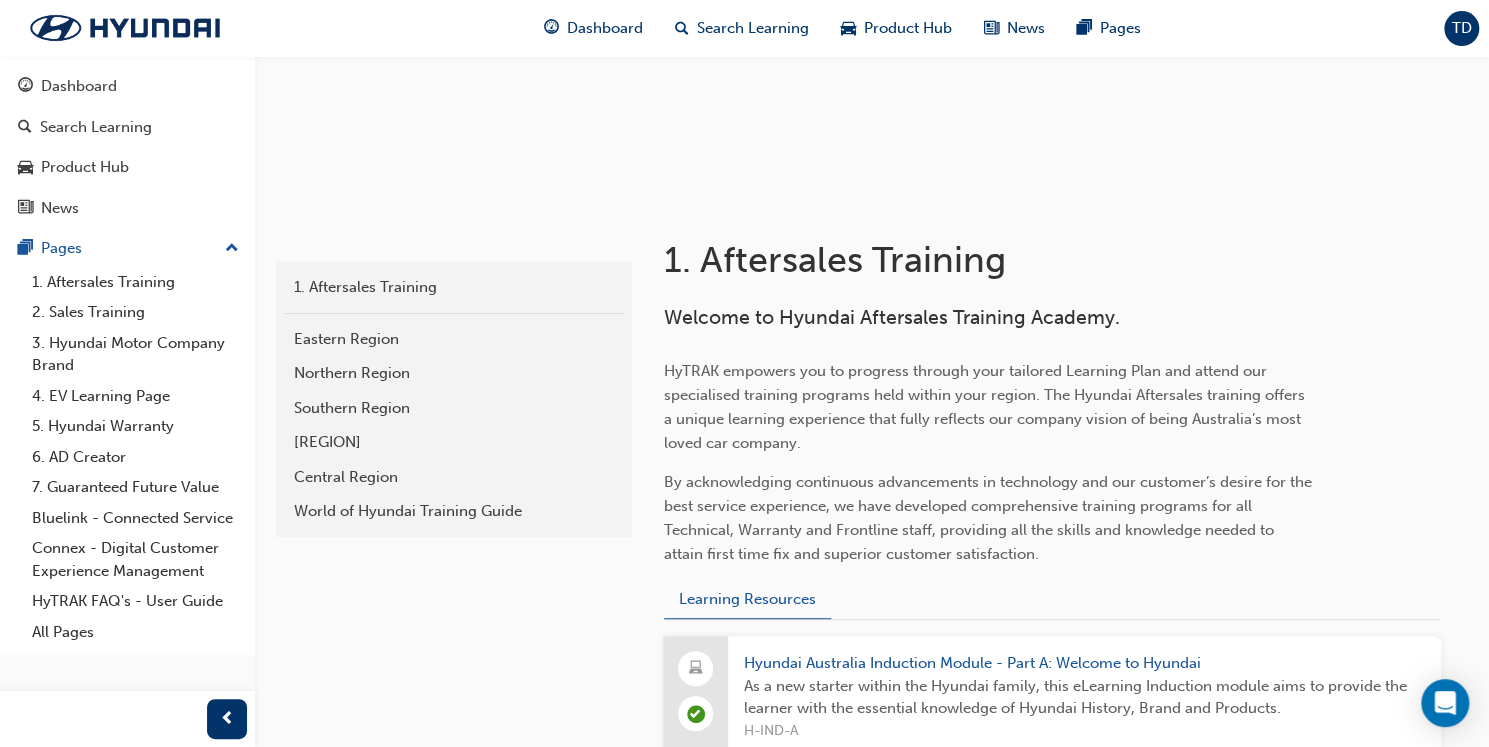 scroll, scrollTop: 224, scrollLeft: 0, axis: vertical 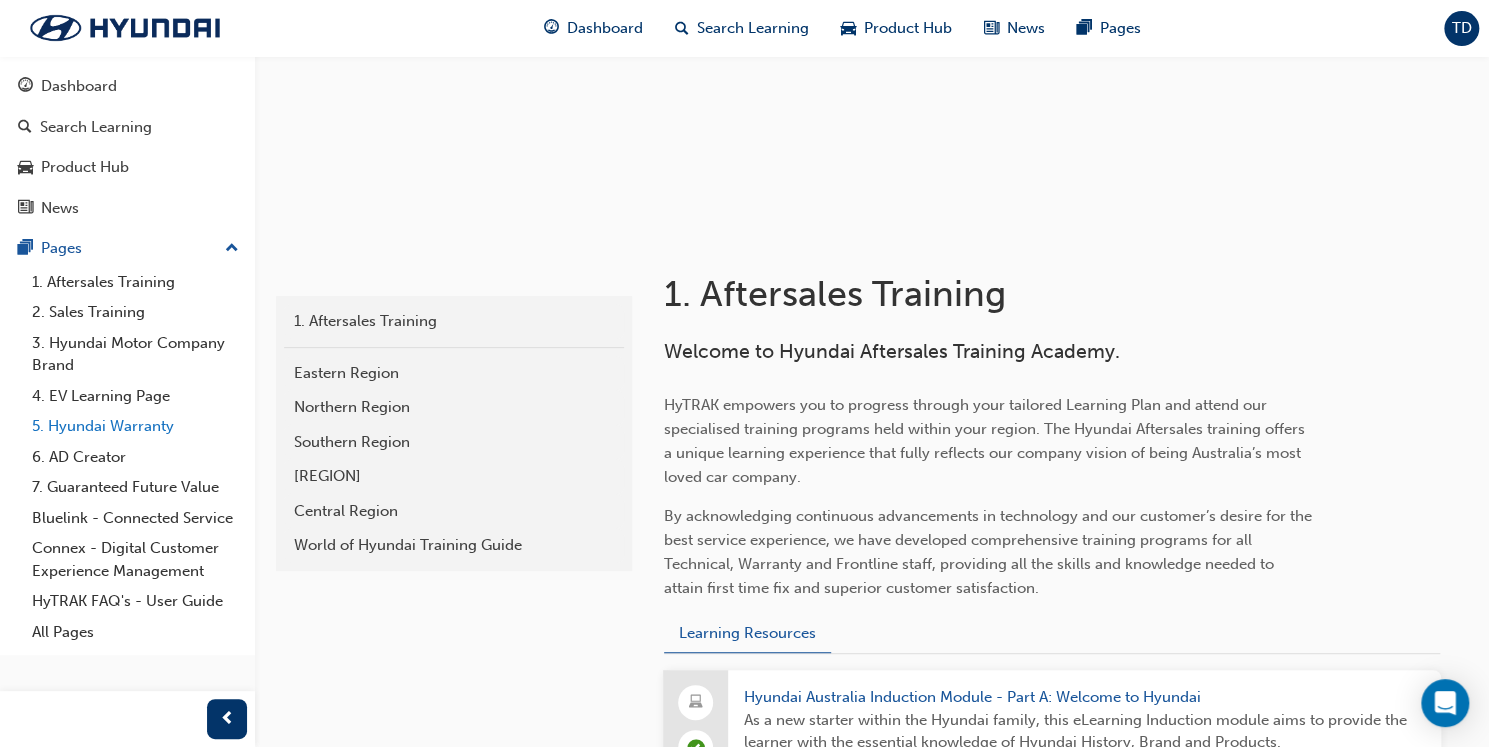 click on "5. Hyundai Warranty" at bounding box center (135, 426) 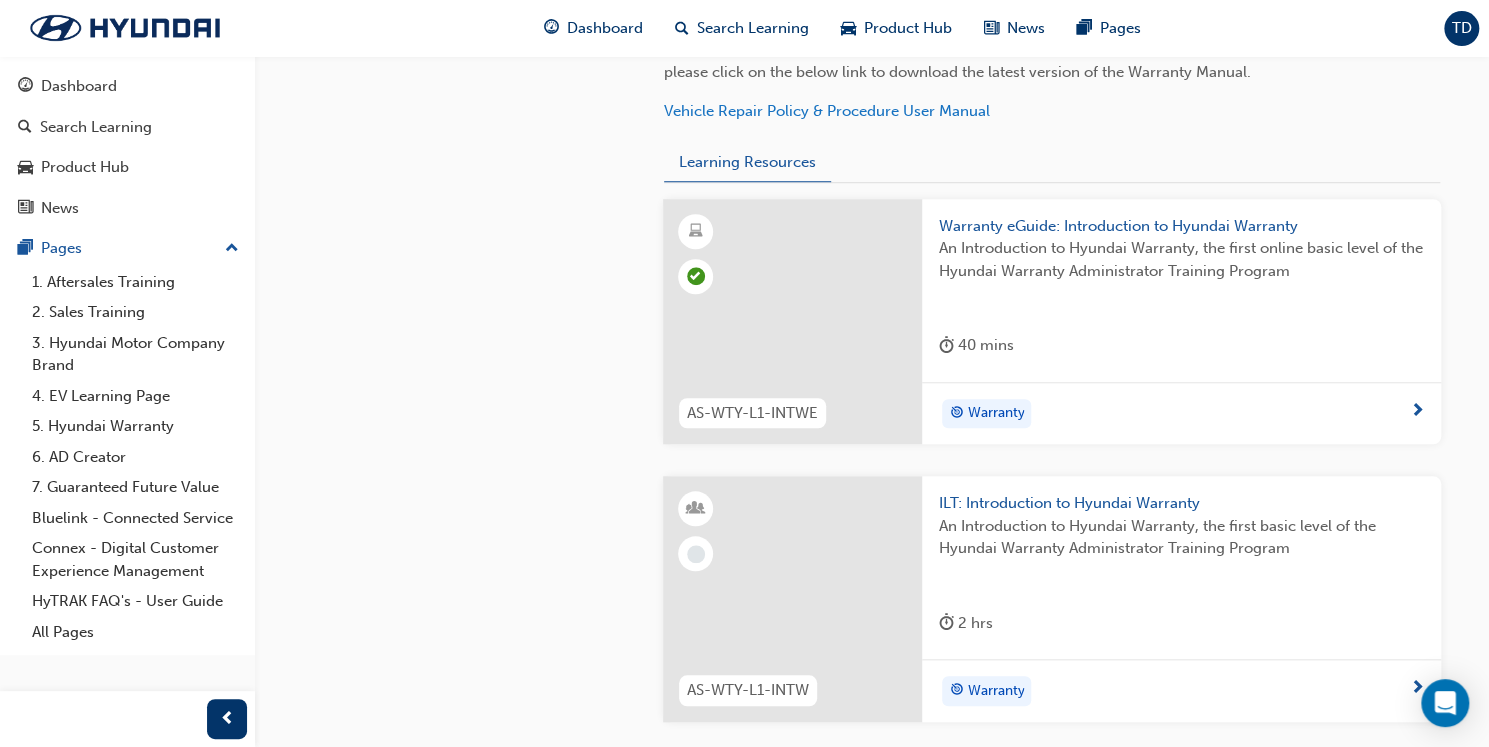 scroll, scrollTop: 720, scrollLeft: 0, axis: vertical 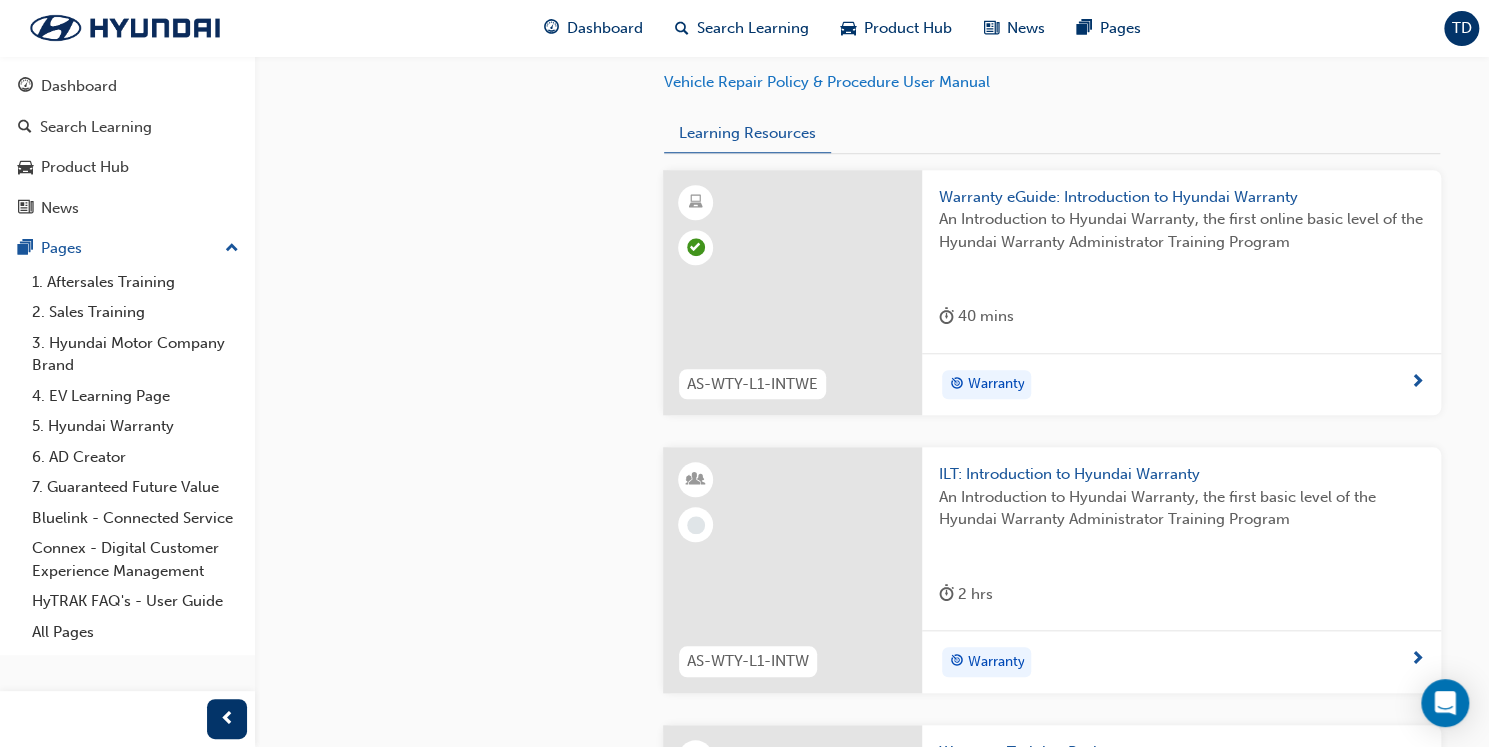 click on "ILT: Introduction to Hyundai Warranty" at bounding box center [1181, 474] 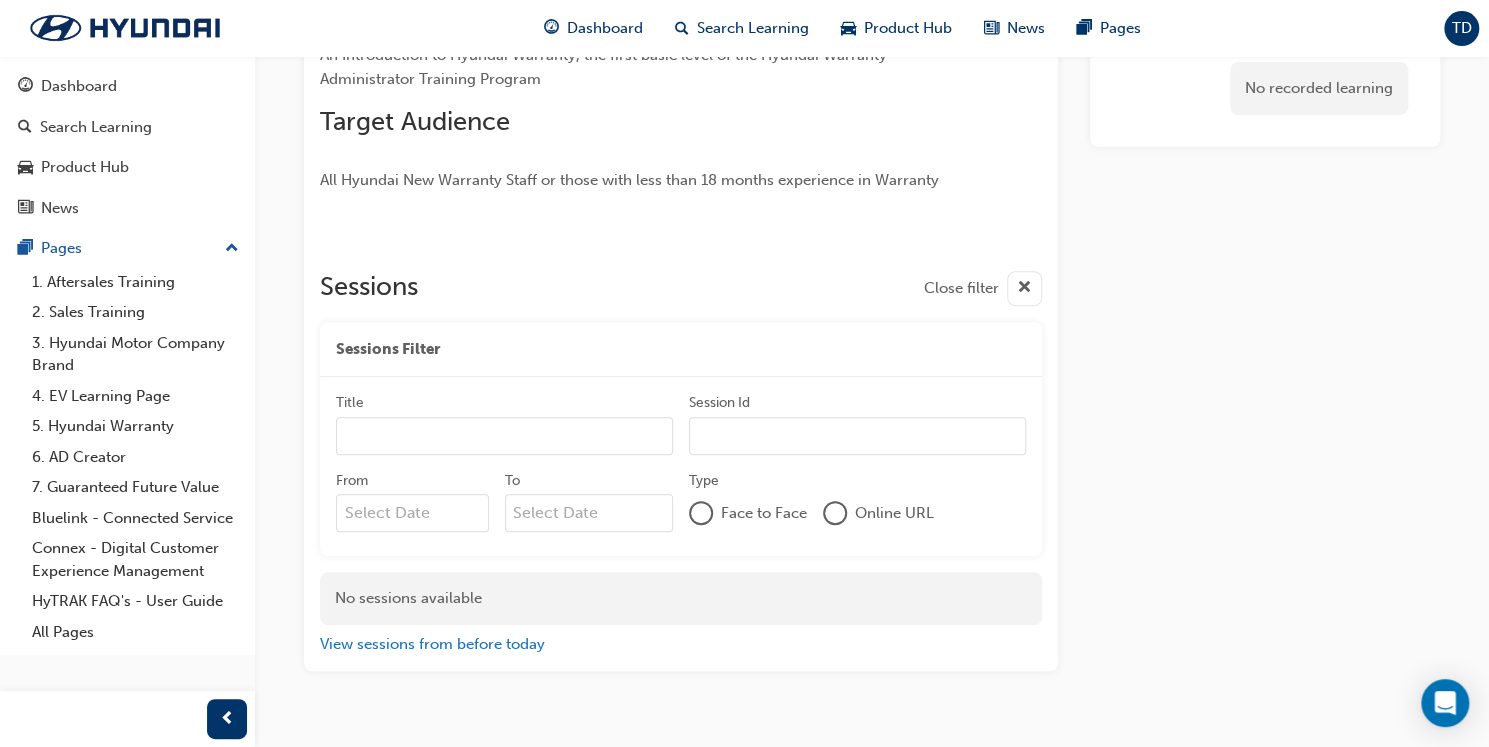 scroll, scrollTop: 240, scrollLeft: 0, axis: vertical 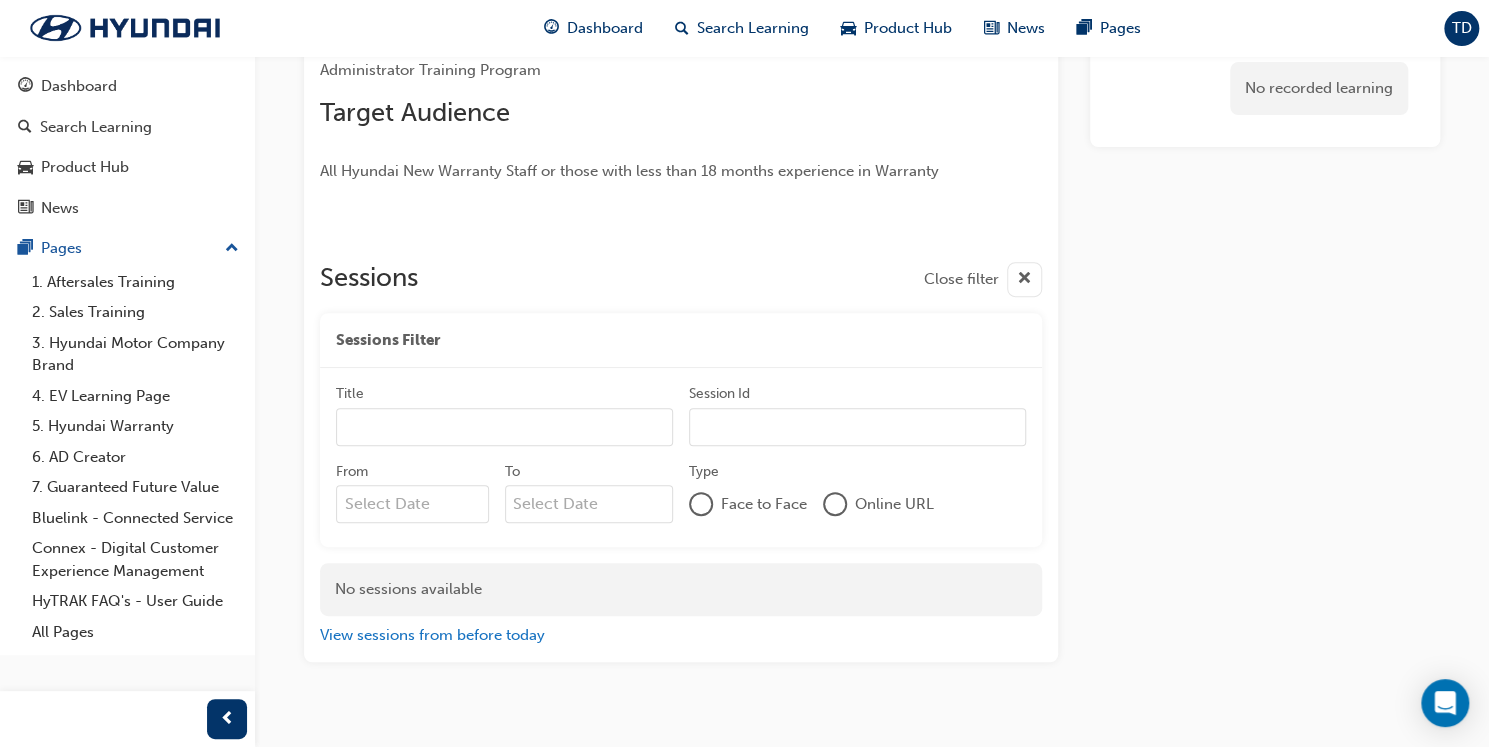 click at bounding box center (835, 504) 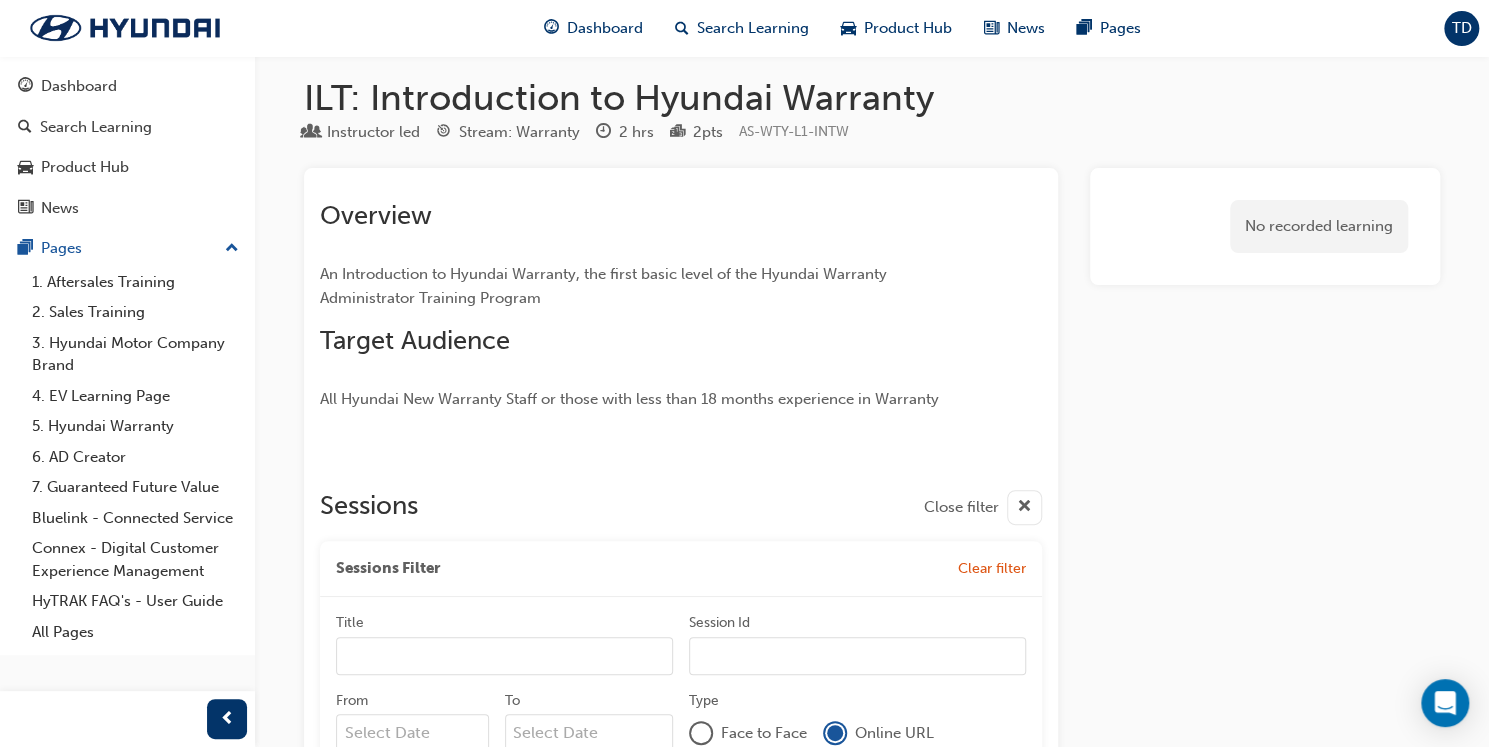 scroll, scrollTop: 0, scrollLeft: 0, axis: both 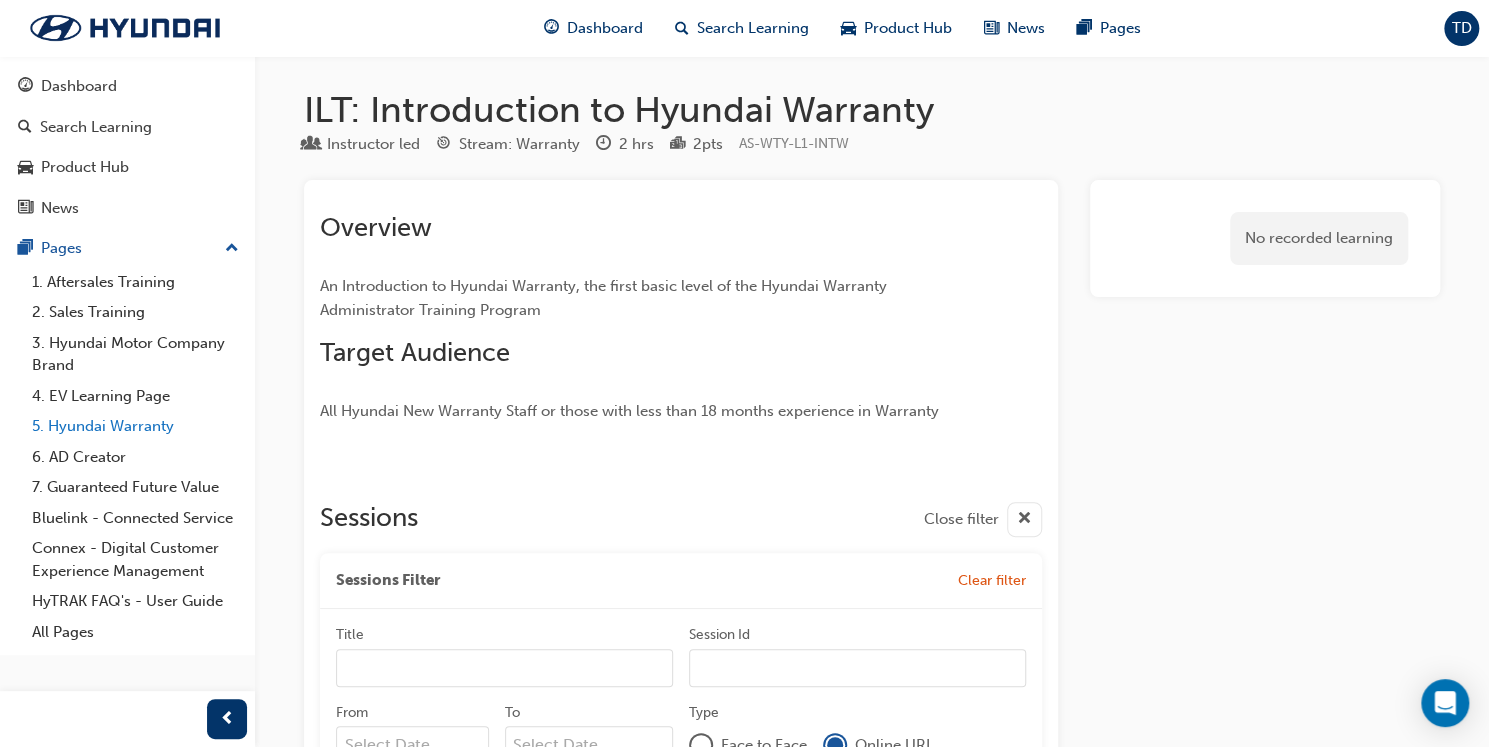 click on "5. Hyundai Warranty" at bounding box center [135, 426] 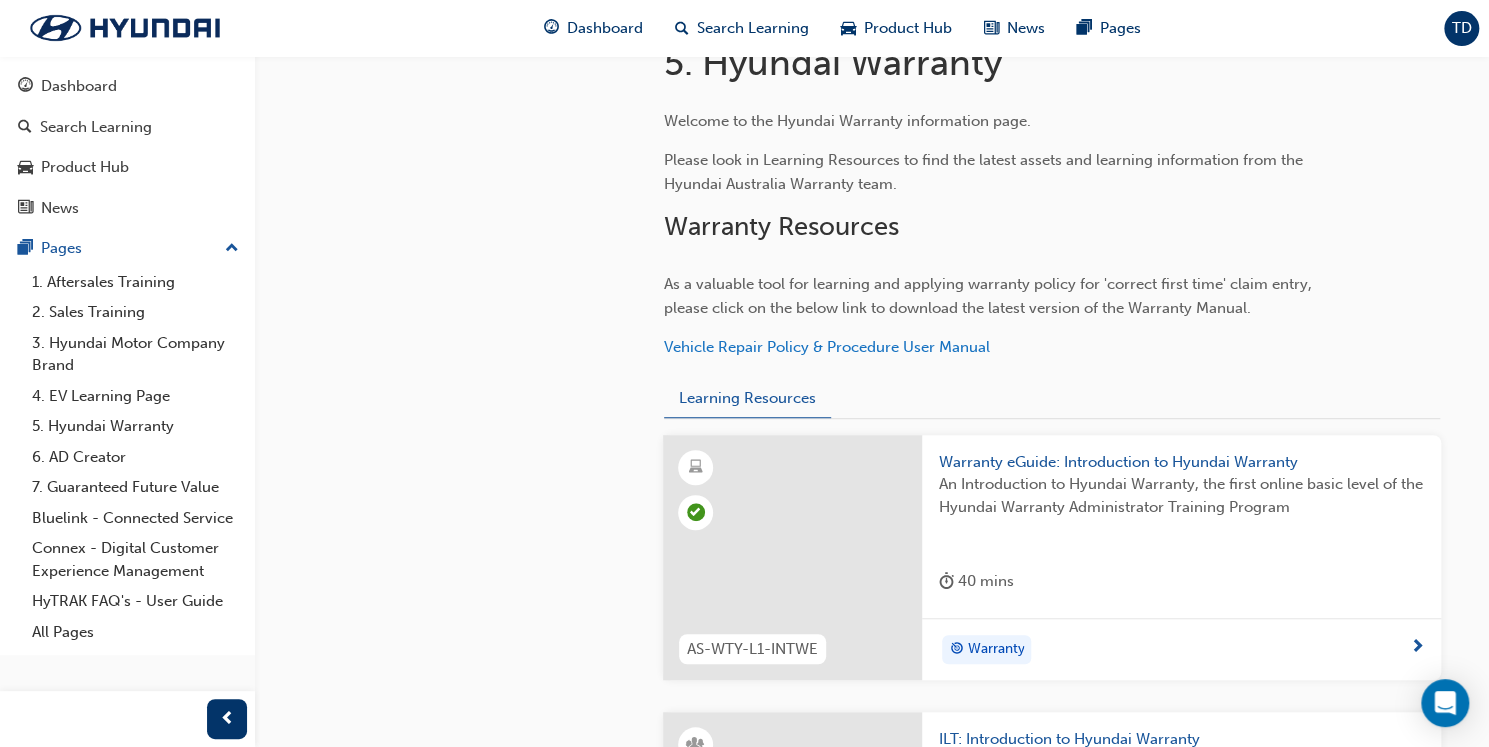 scroll, scrollTop: 504, scrollLeft: 0, axis: vertical 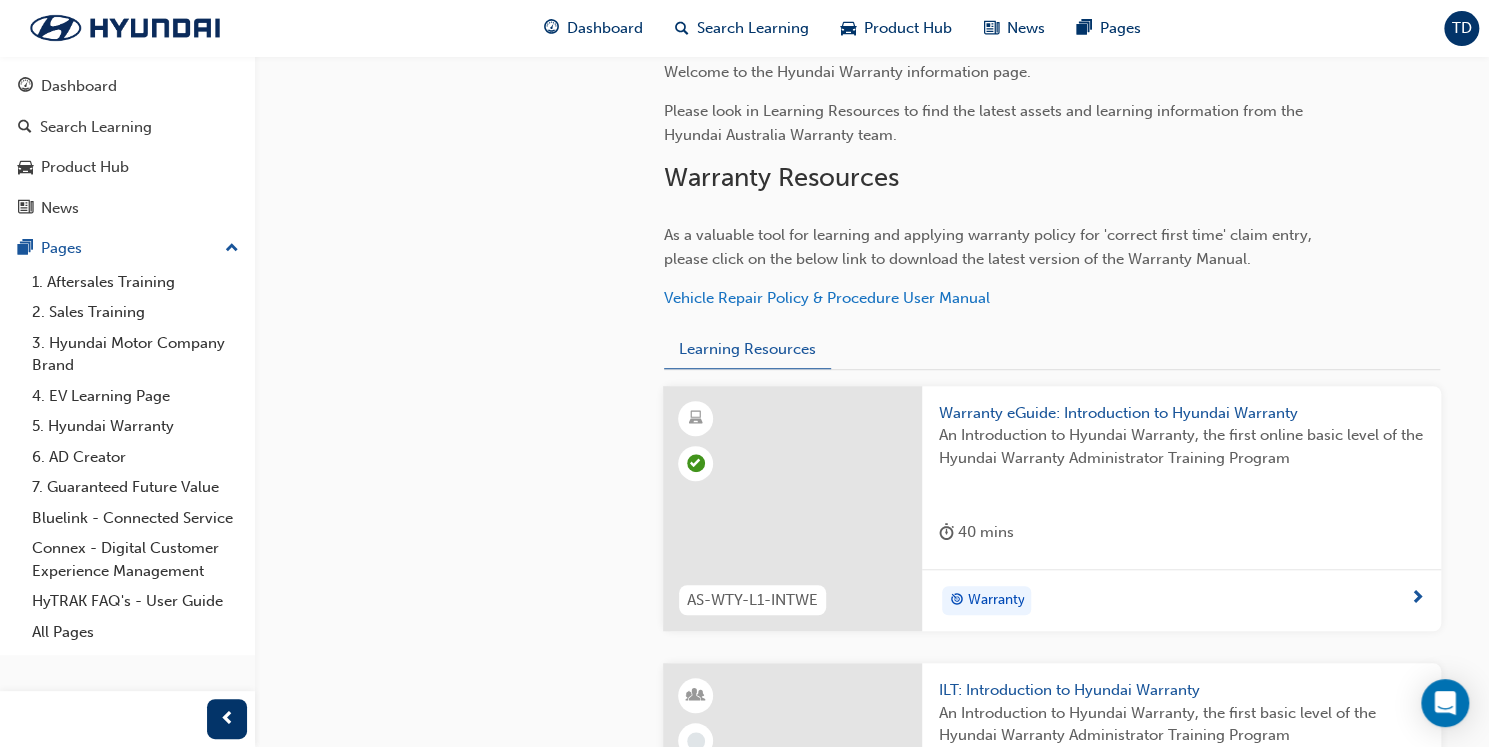 click on "Warranty eGuide: Introduction to Hyundai Warranty" at bounding box center (1181, 413) 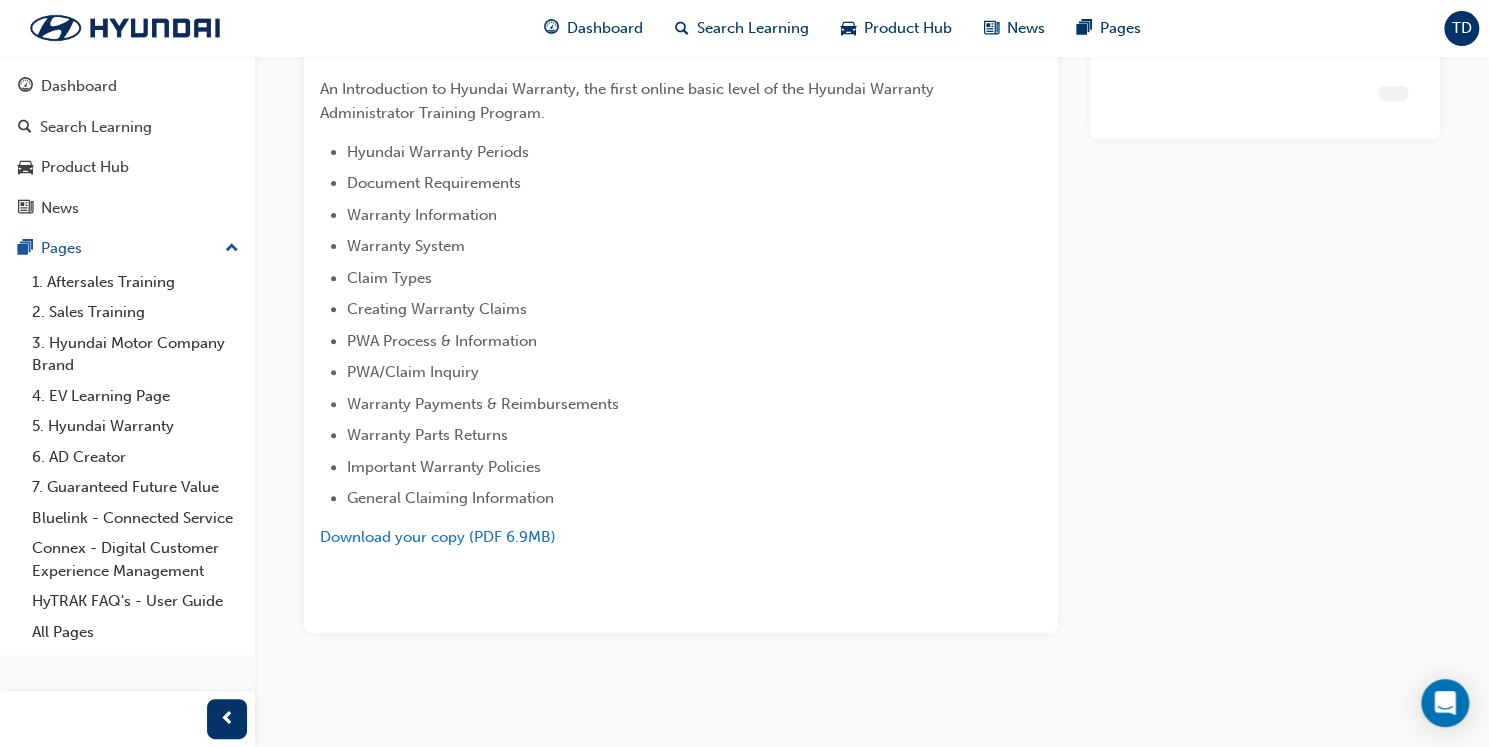 scroll, scrollTop: 196, scrollLeft: 0, axis: vertical 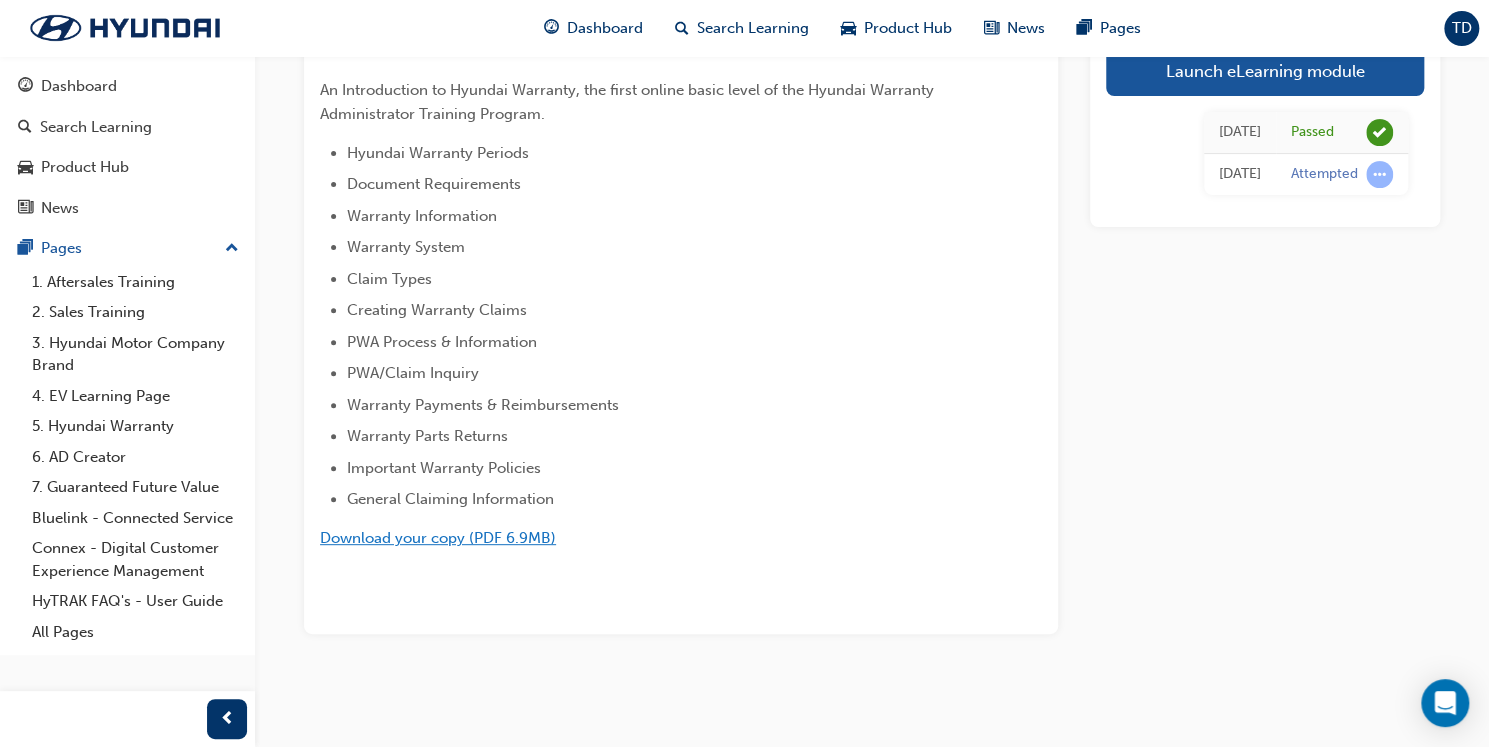 click on "Download your copy (PDF 6.9MB)" at bounding box center [438, 538] 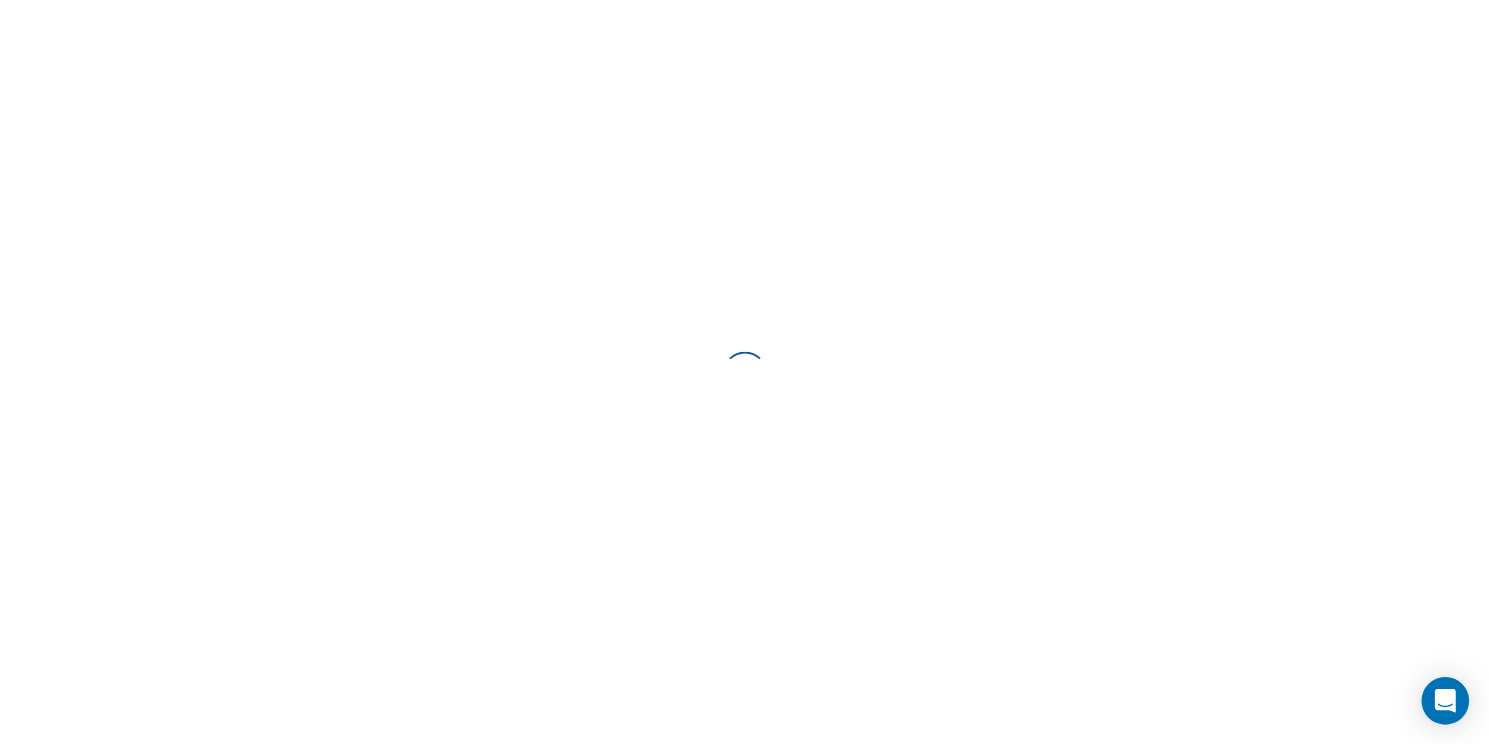 scroll, scrollTop: 0, scrollLeft: 0, axis: both 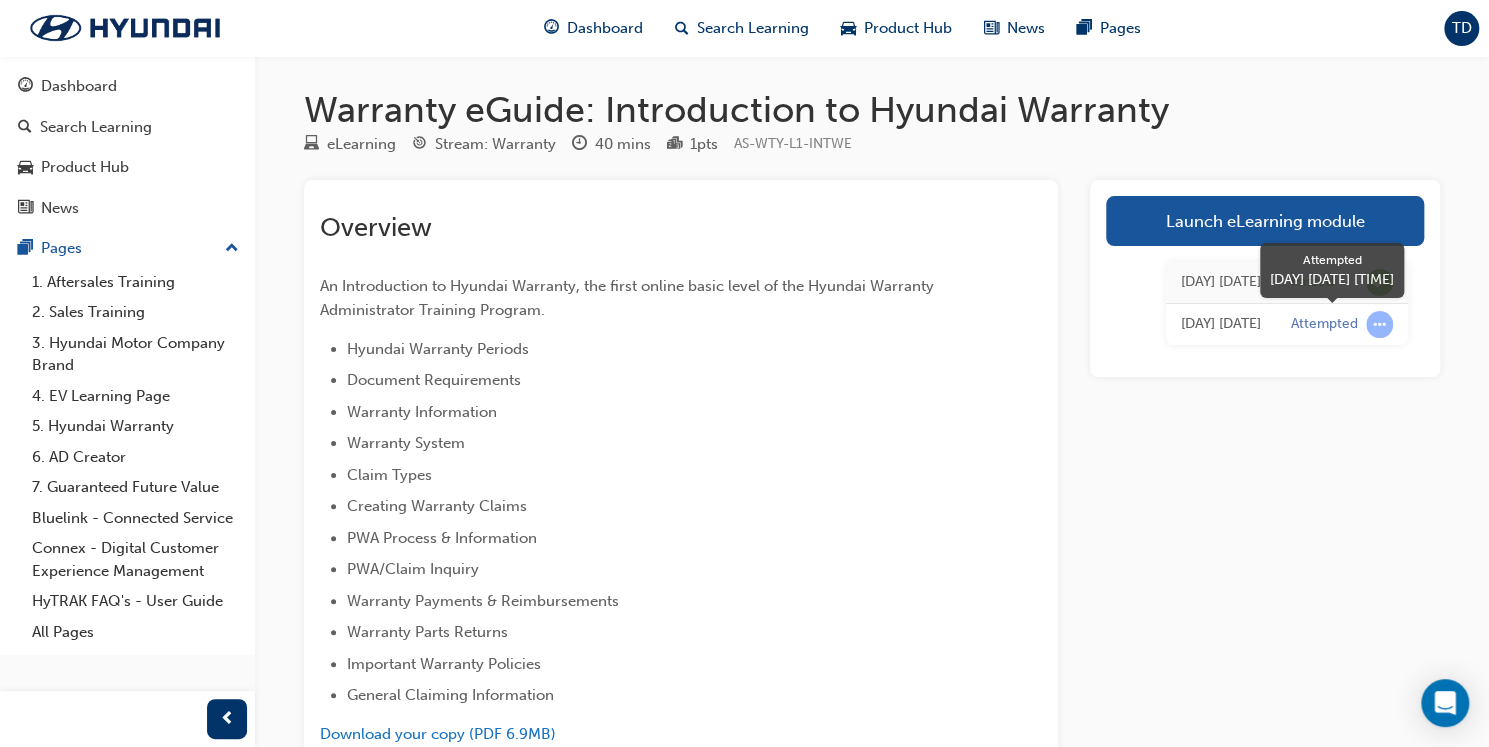 click at bounding box center [1379, 324] 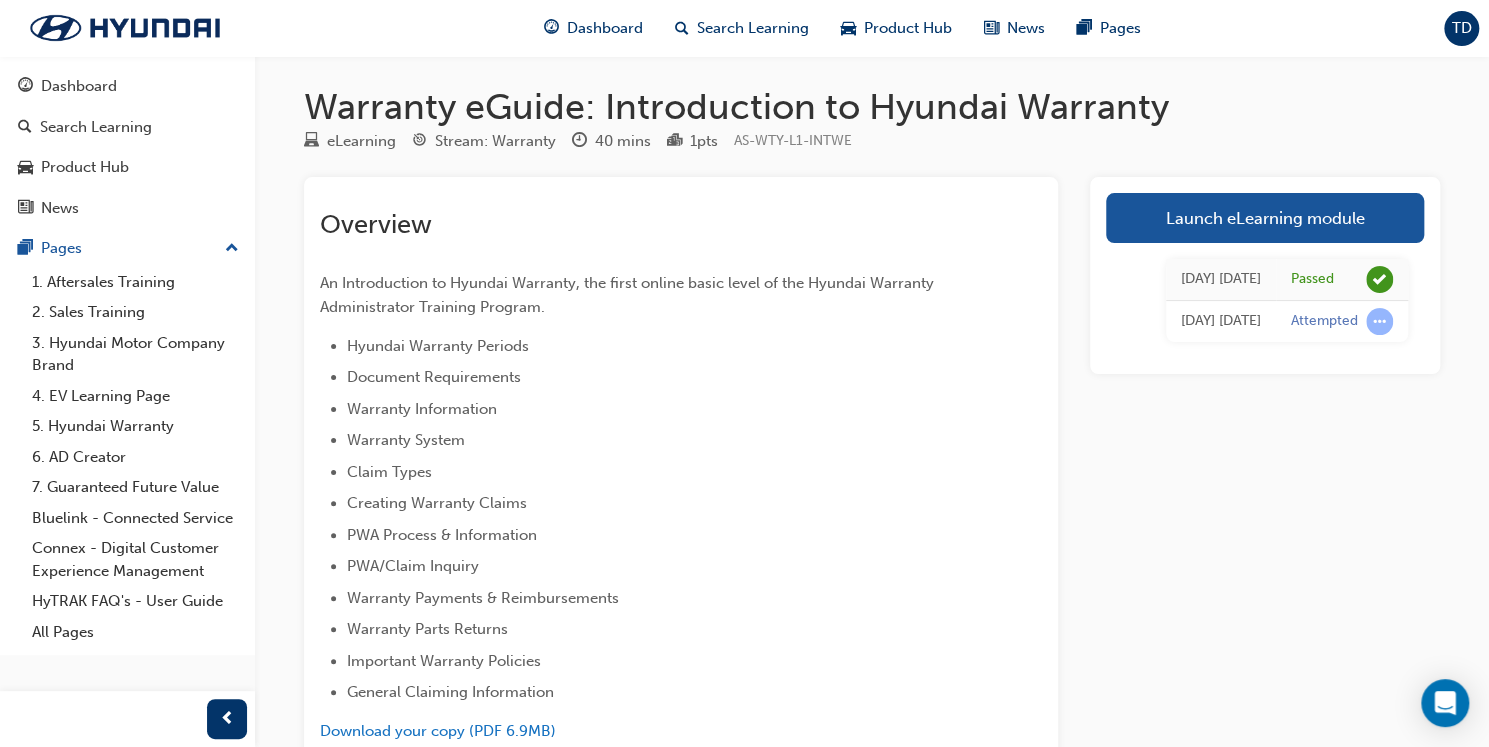 scroll, scrollTop: 0, scrollLeft: 0, axis: both 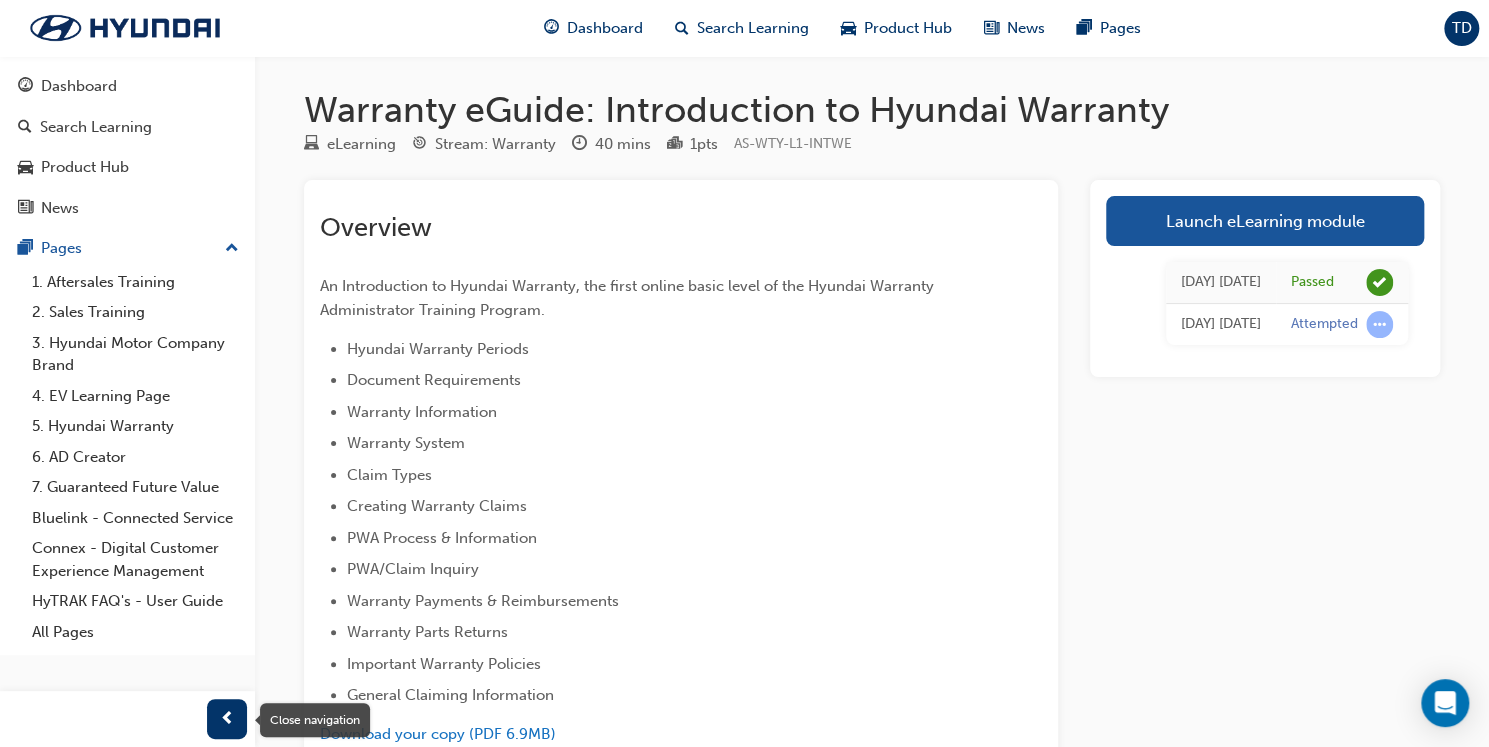 click at bounding box center (227, 719) 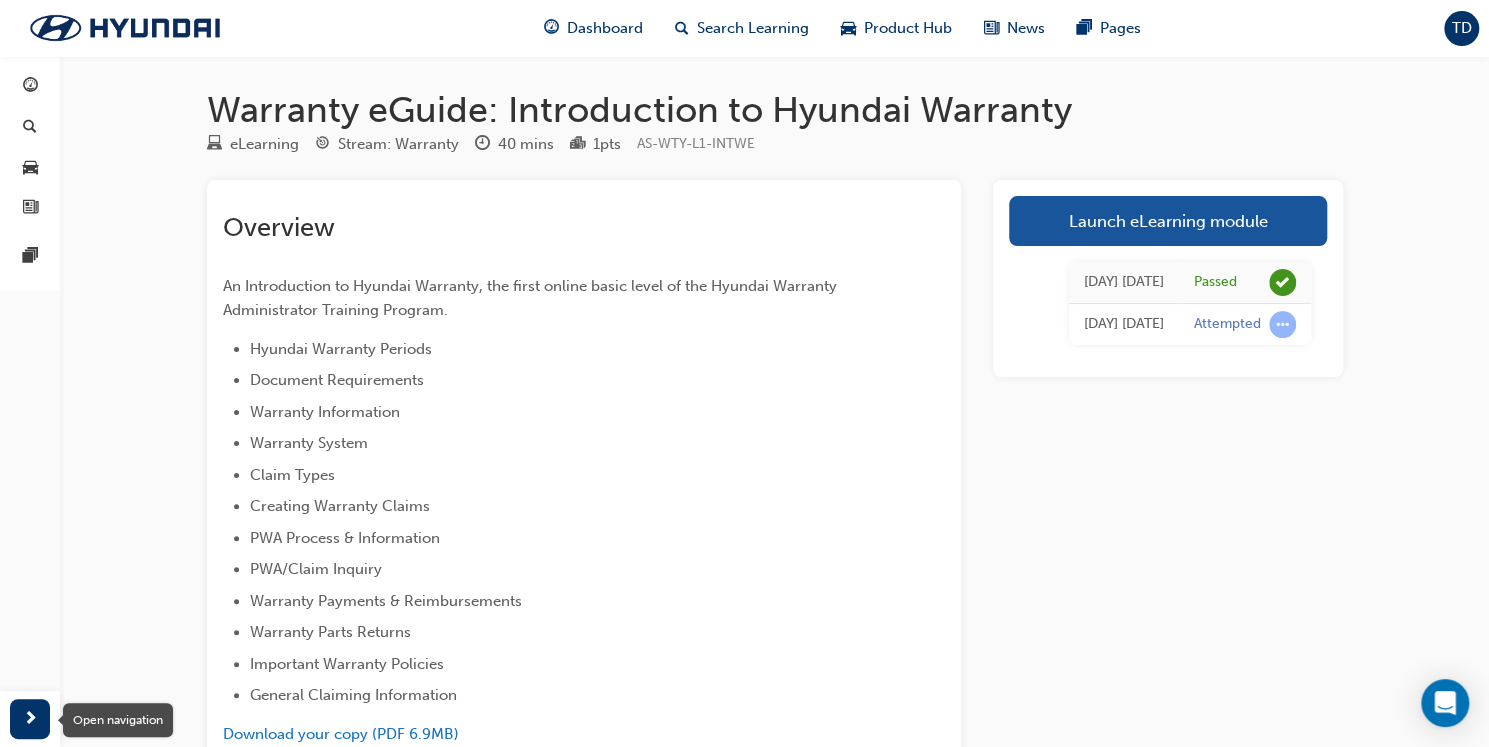 click at bounding box center [30, 719] 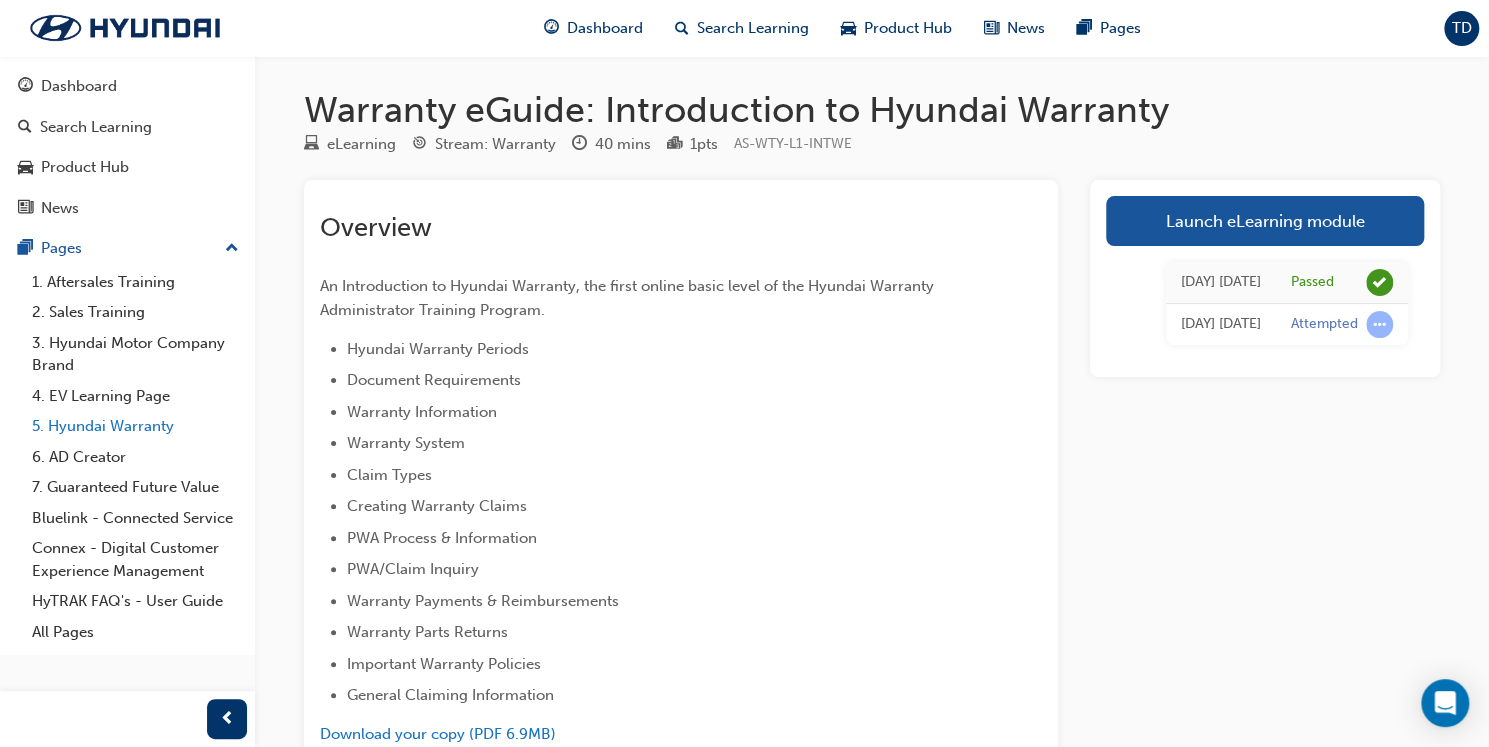click on "5. Hyundai Warranty" at bounding box center (135, 426) 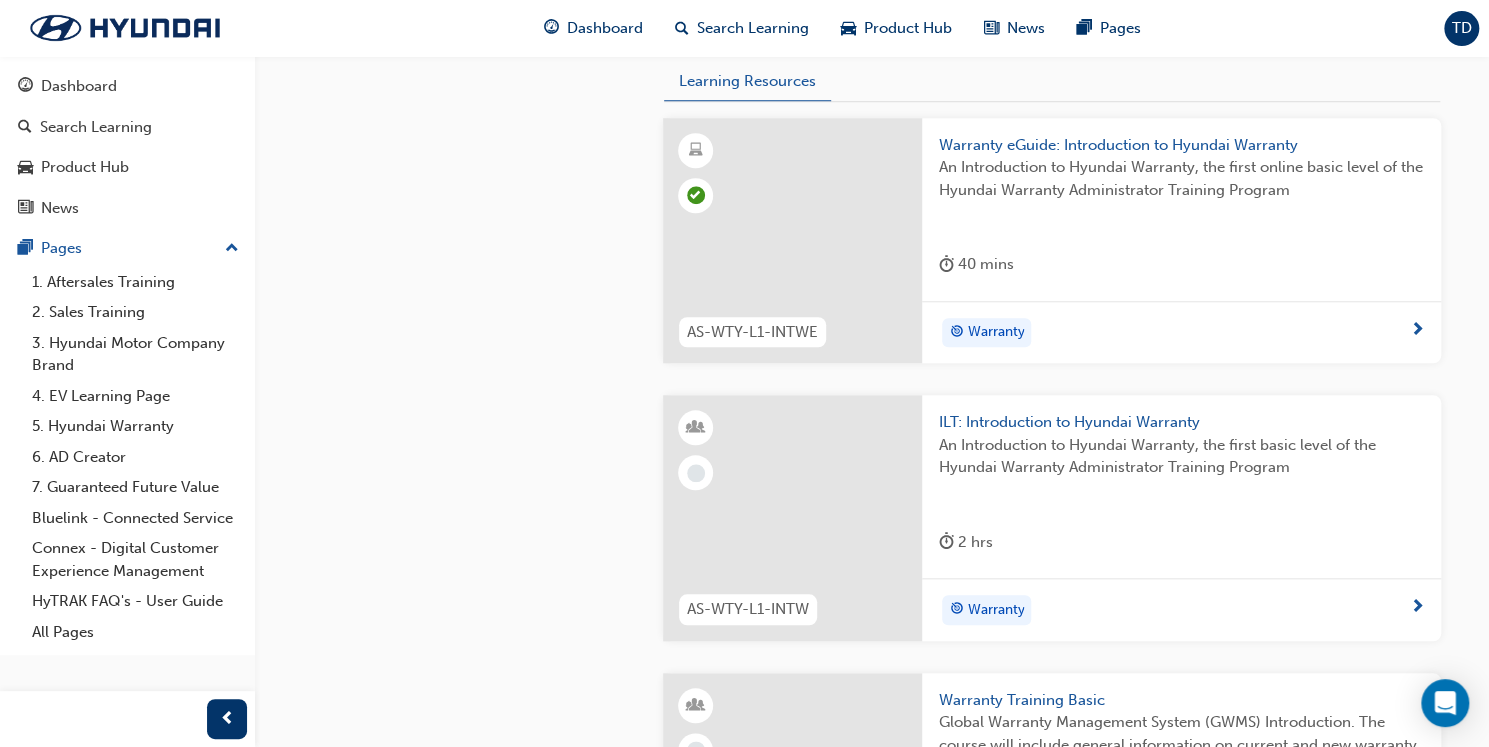 scroll, scrollTop: 800, scrollLeft: 0, axis: vertical 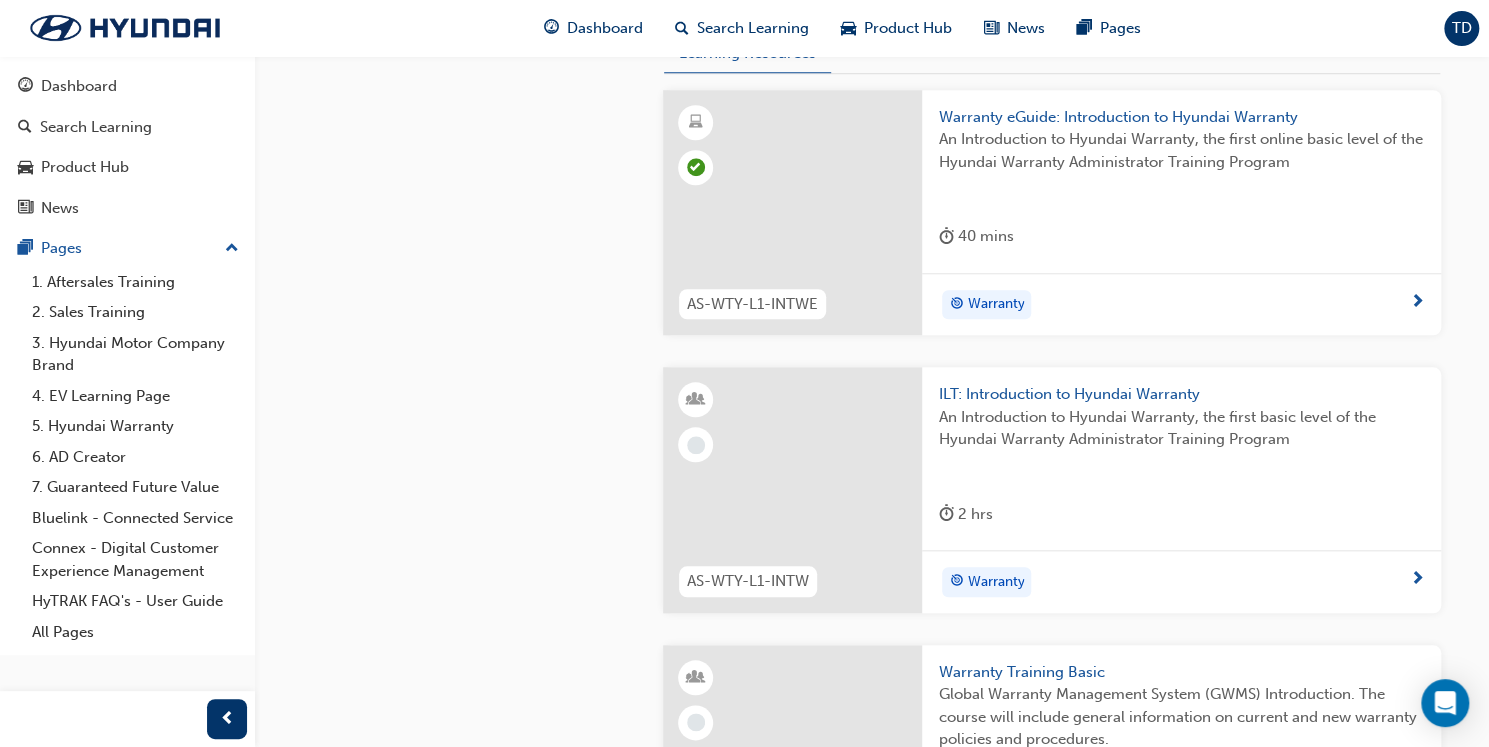 click on "AS-WTY-L1-INTW" at bounding box center (748, 581) 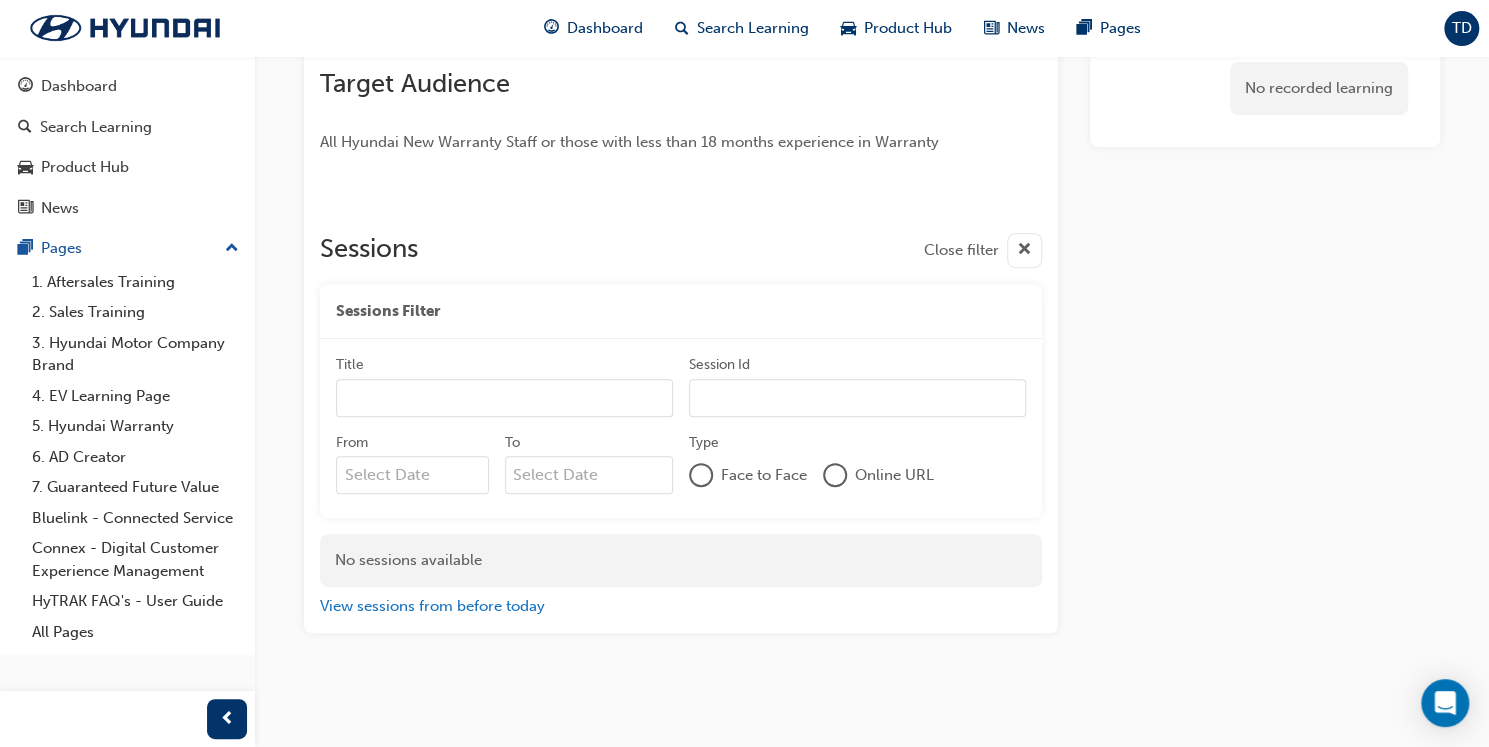 scroll, scrollTop: 269, scrollLeft: 0, axis: vertical 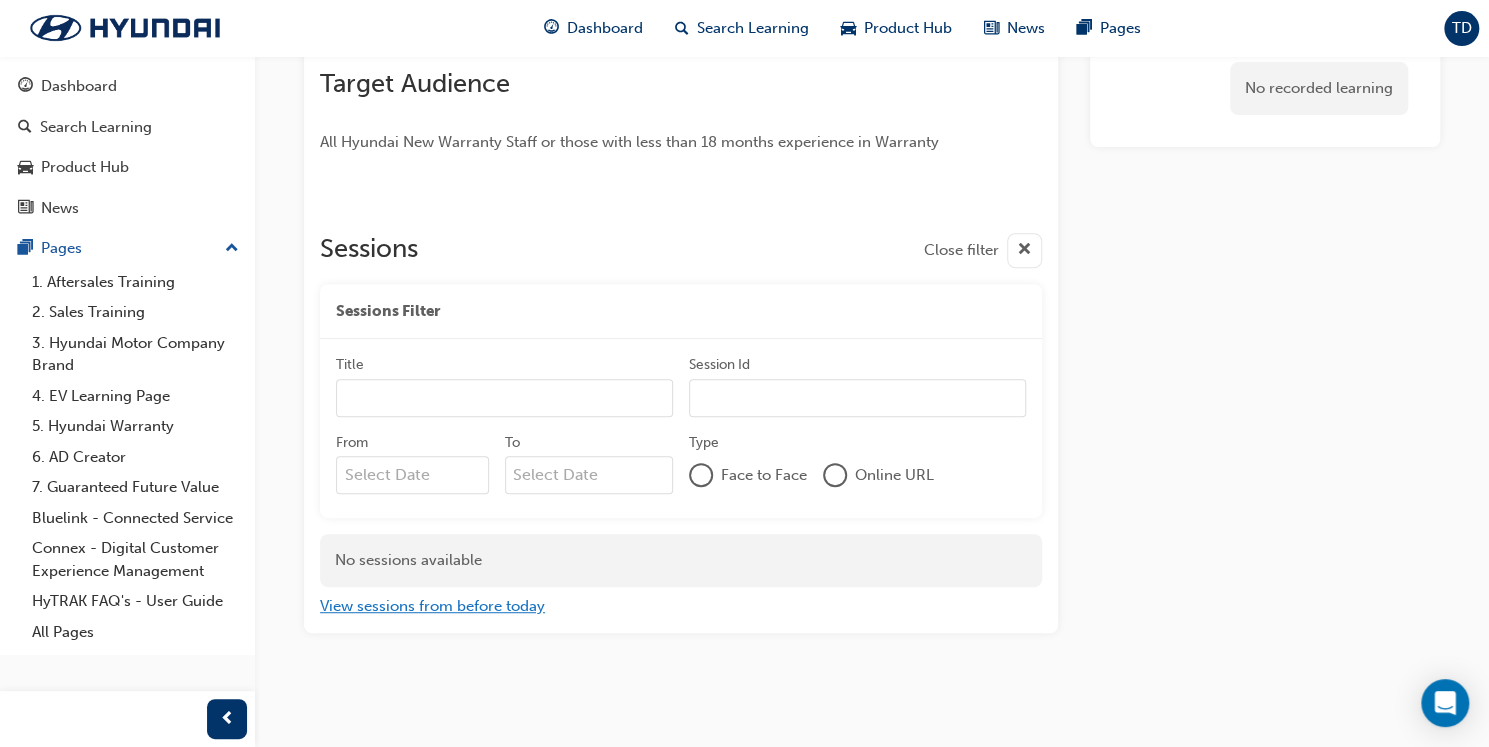 click on "View sessions from before today" at bounding box center (432, 606) 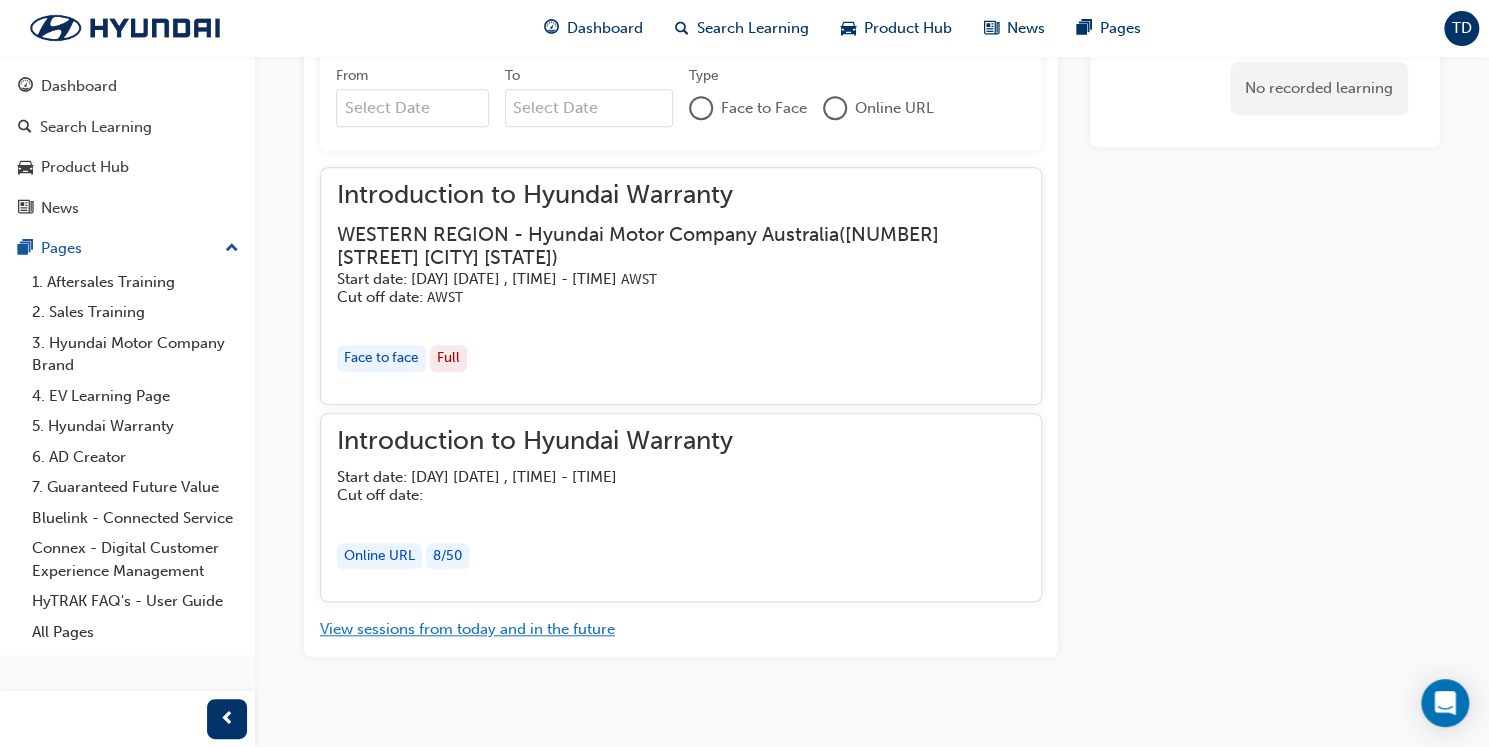 scroll, scrollTop: 657, scrollLeft: 0, axis: vertical 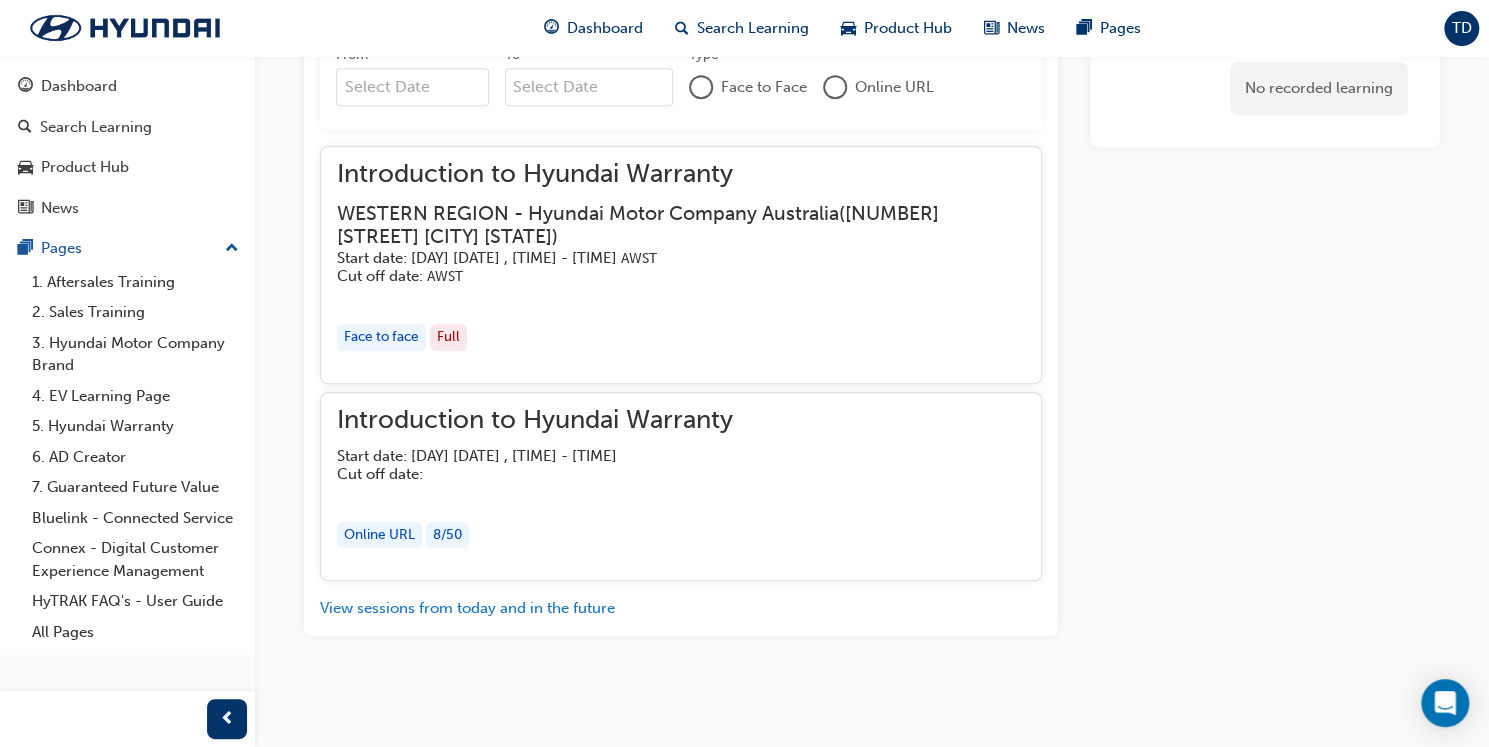 click on "Online URL" at bounding box center [379, 535] 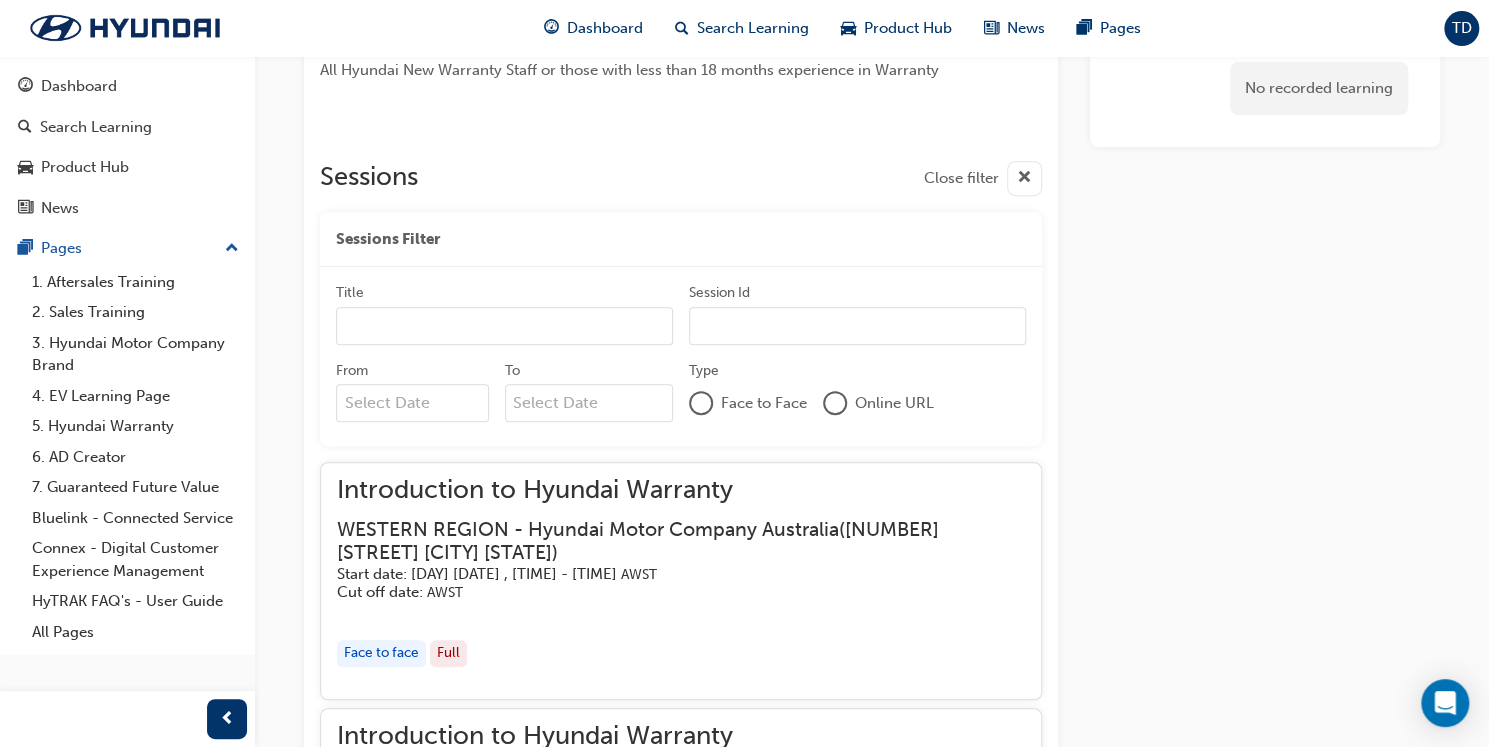 scroll, scrollTop: 50, scrollLeft: 0, axis: vertical 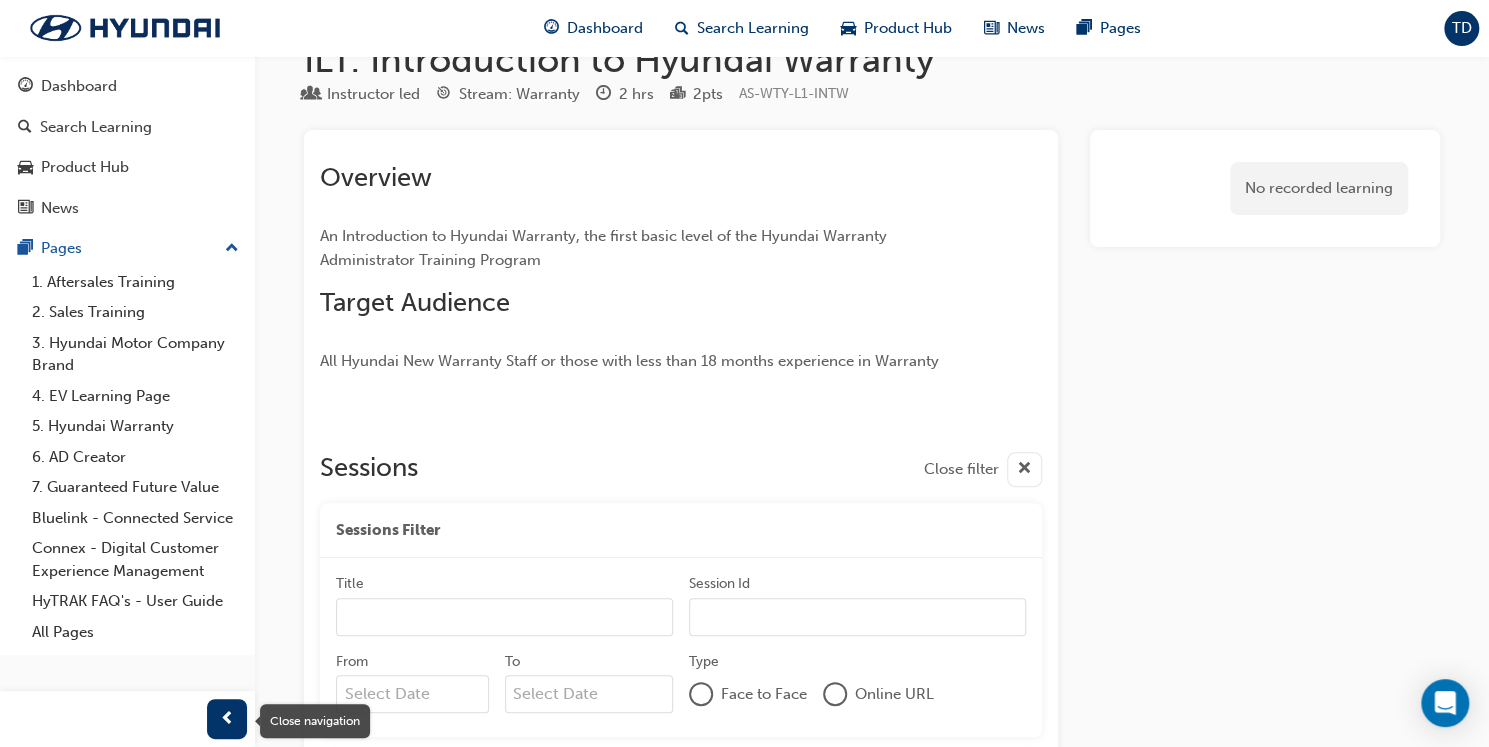 click at bounding box center (227, 719) 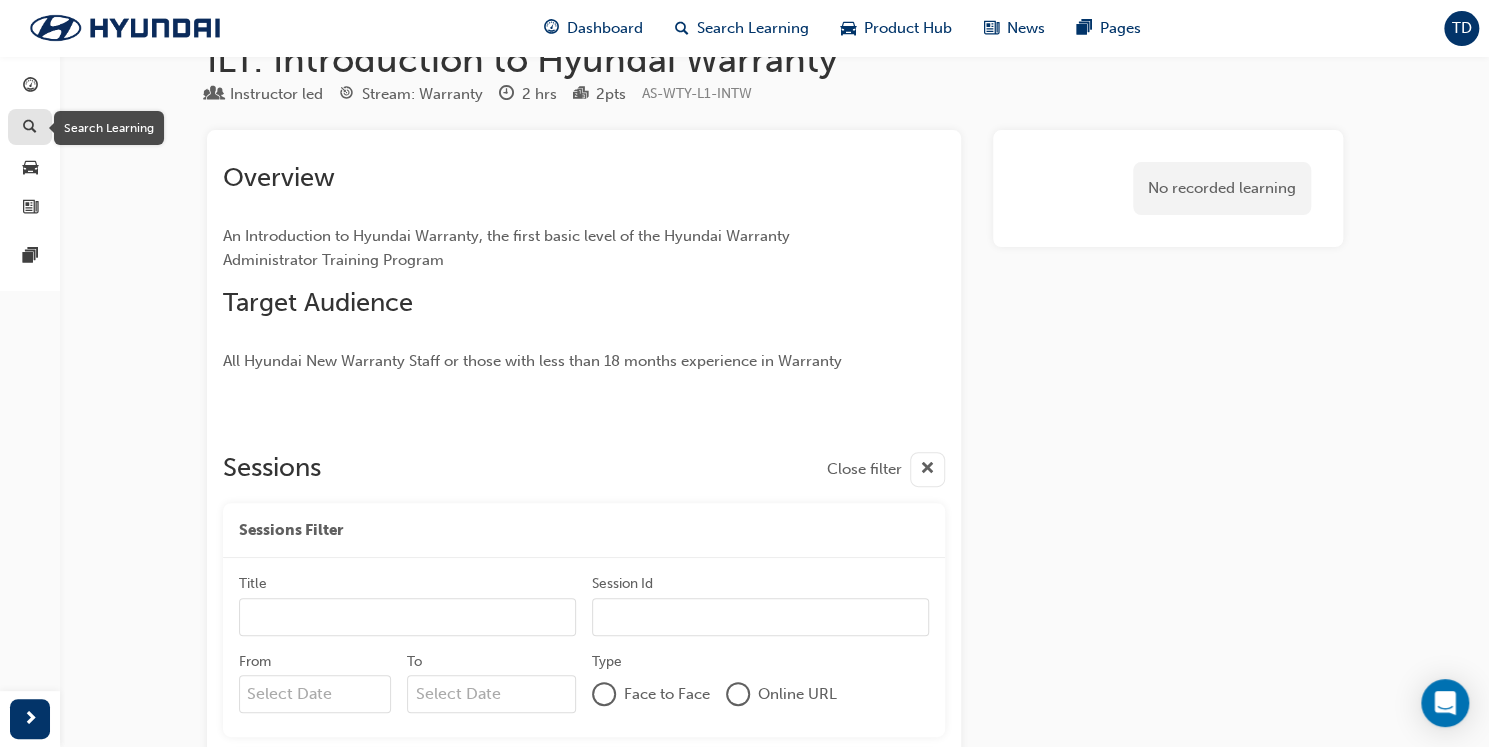 click at bounding box center [30, 128] 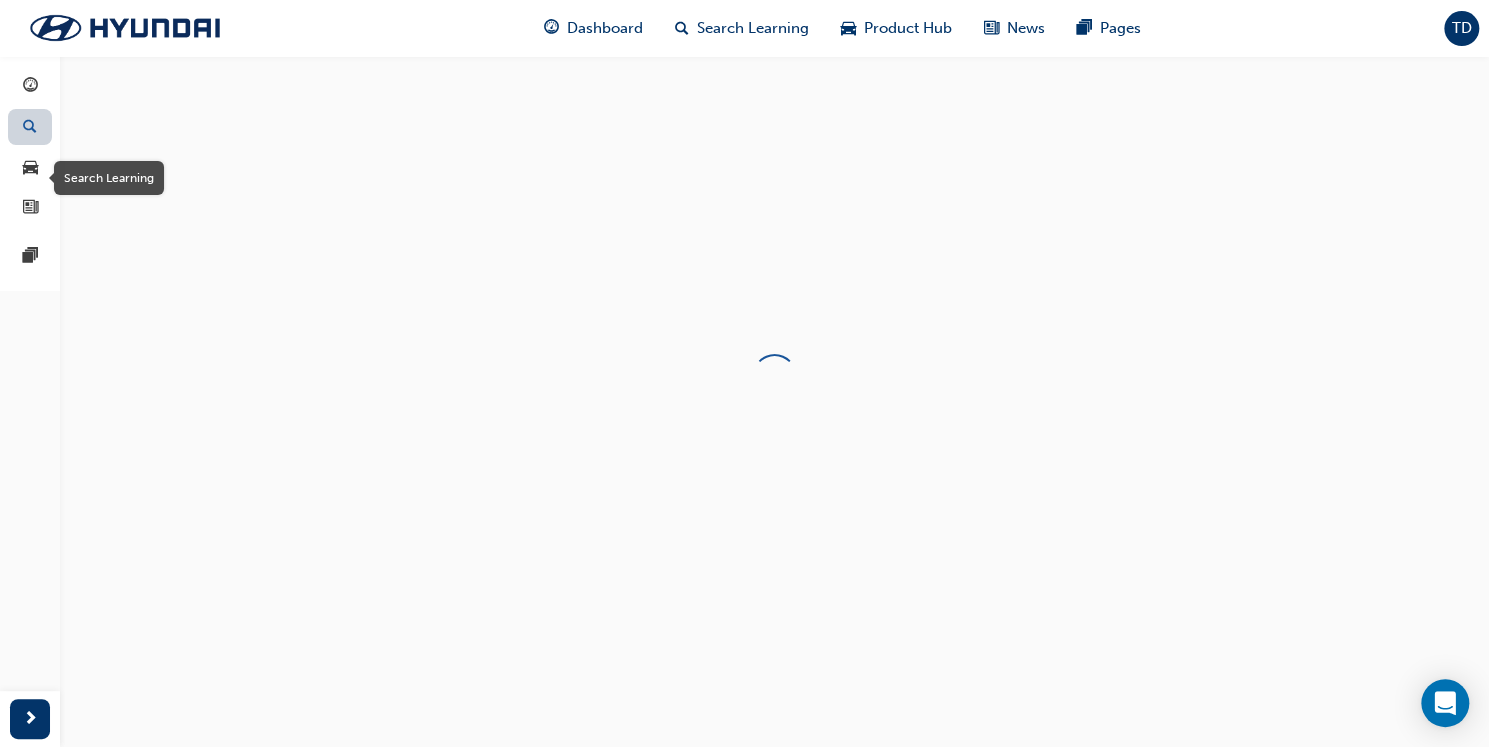 scroll, scrollTop: 0, scrollLeft: 0, axis: both 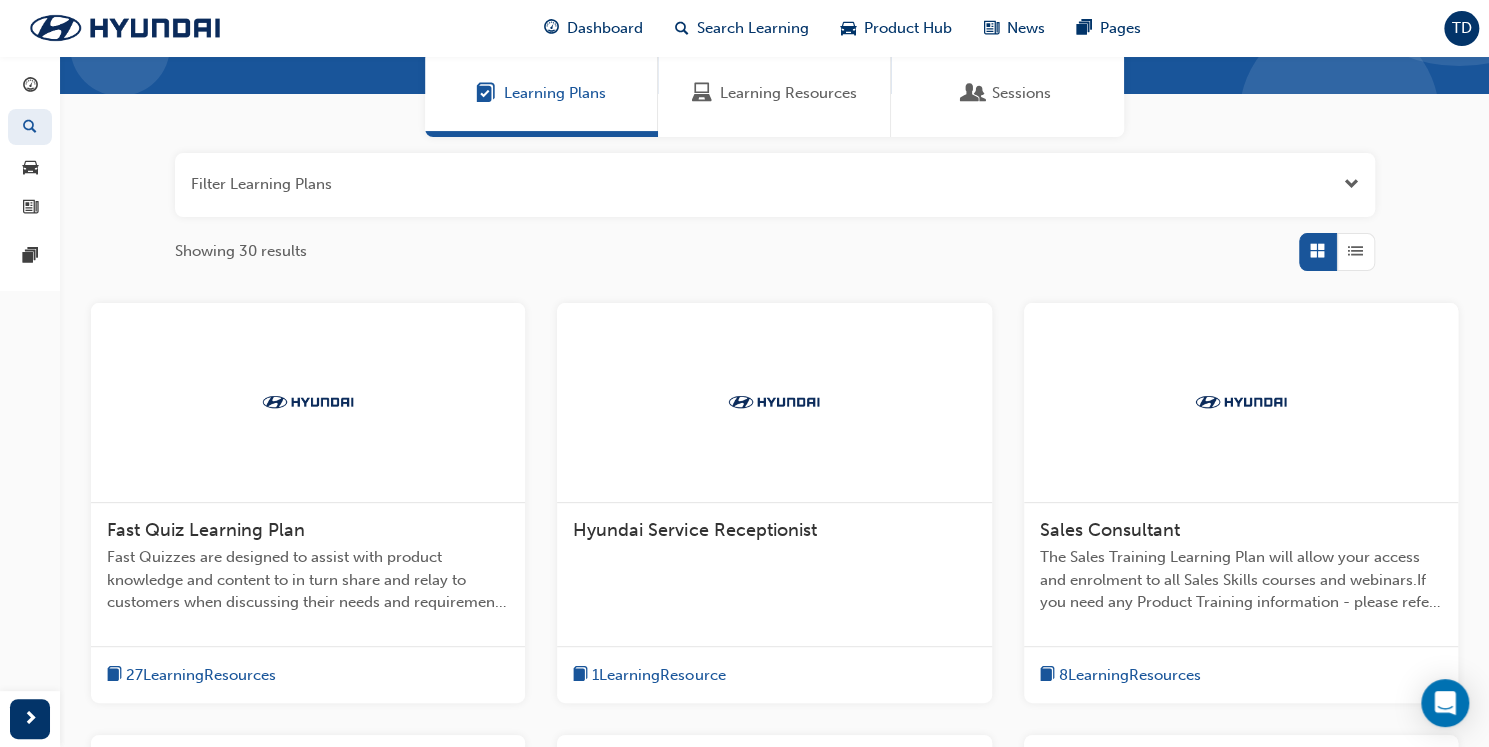 click on "27  Learning  Resources" at bounding box center (201, 675) 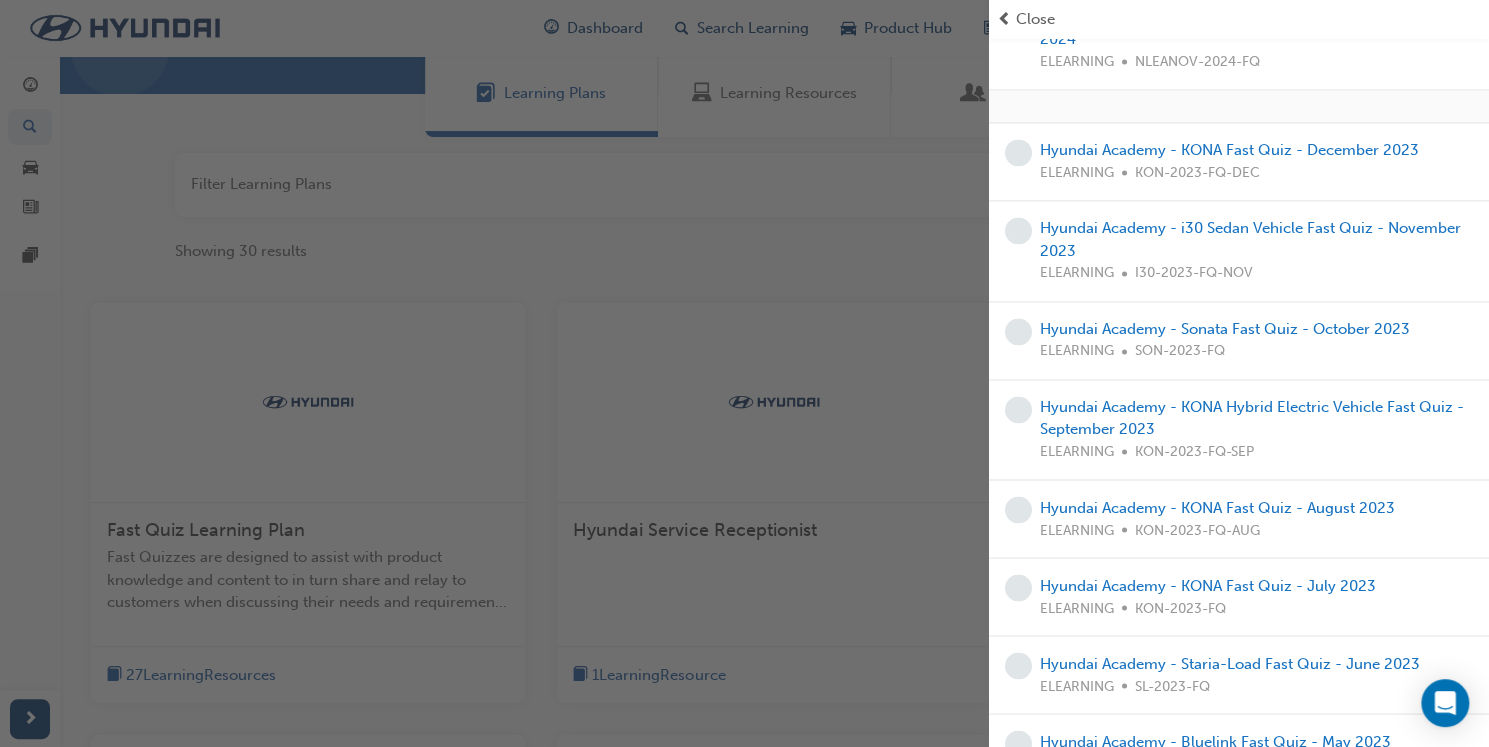 scroll, scrollTop: 1858, scrollLeft: 0, axis: vertical 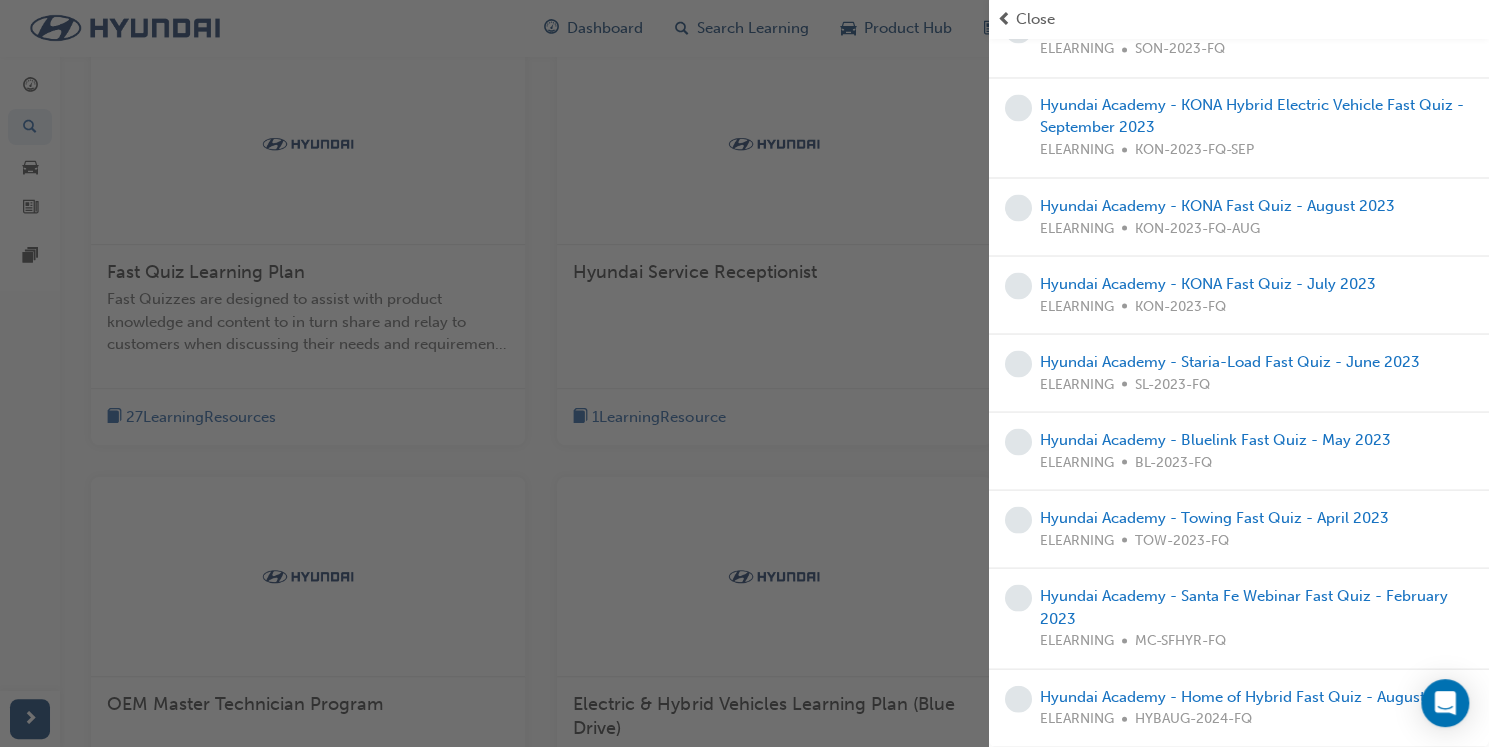 click on "Close" at bounding box center (1035, 19) 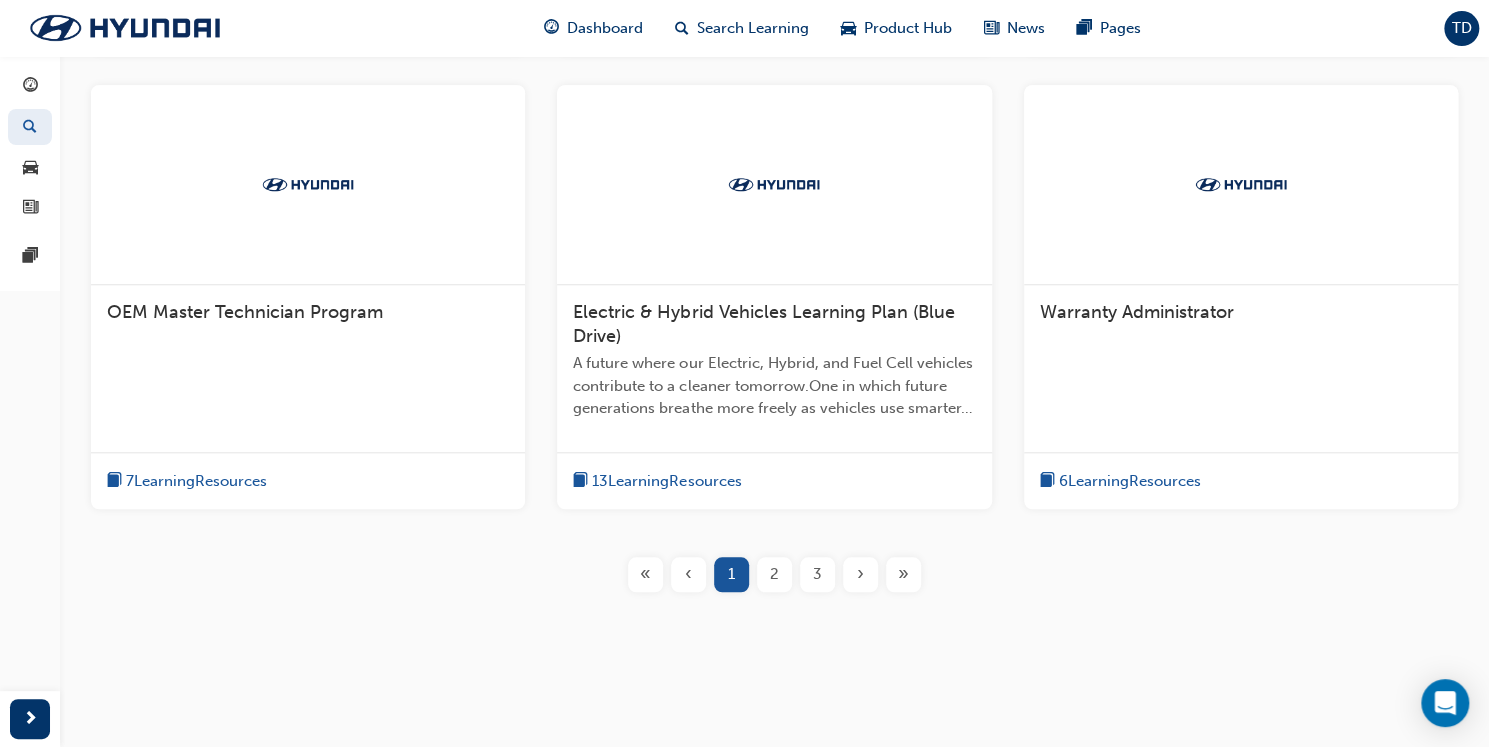 scroll, scrollTop: 818, scrollLeft: 0, axis: vertical 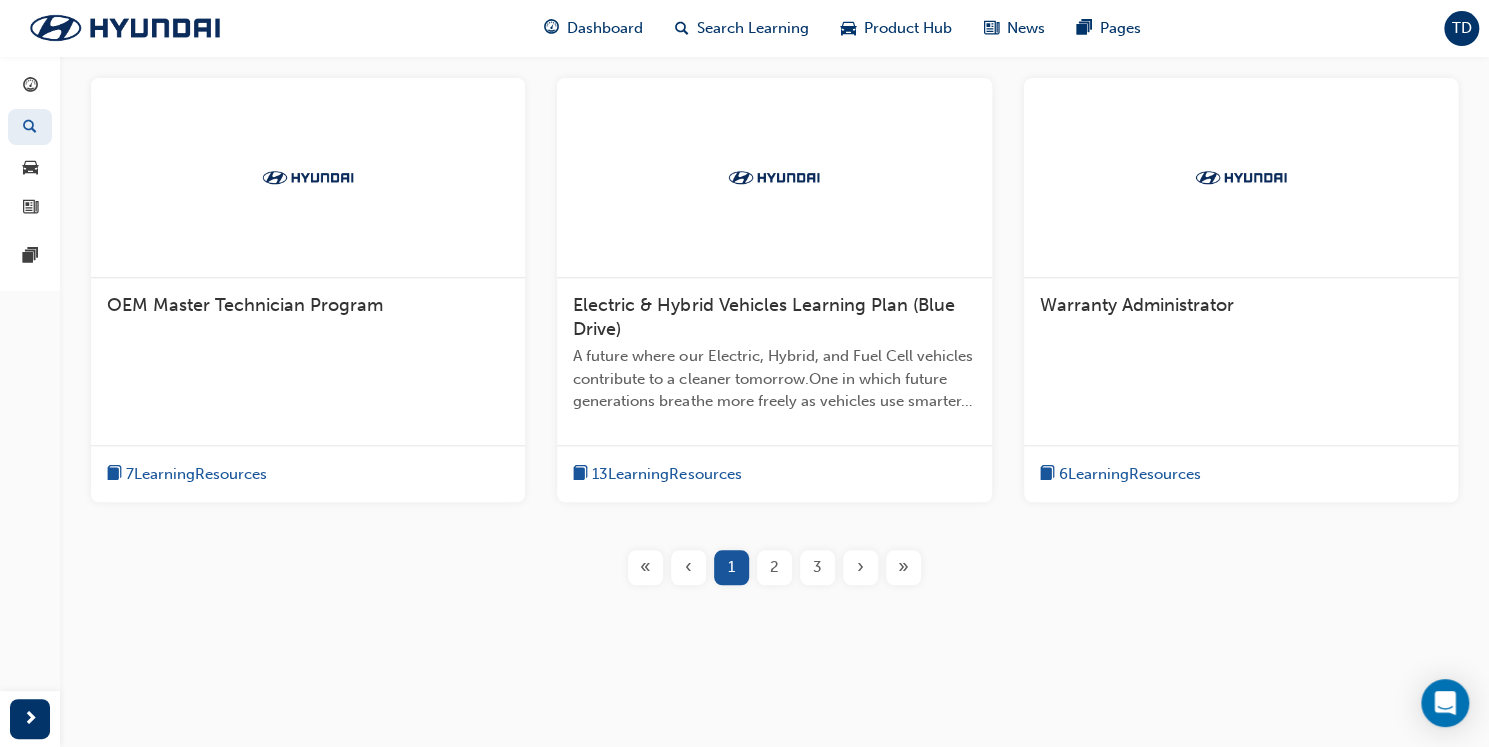 click on "2" at bounding box center [774, 567] 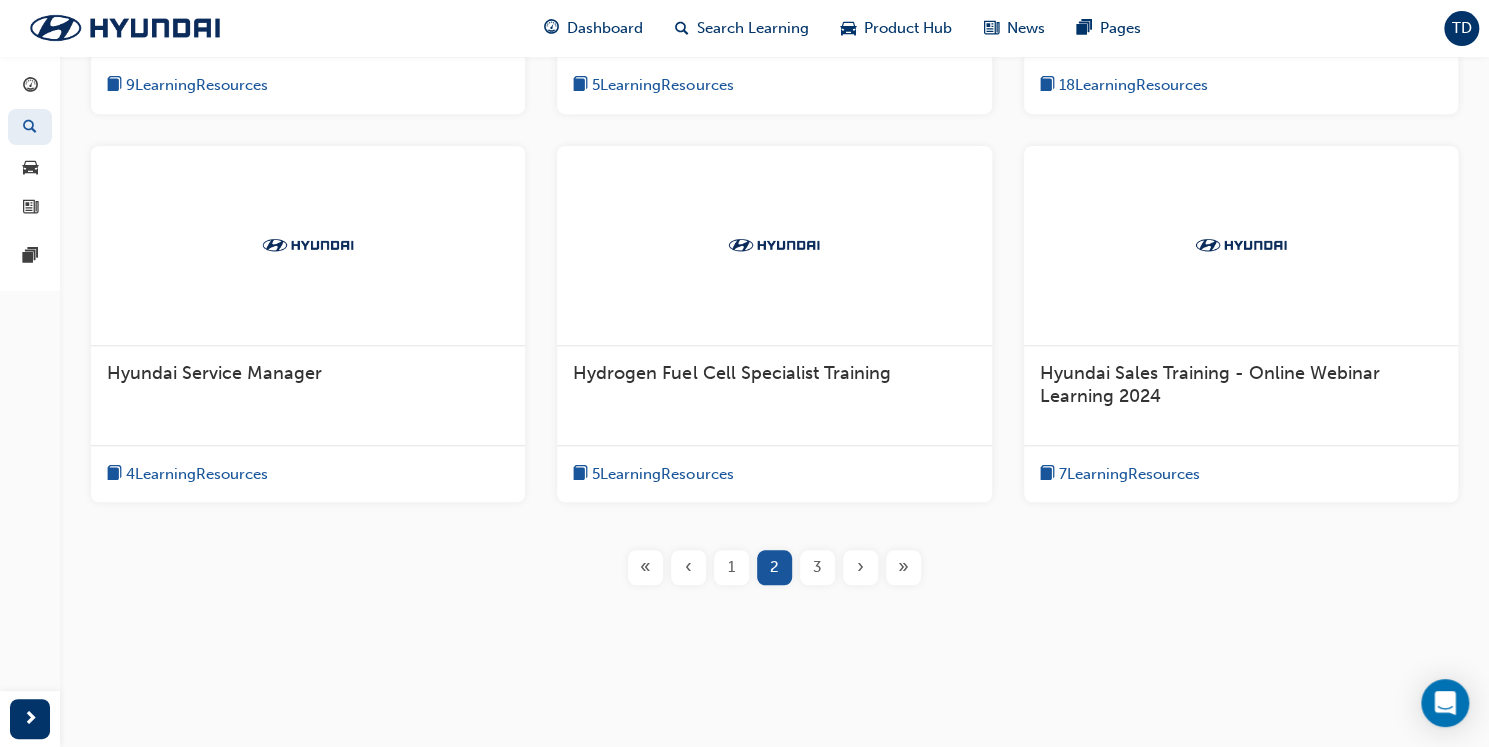 scroll, scrollTop: 728, scrollLeft: 0, axis: vertical 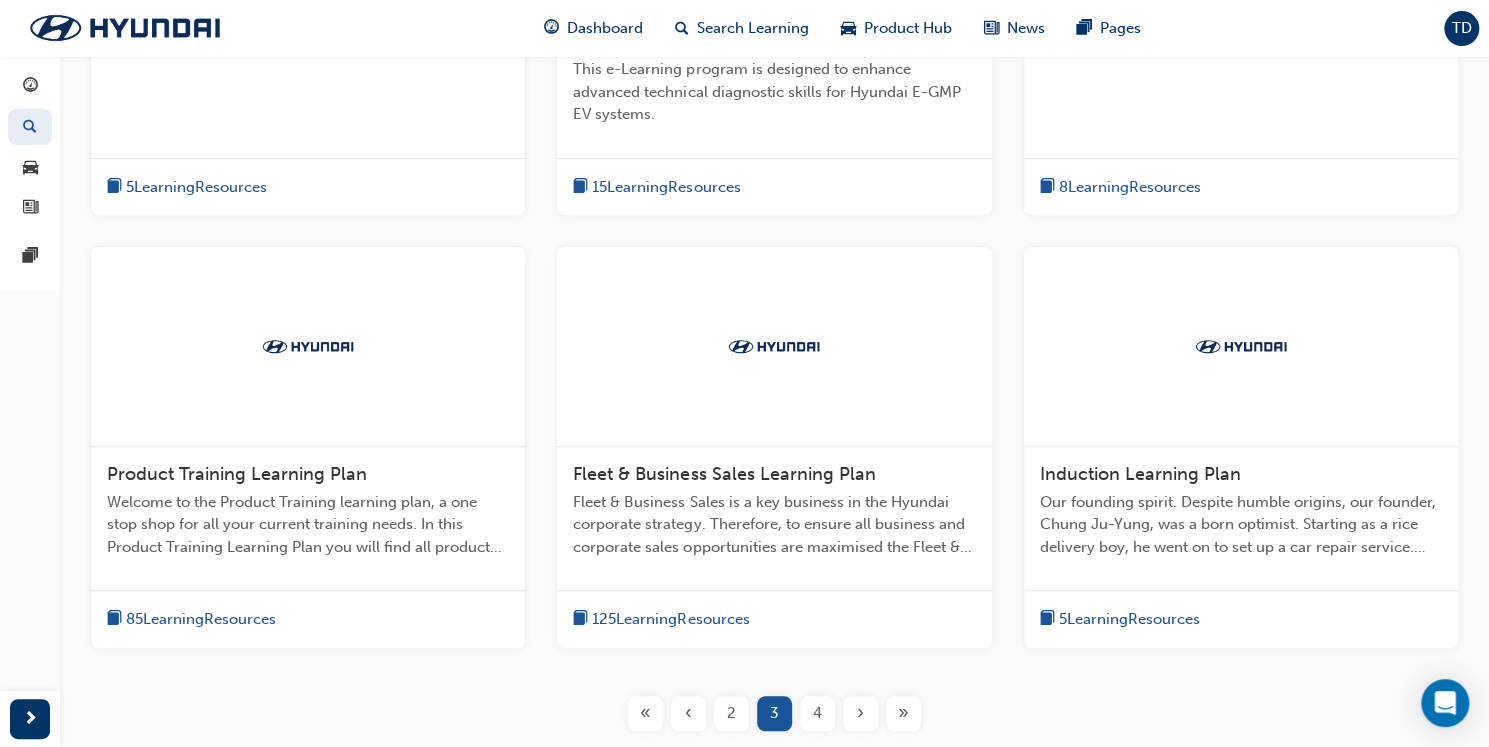 click on "4" at bounding box center (817, 713) 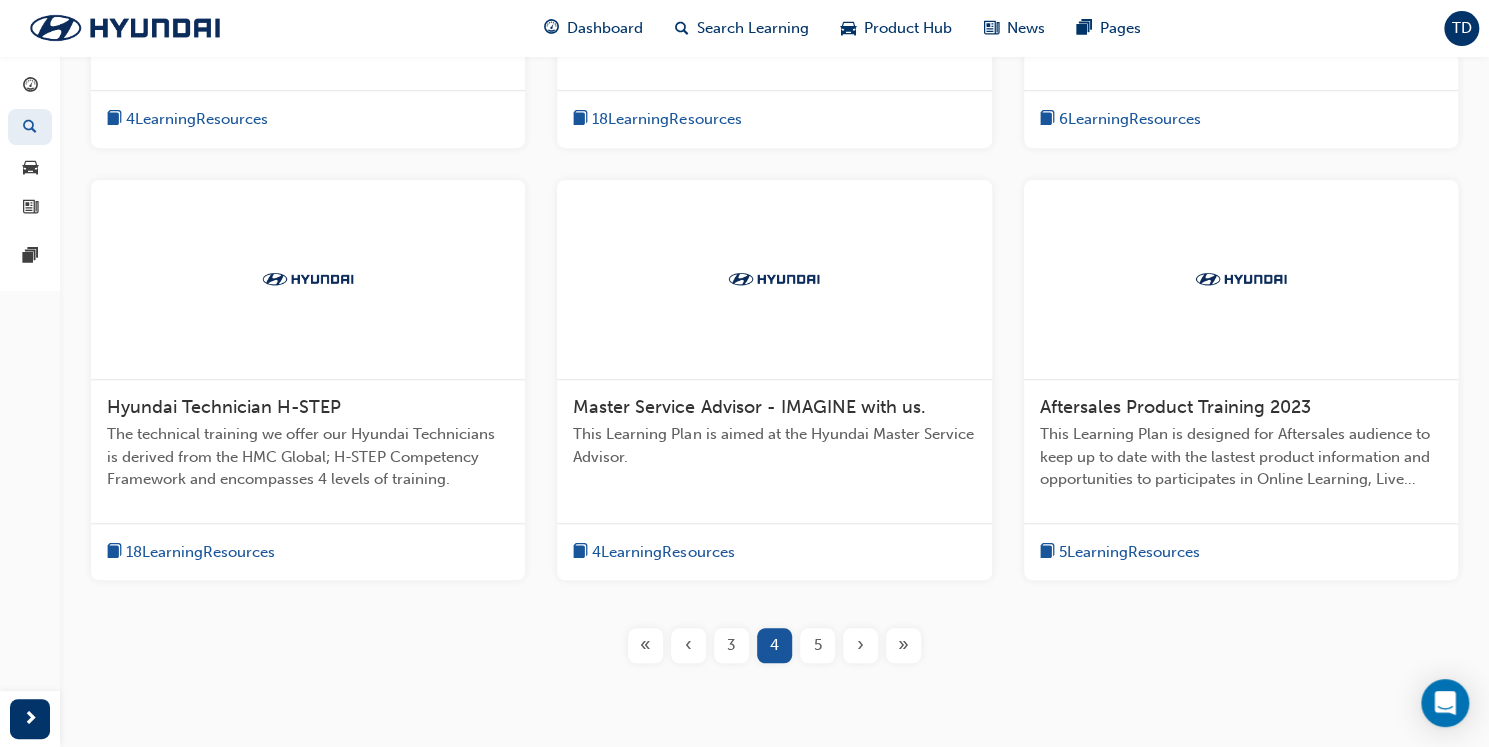 scroll, scrollTop: 727, scrollLeft: 0, axis: vertical 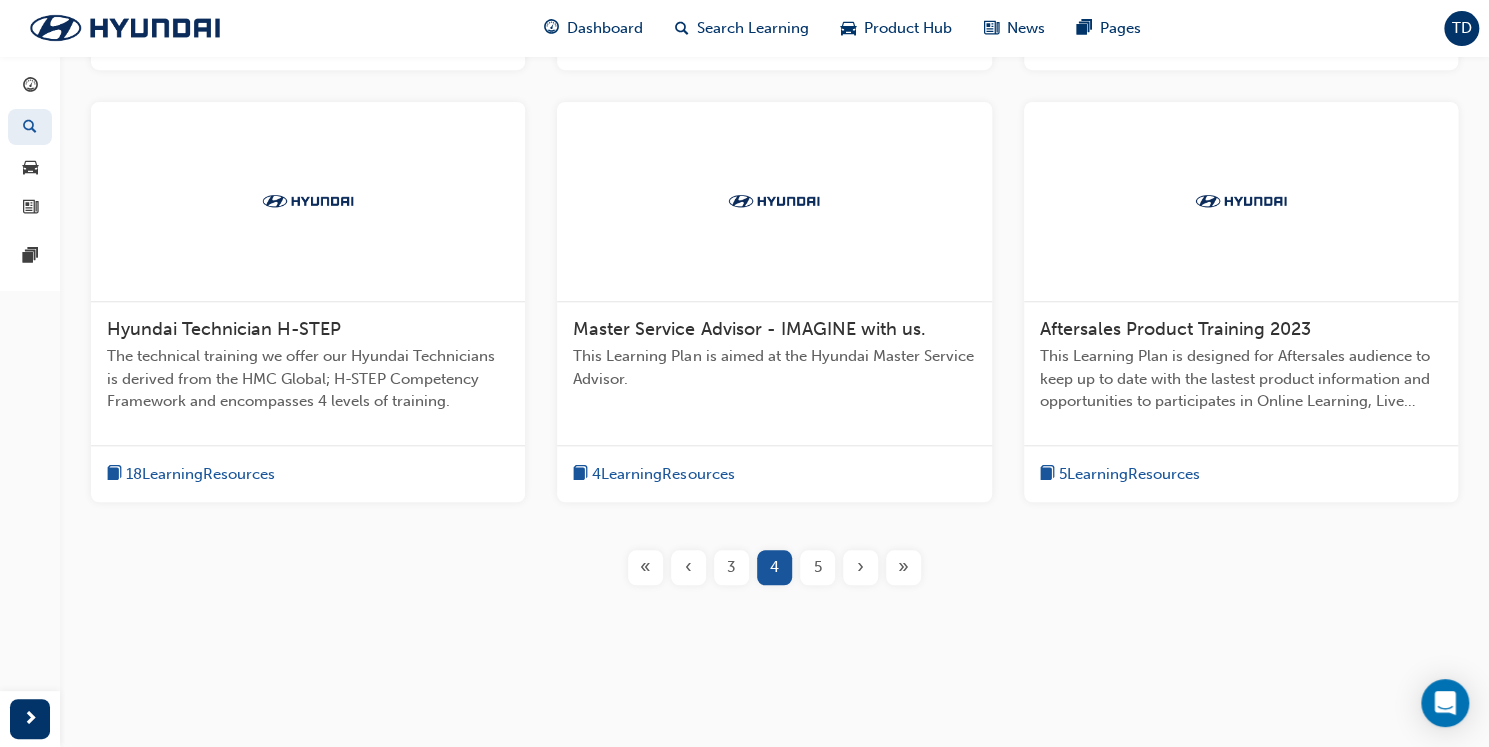 click on "5" at bounding box center (817, 567) 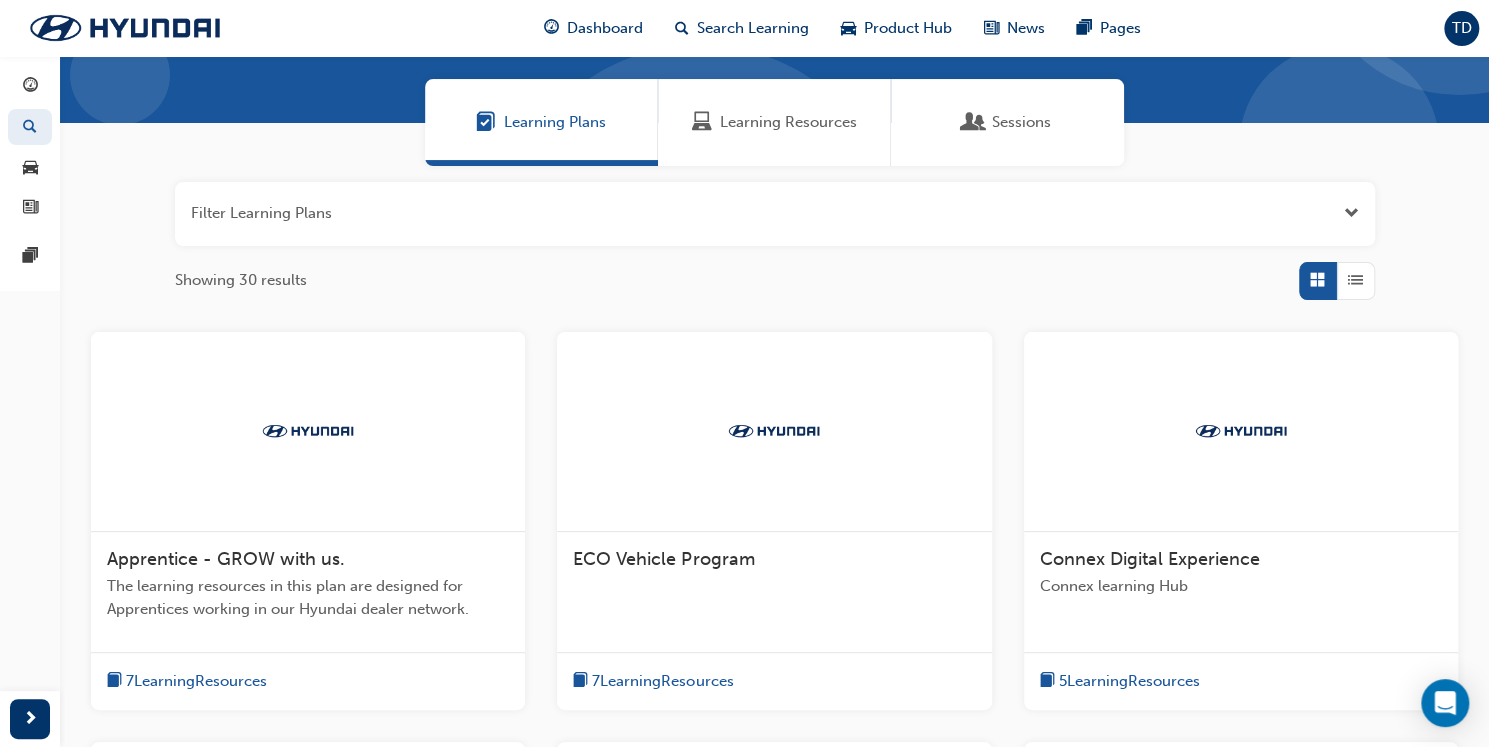 scroll, scrollTop: 0, scrollLeft: 0, axis: both 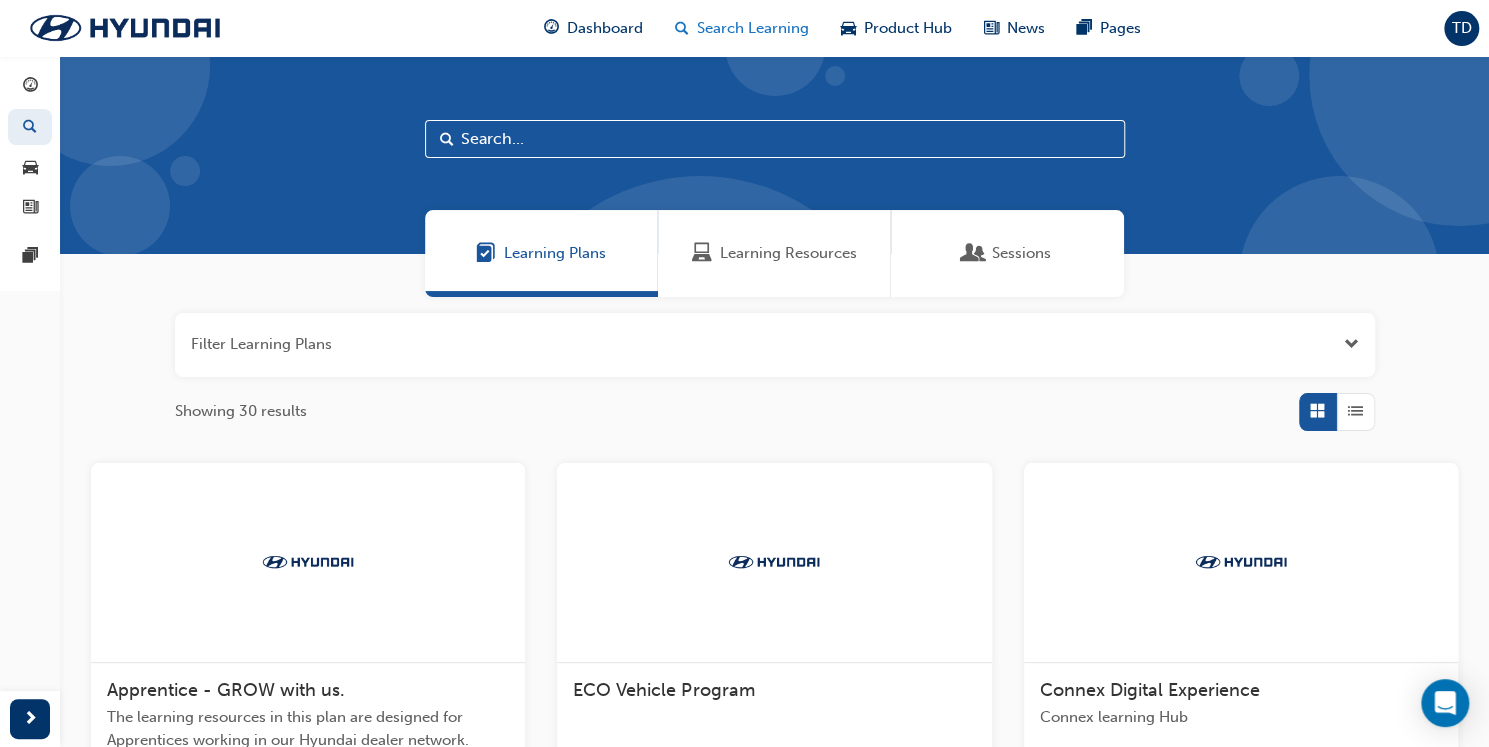 click on "Search Learning" at bounding box center (753, 28) 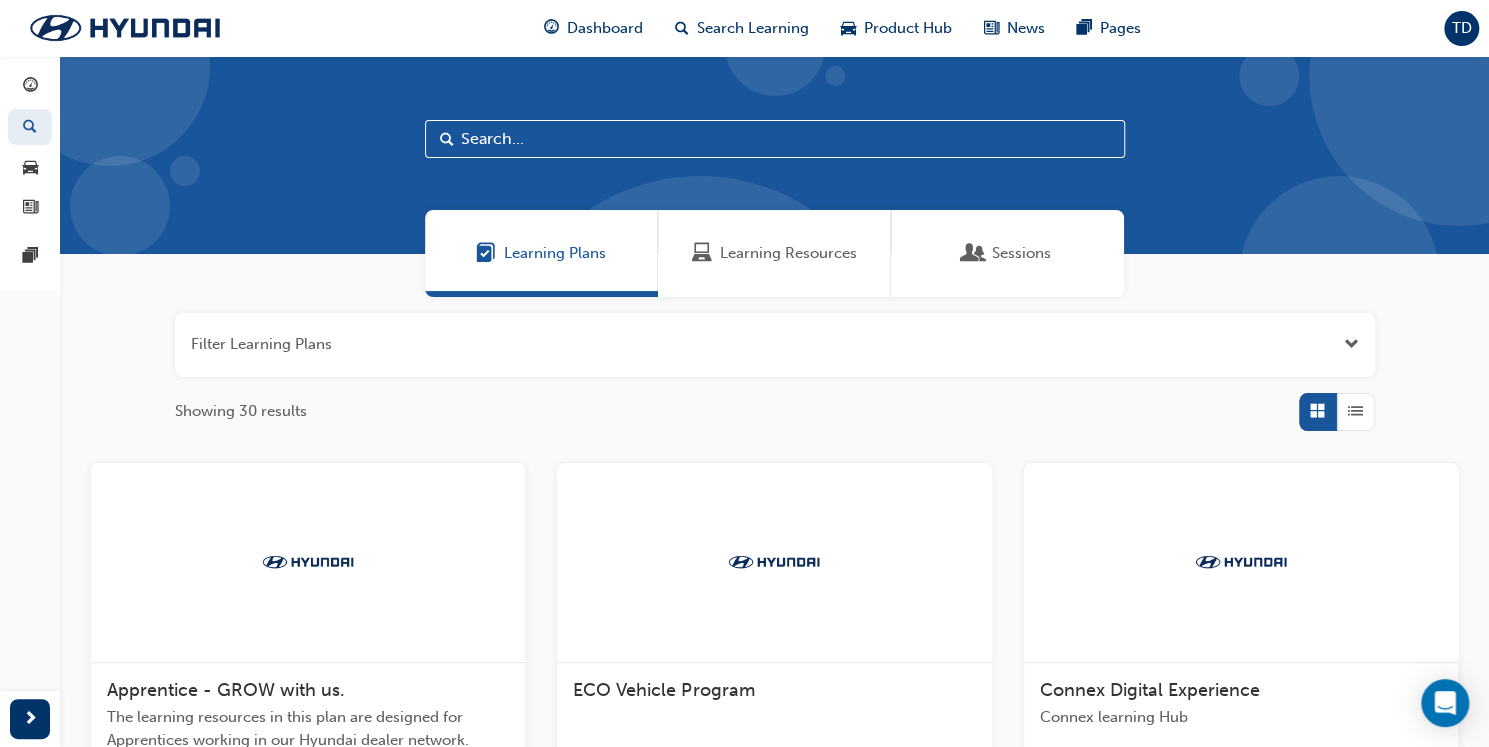 click on "Learning Resources" at bounding box center [788, 253] 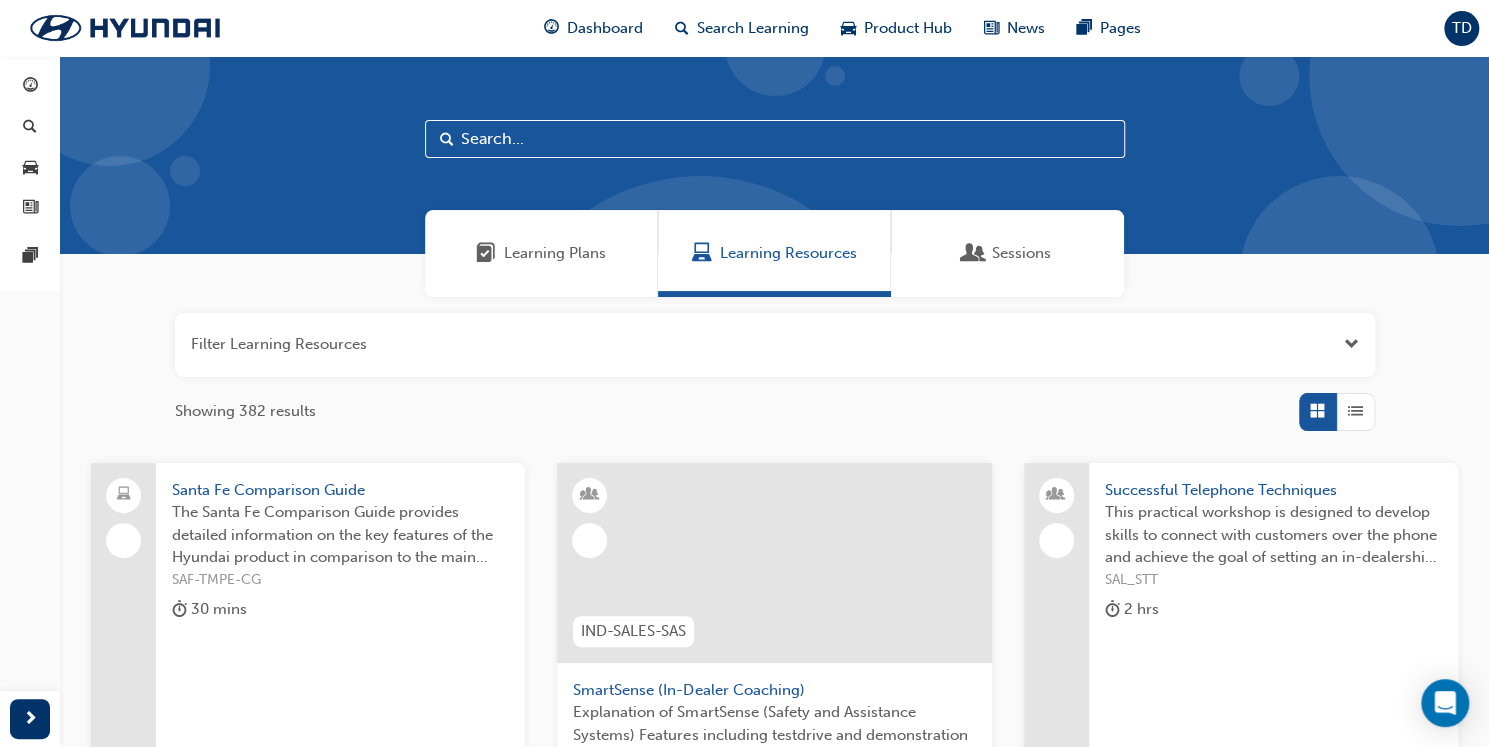 click on "Sessions" at bounding box center [1021, 253] 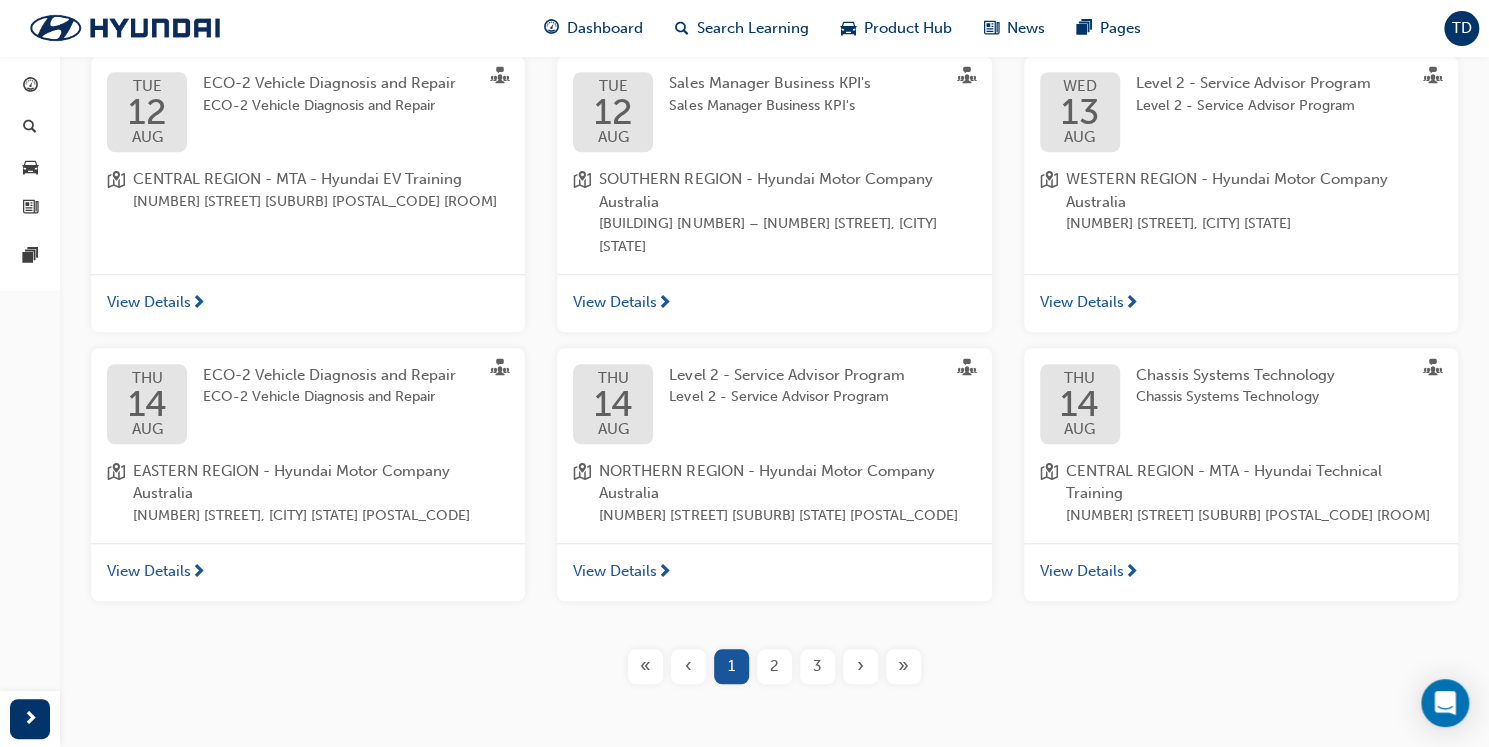 scroll, scrollTop: 720, scrollLeft: 0, axis: vertical 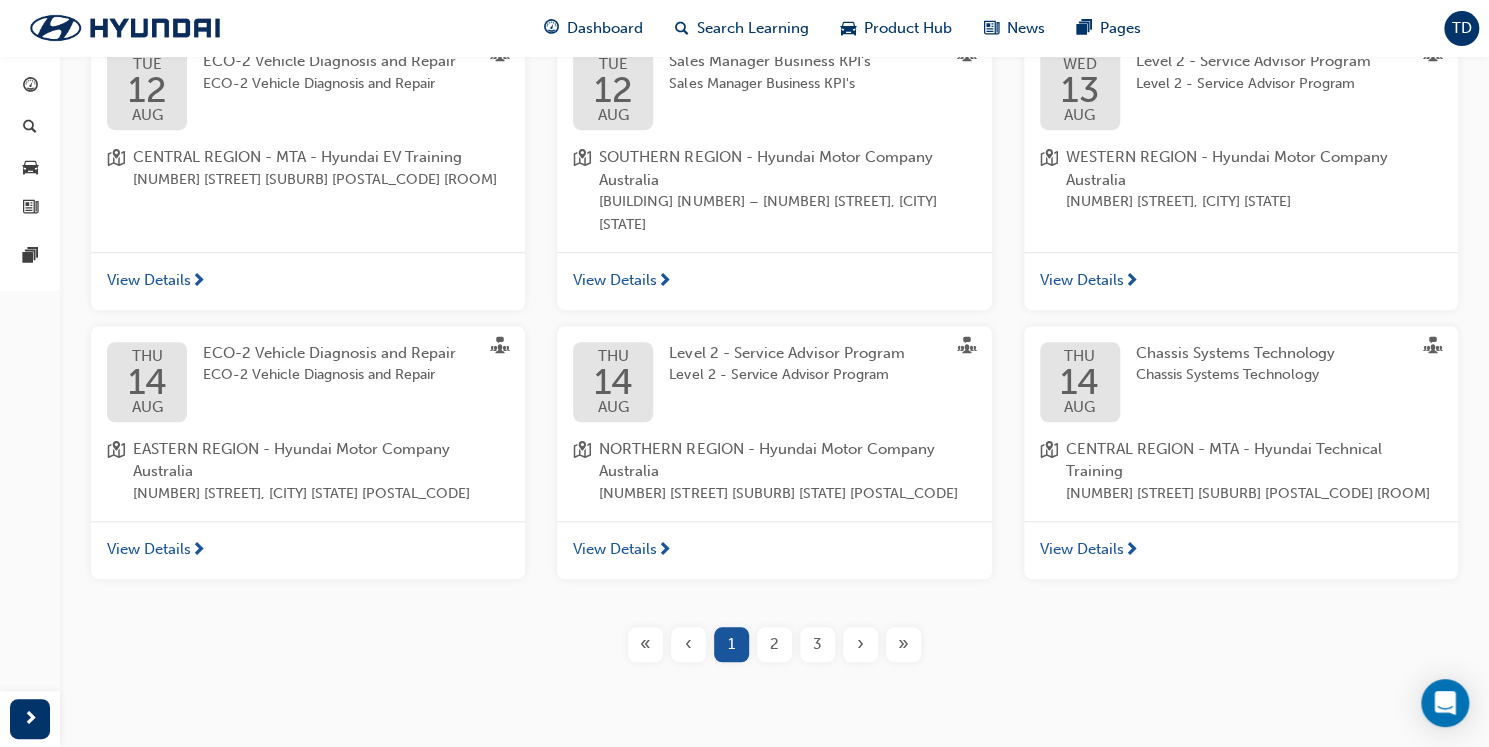 click on "2" at bounding box center (774, 644) 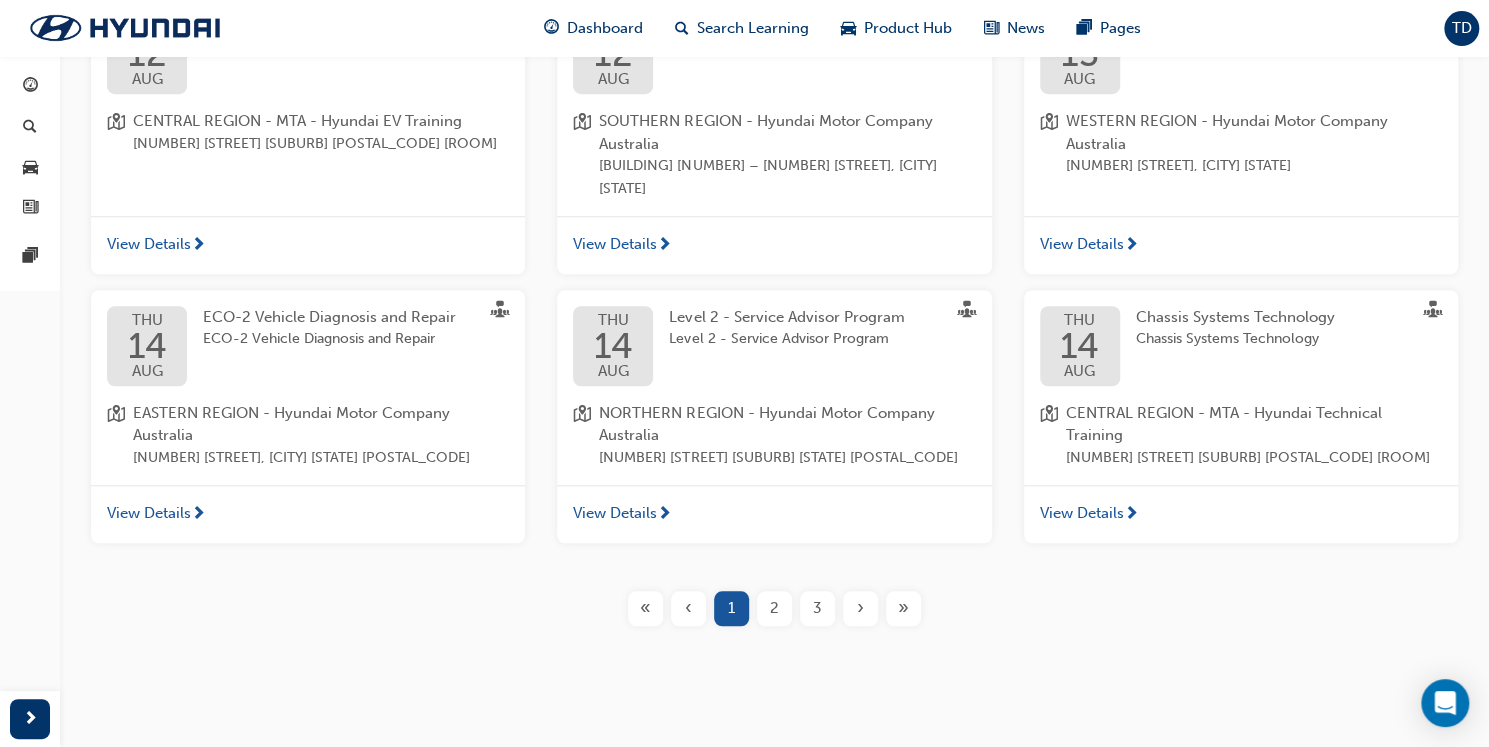 scroll, scrollTop: 763, scrollLeft: 0, axis: vertical 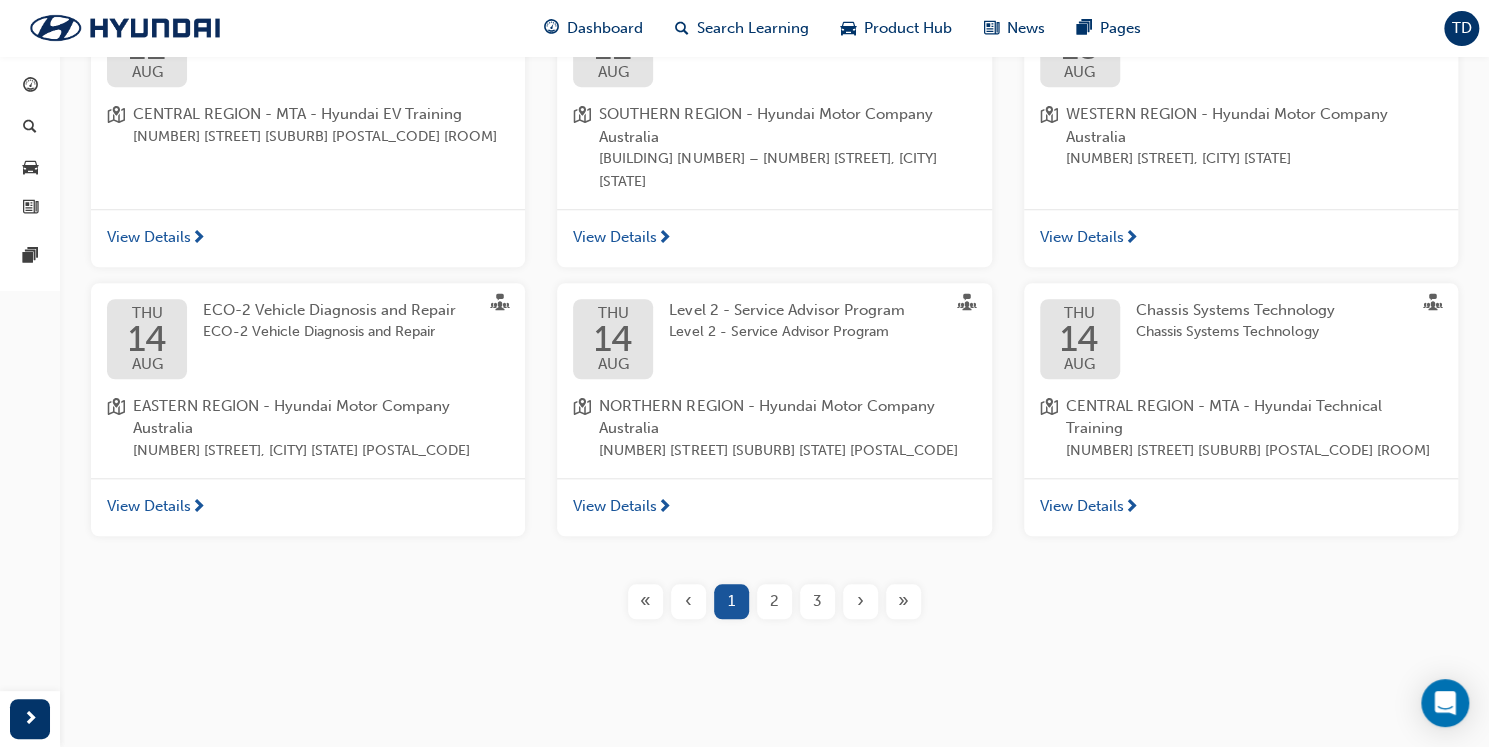 click on "2" at bounding box center (774, 601) 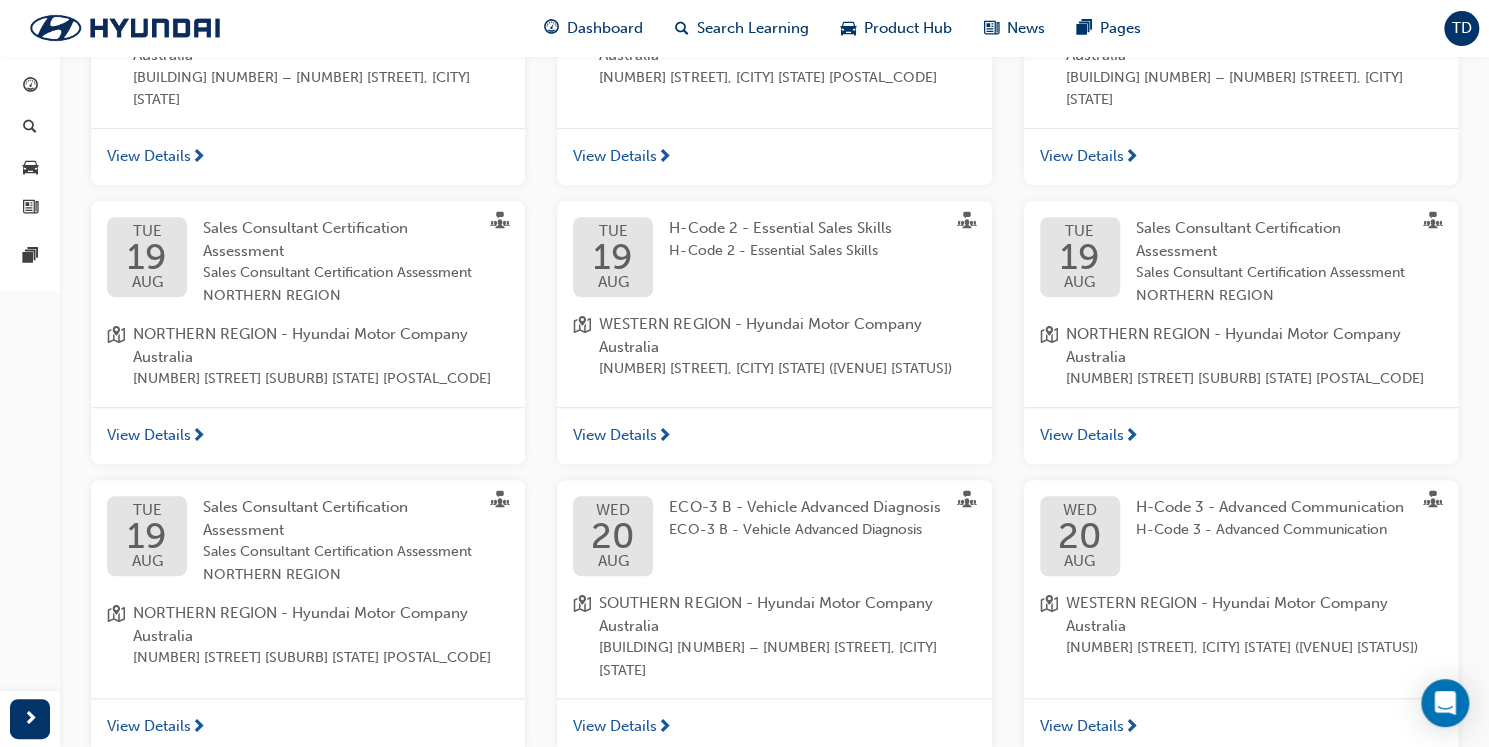 scroll, scrollTop: 720, scrollLeft: 0, axis: vertical 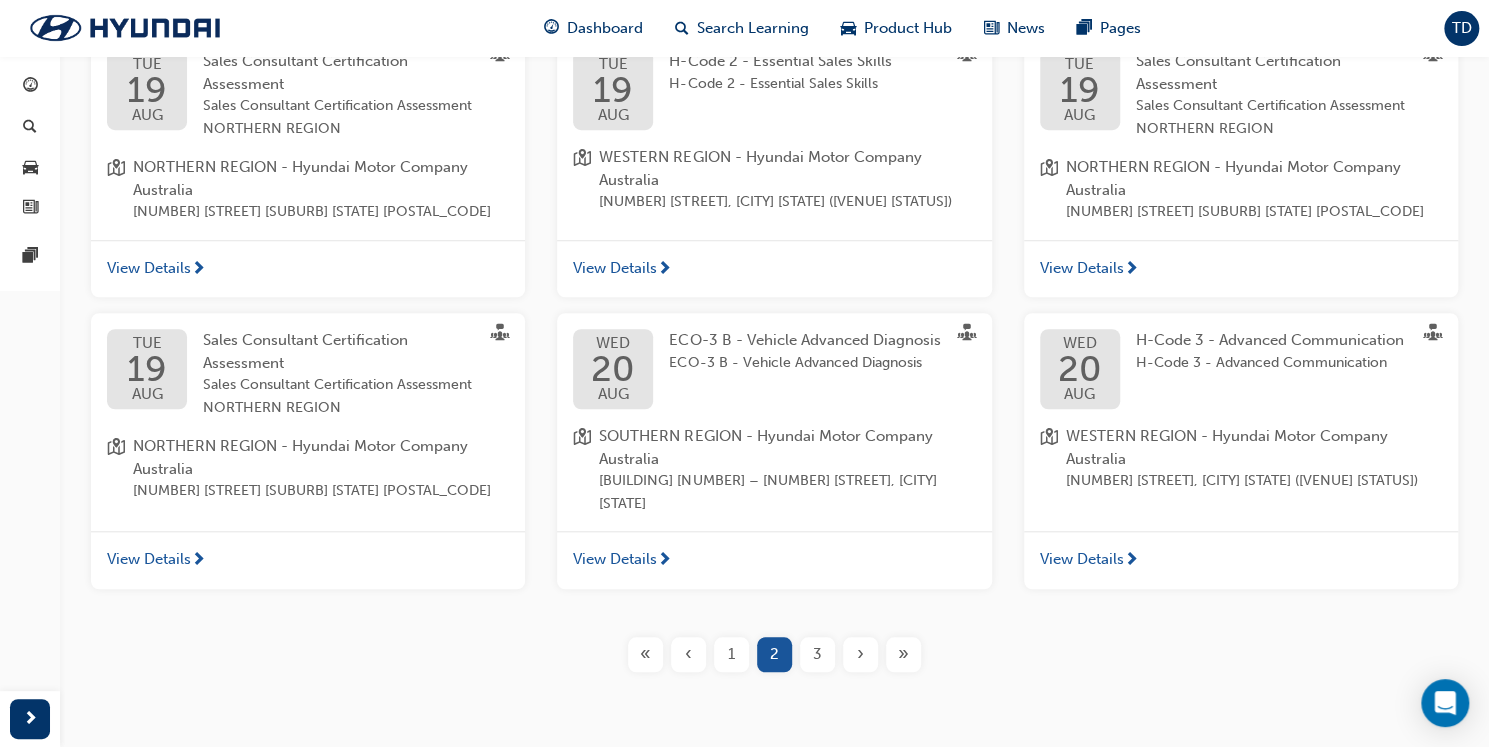 click on "3" at bounding box center (817, 654) 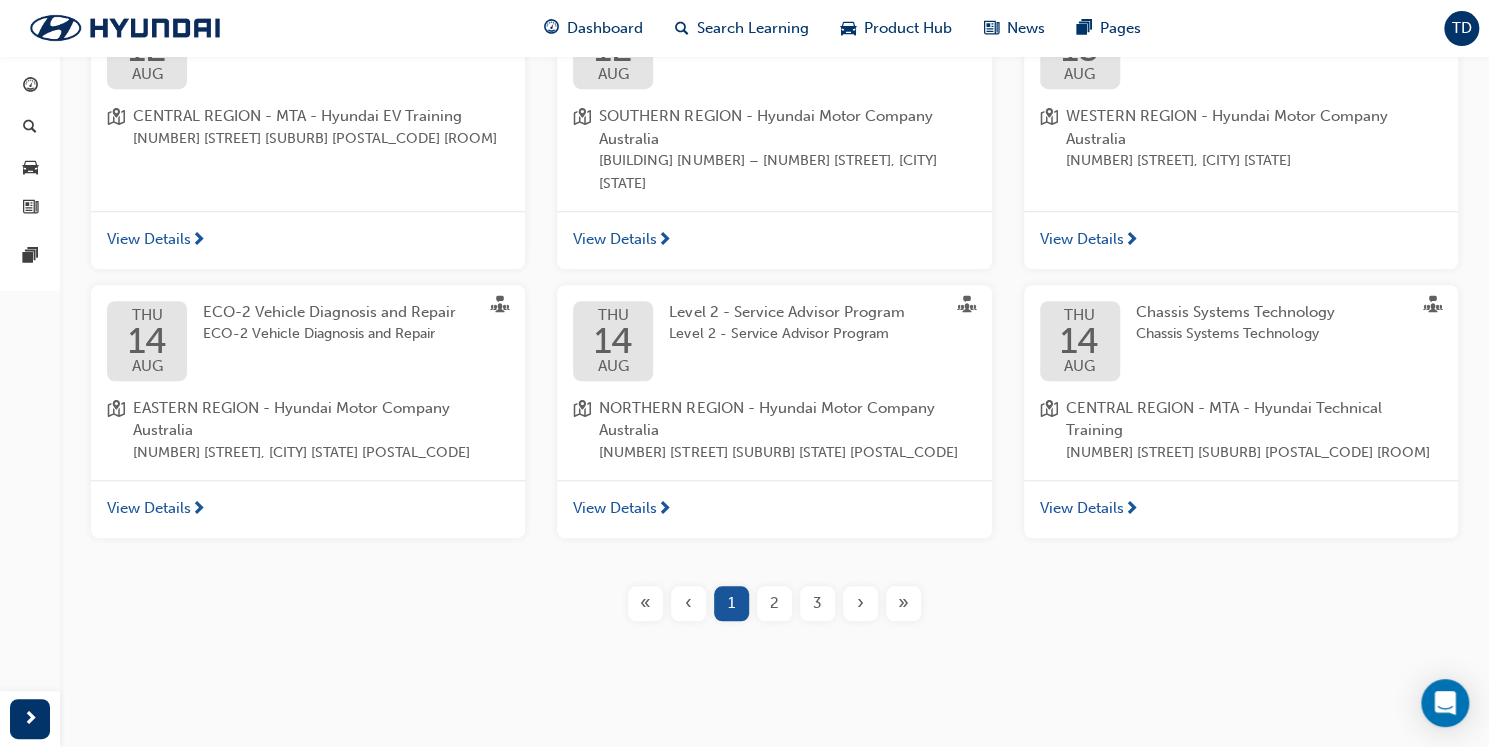 scroll, scrollTop: 763, scrollLeft: 0, axis: vertical 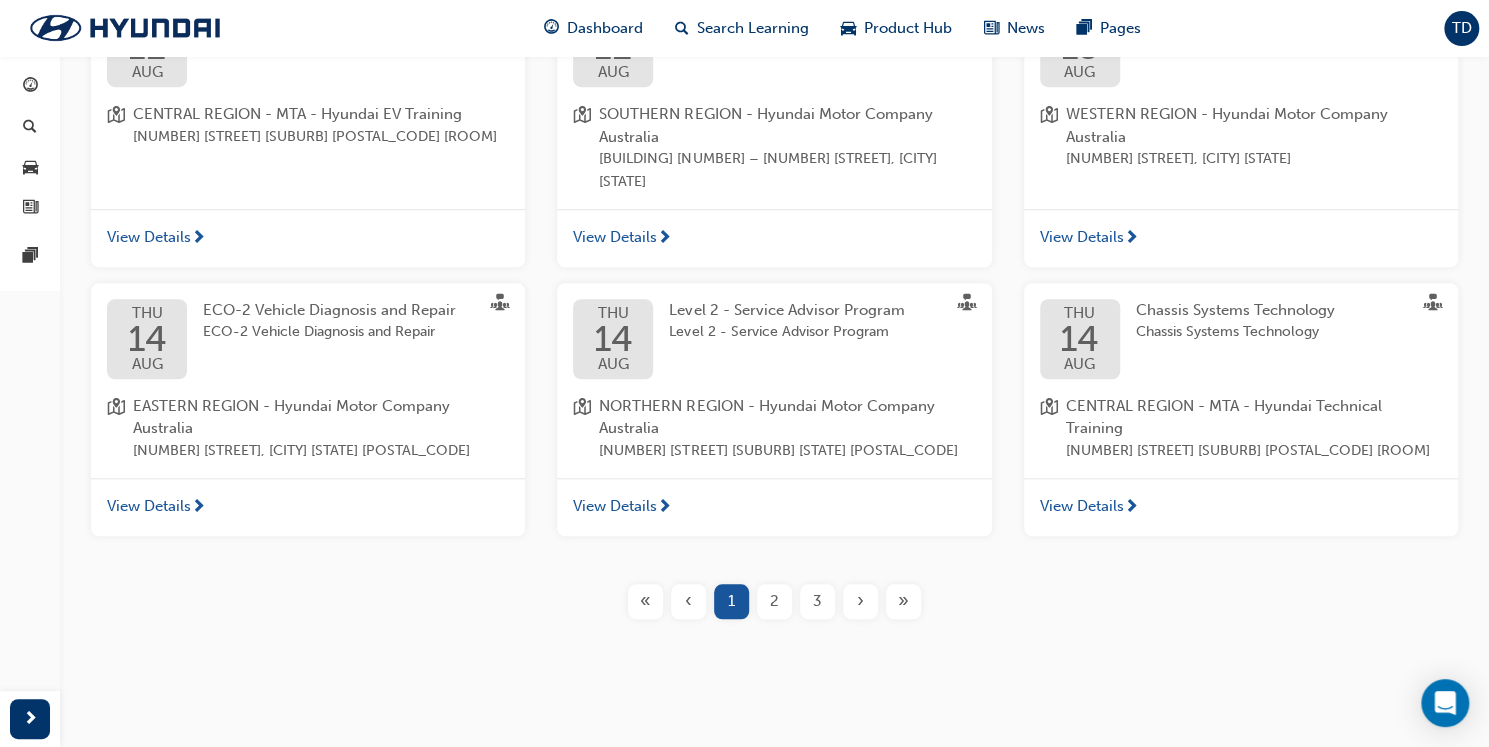 click on "›" at bounding box center [860, 601] 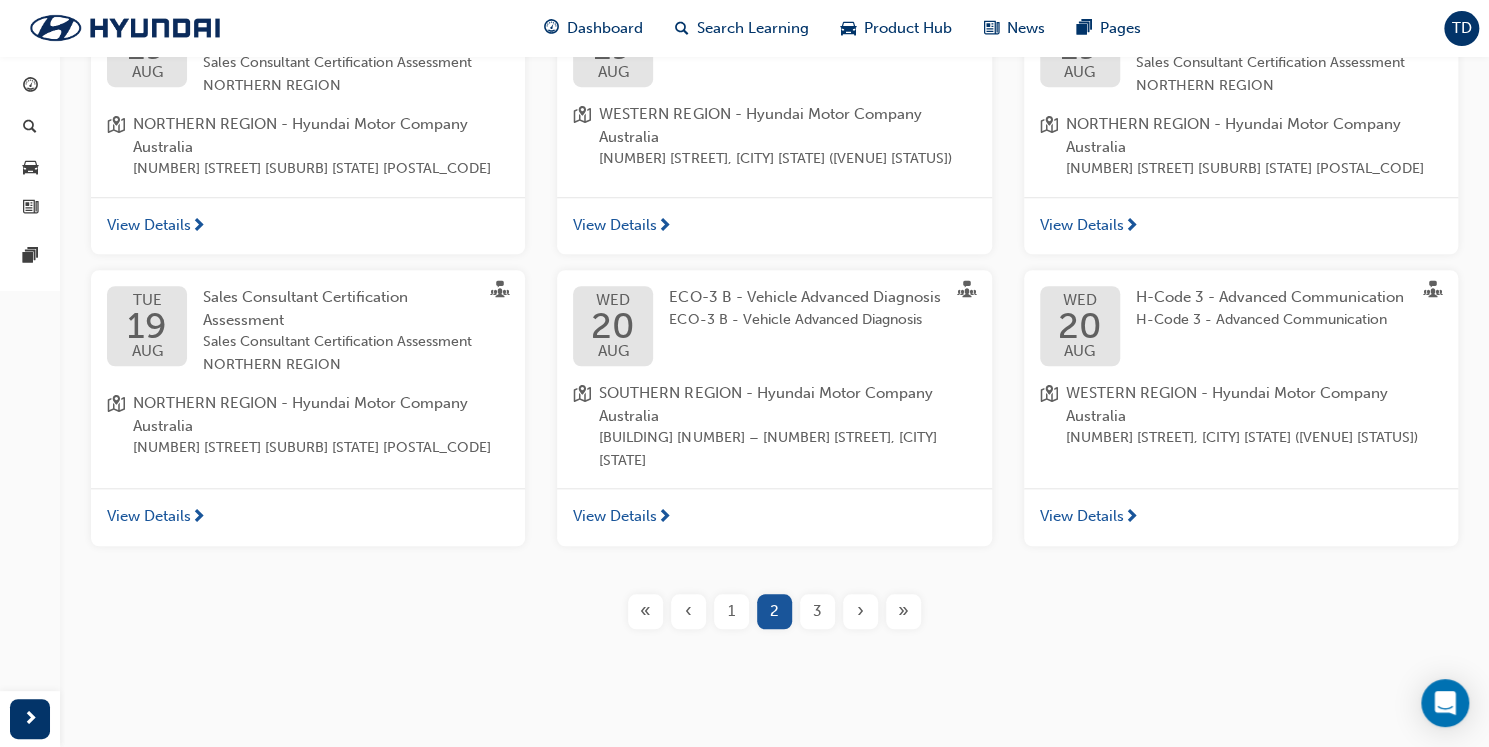 click on "›" at bounding box center (860, 611) 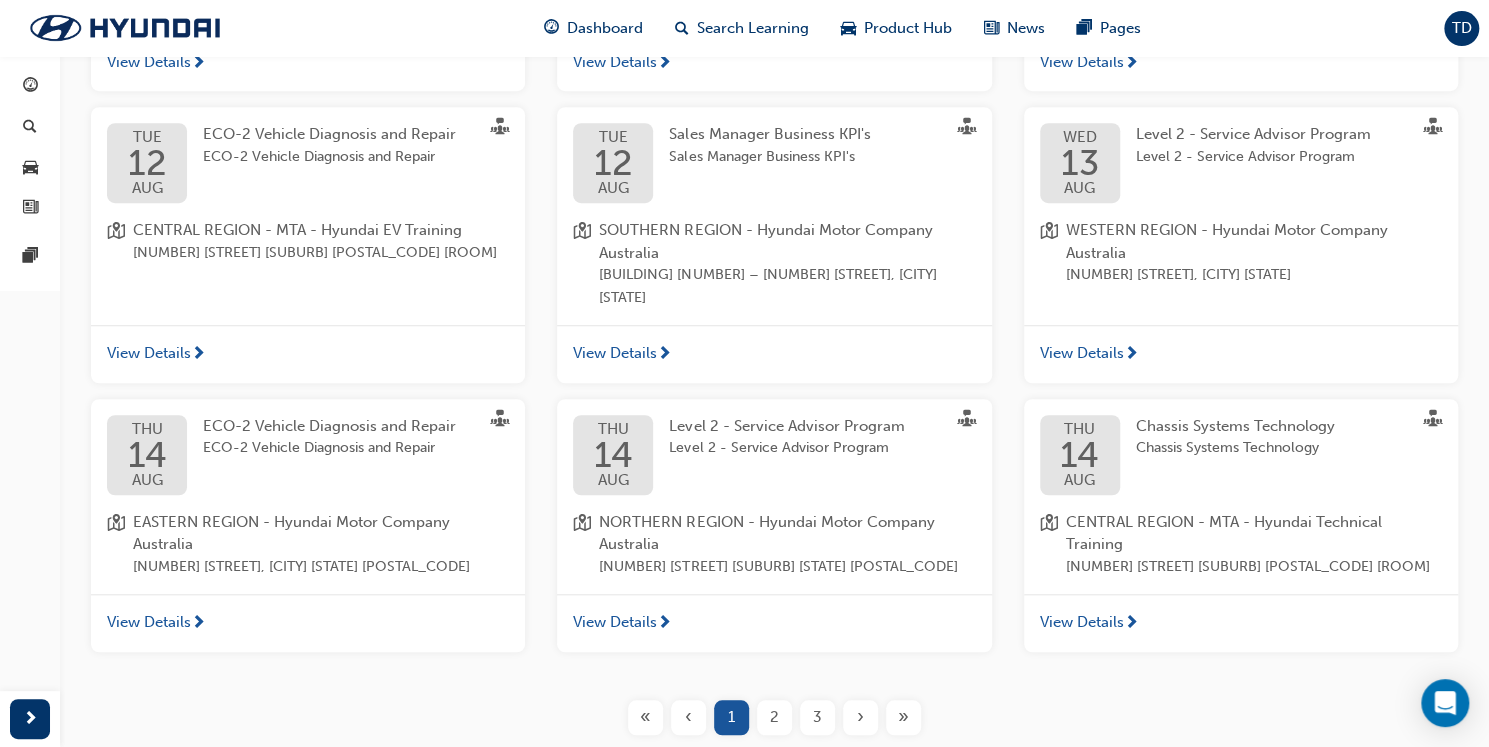 scroll, scrollTop: 683, scrollLeft: 0, axis: vertical 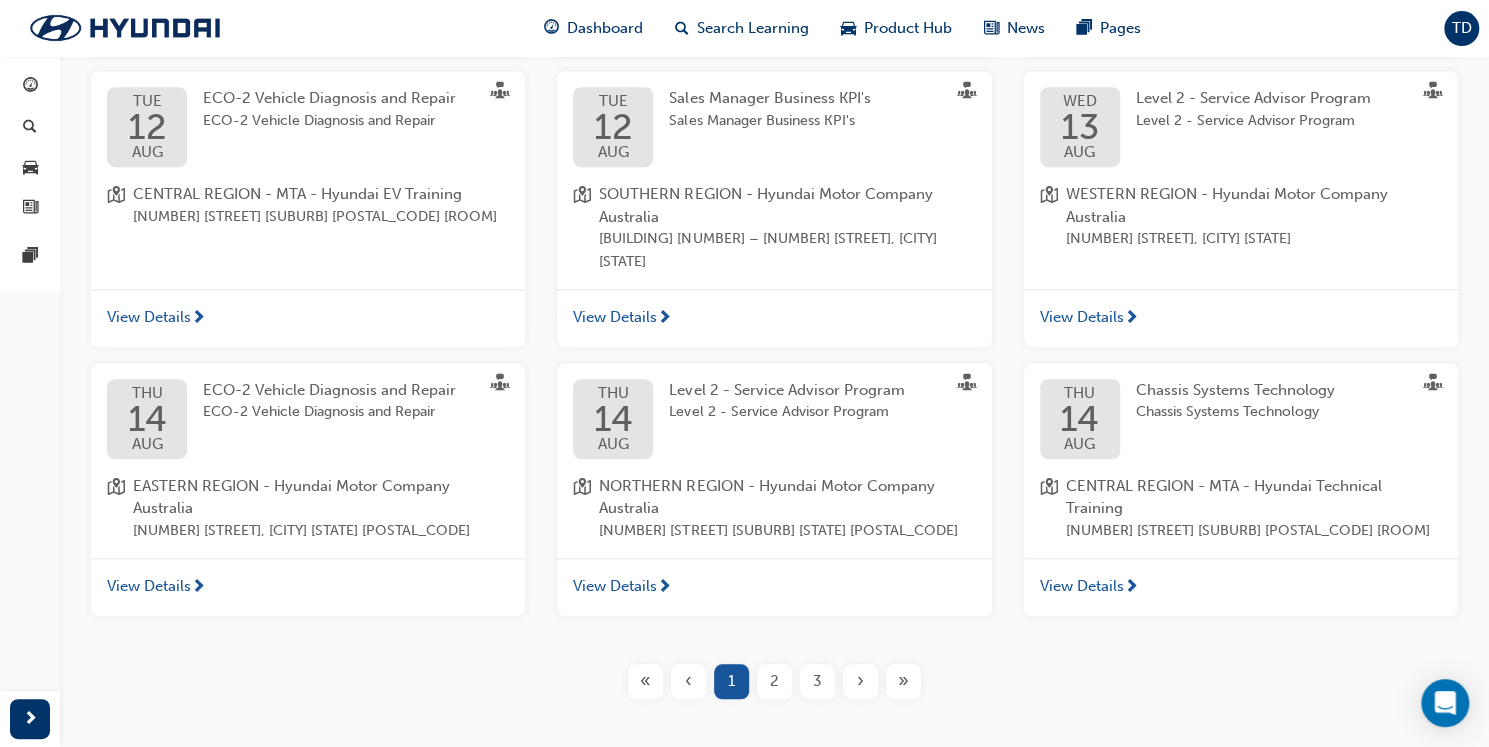 click on "›" at bounding box center [860, 681] 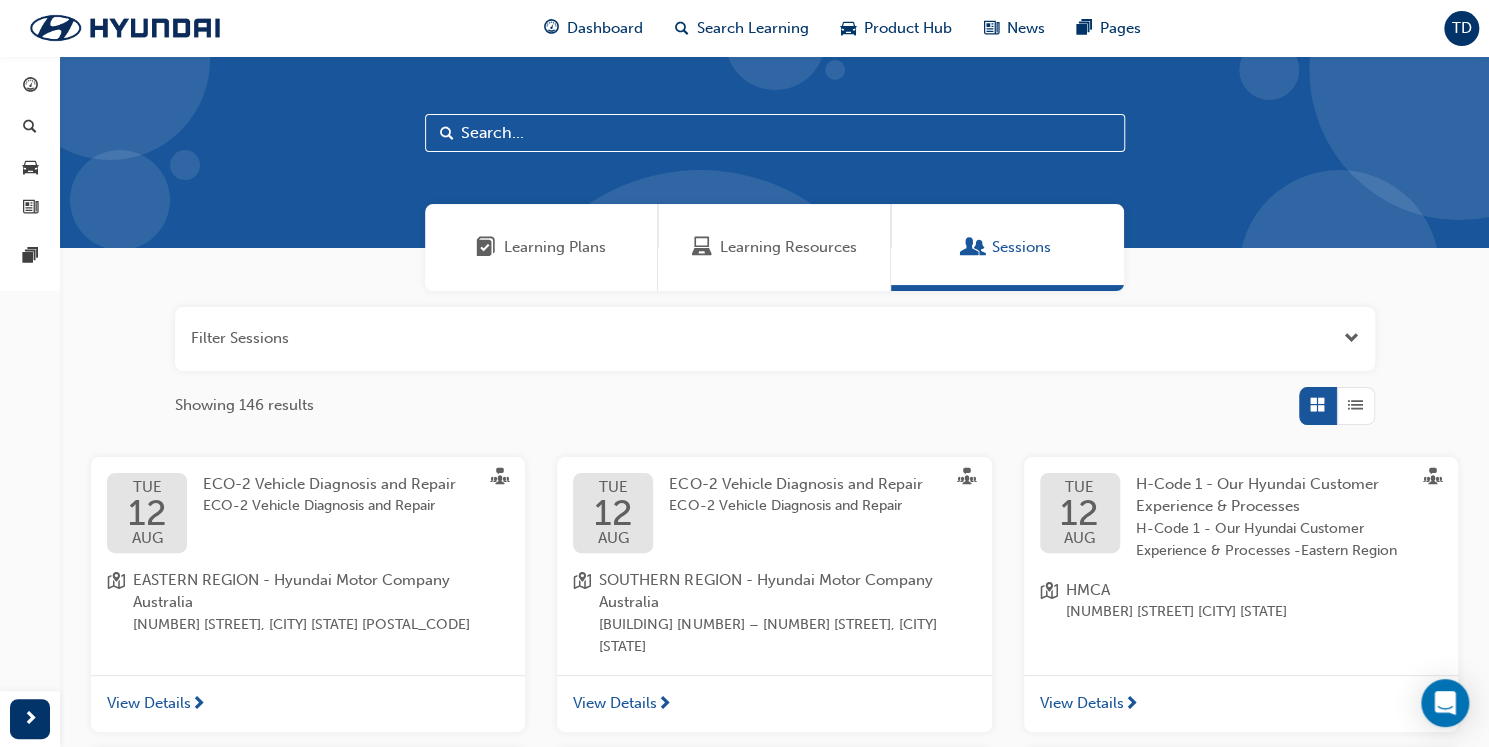 scroll, scrollTop: 0, scrollLeft: 0, axis: both 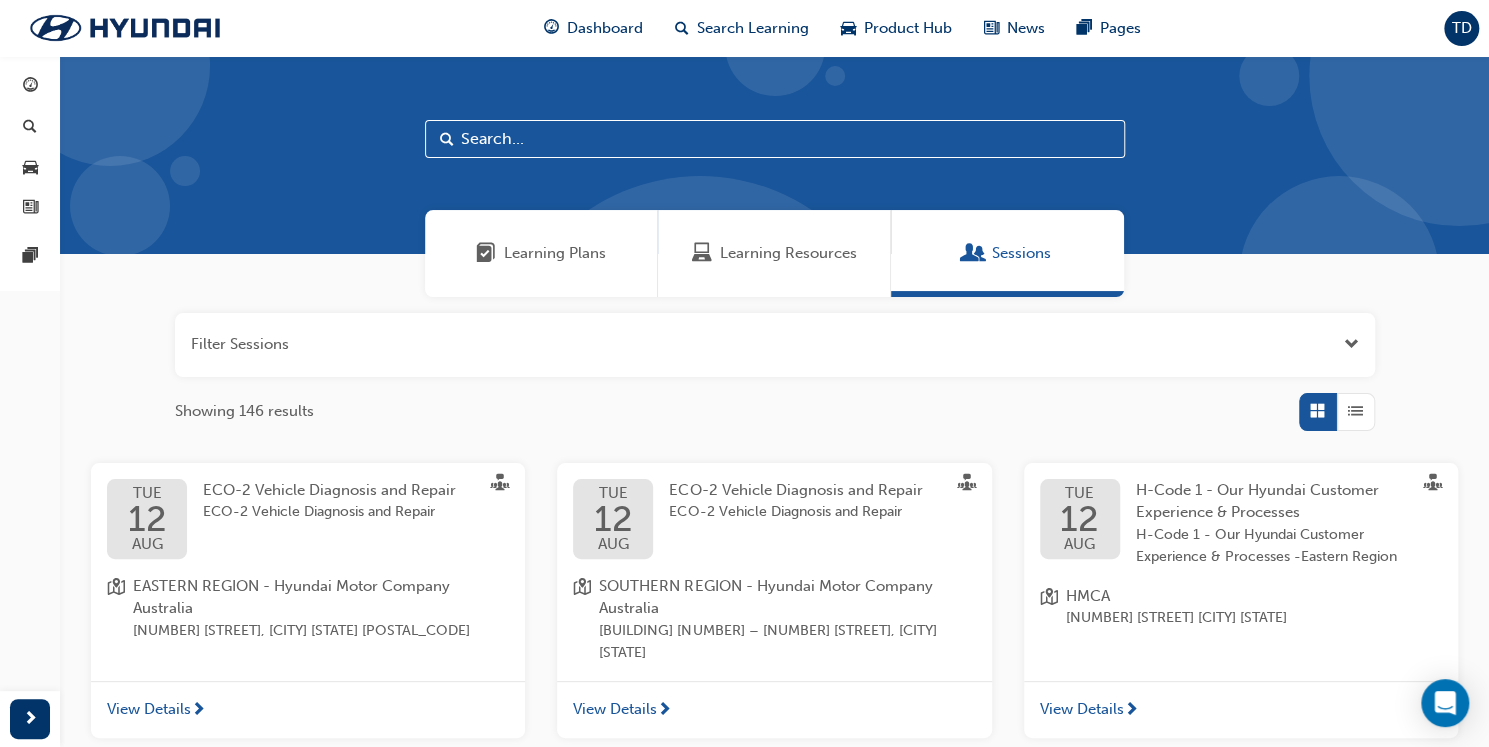 click on "Learning Resources" at bounding box center [774, 253] 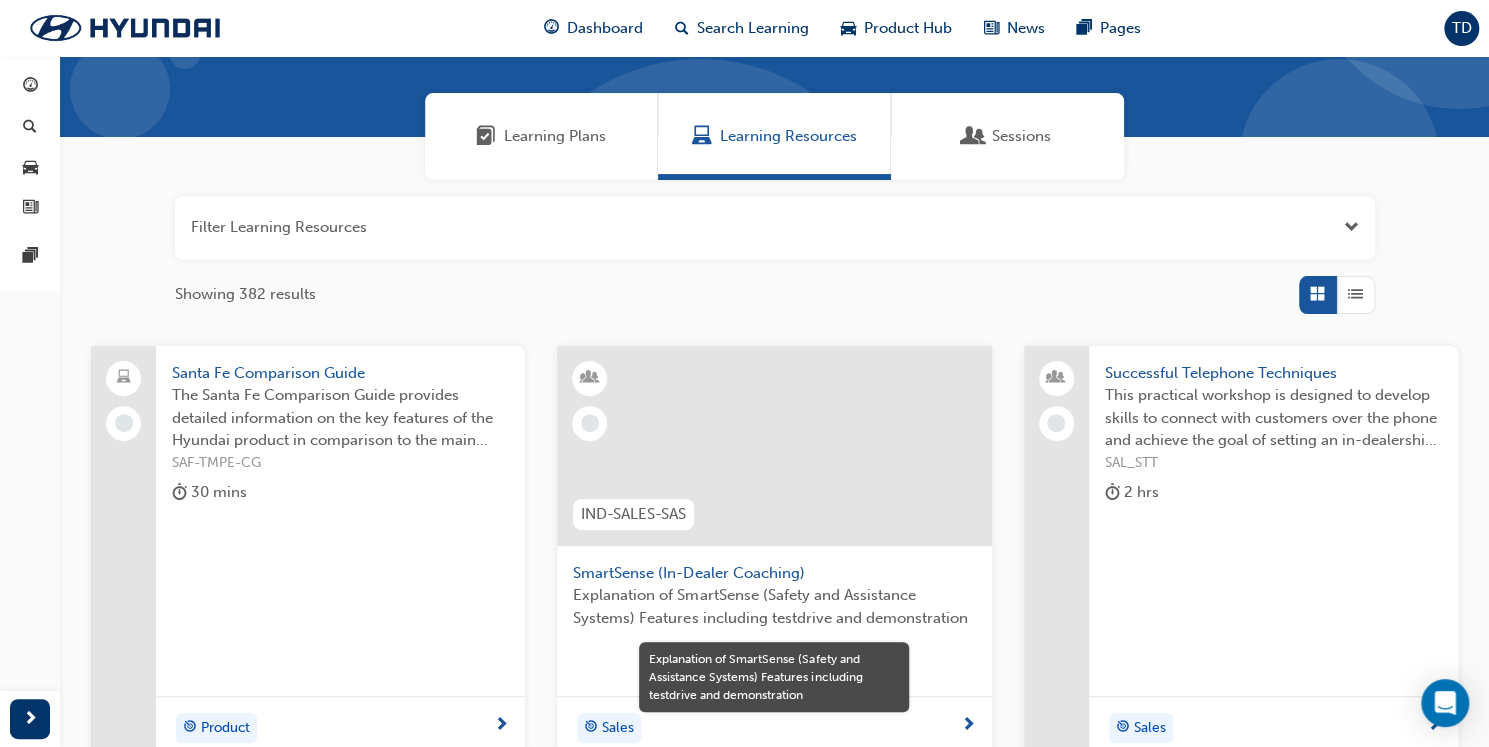 scroll, scrollTop: 0, scrollLeft: 0, axis: both 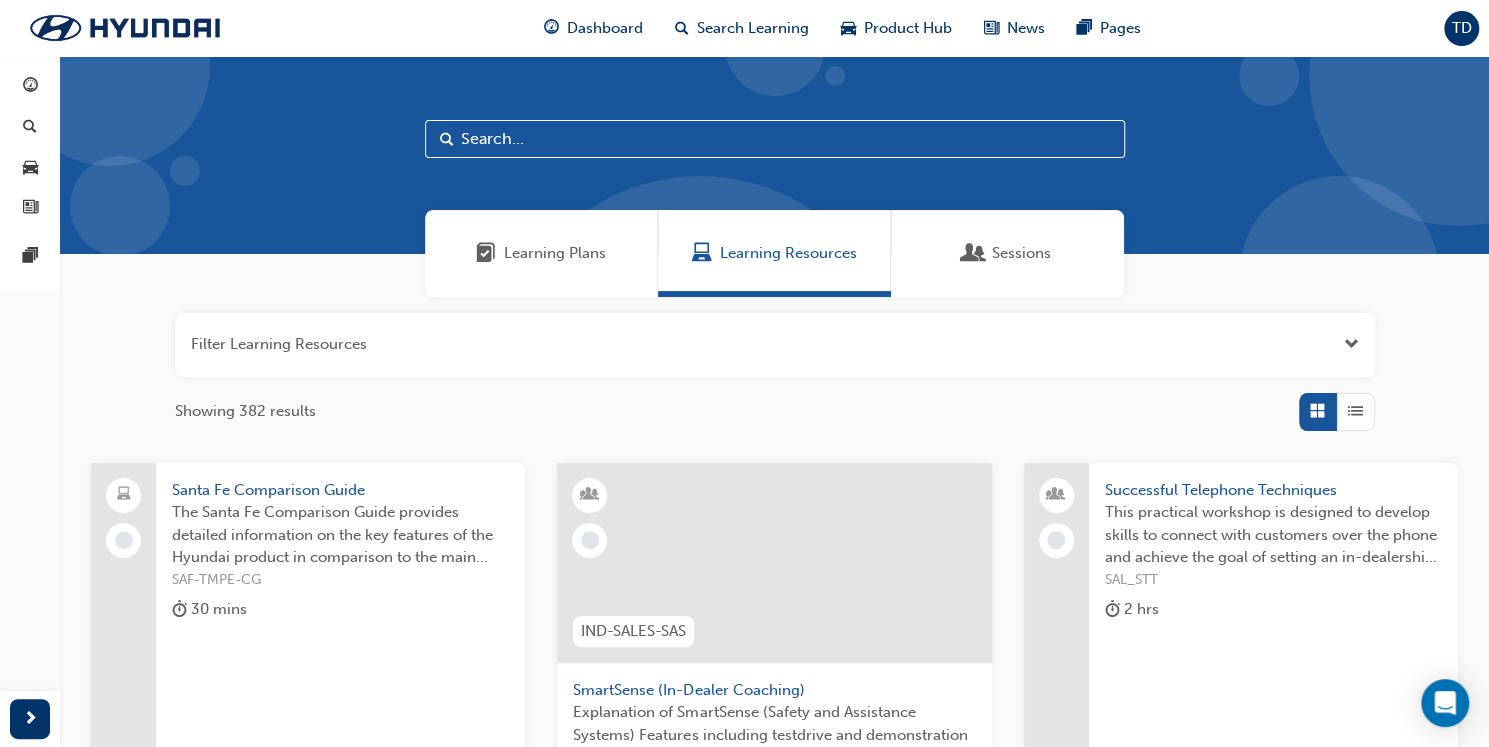 click on "Learning Plans" at bounding box center [541, 253] 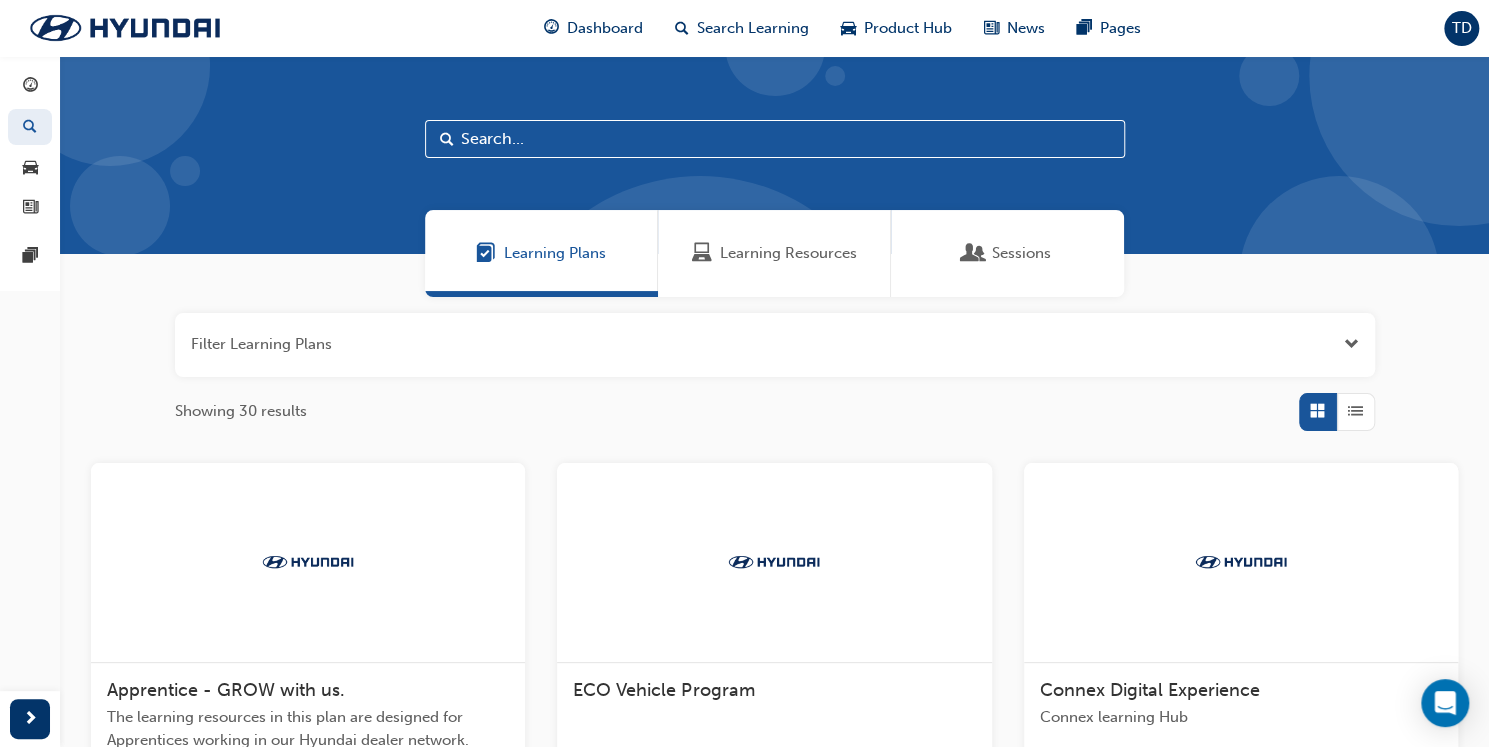 click at bounding box center [1351, 344] 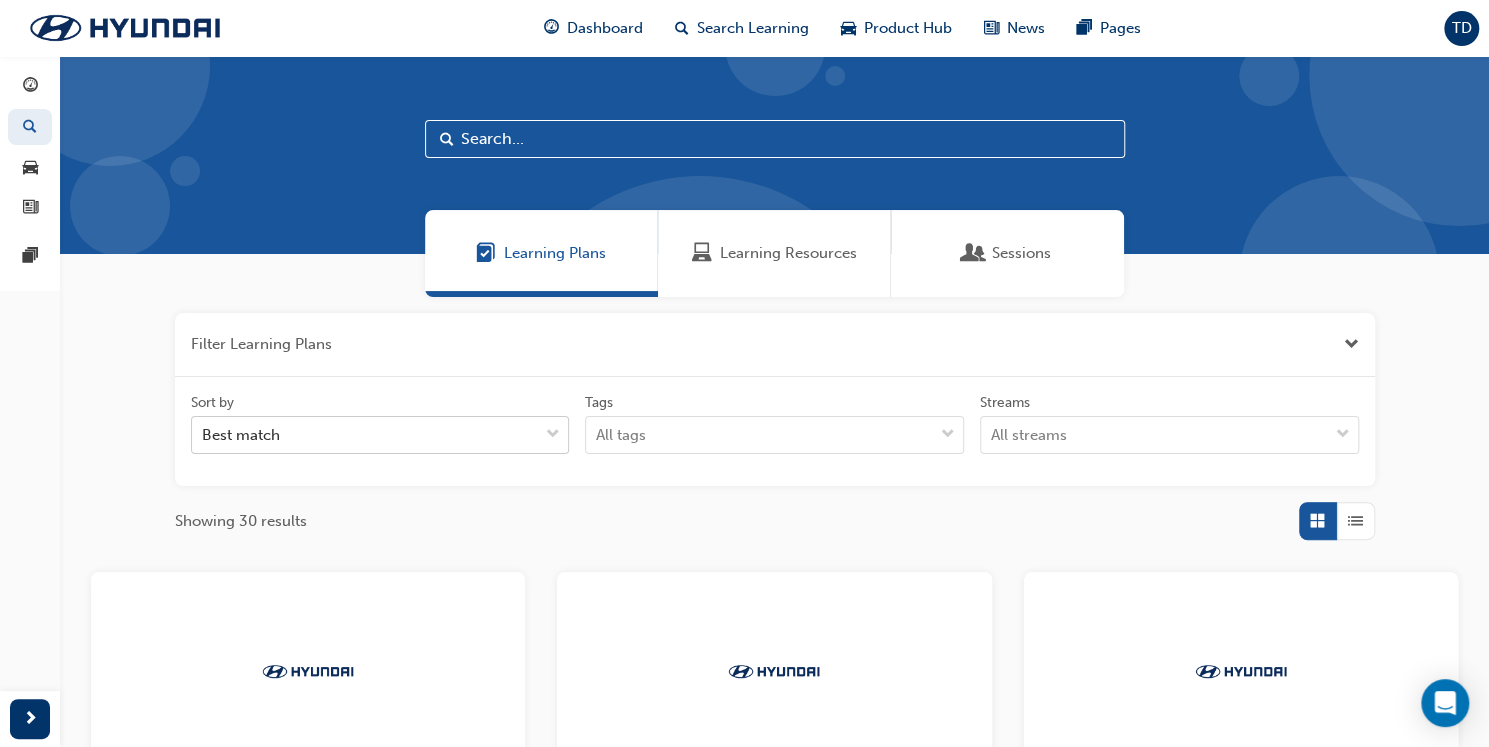 click at bounding box center (553, 435) 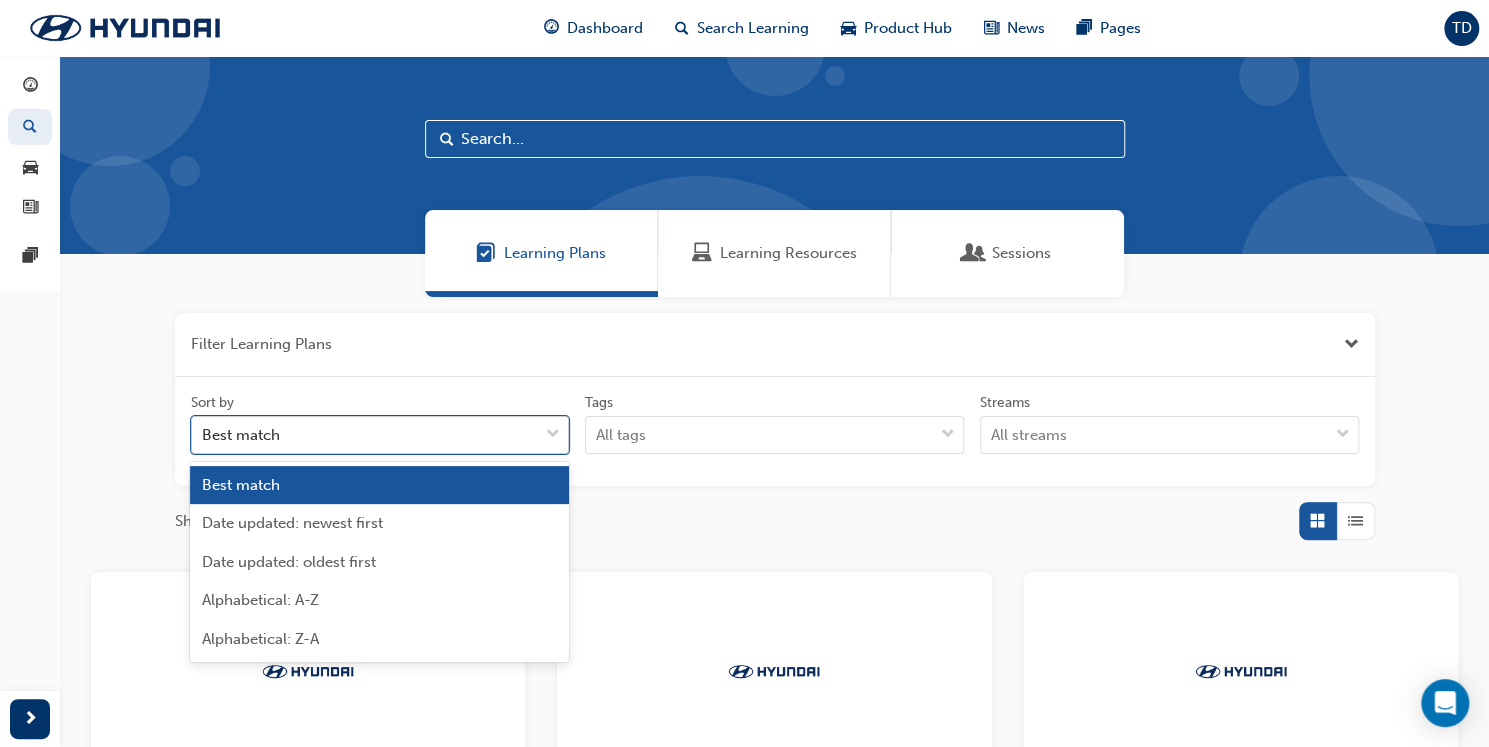 click at bounding box center (553, 435) 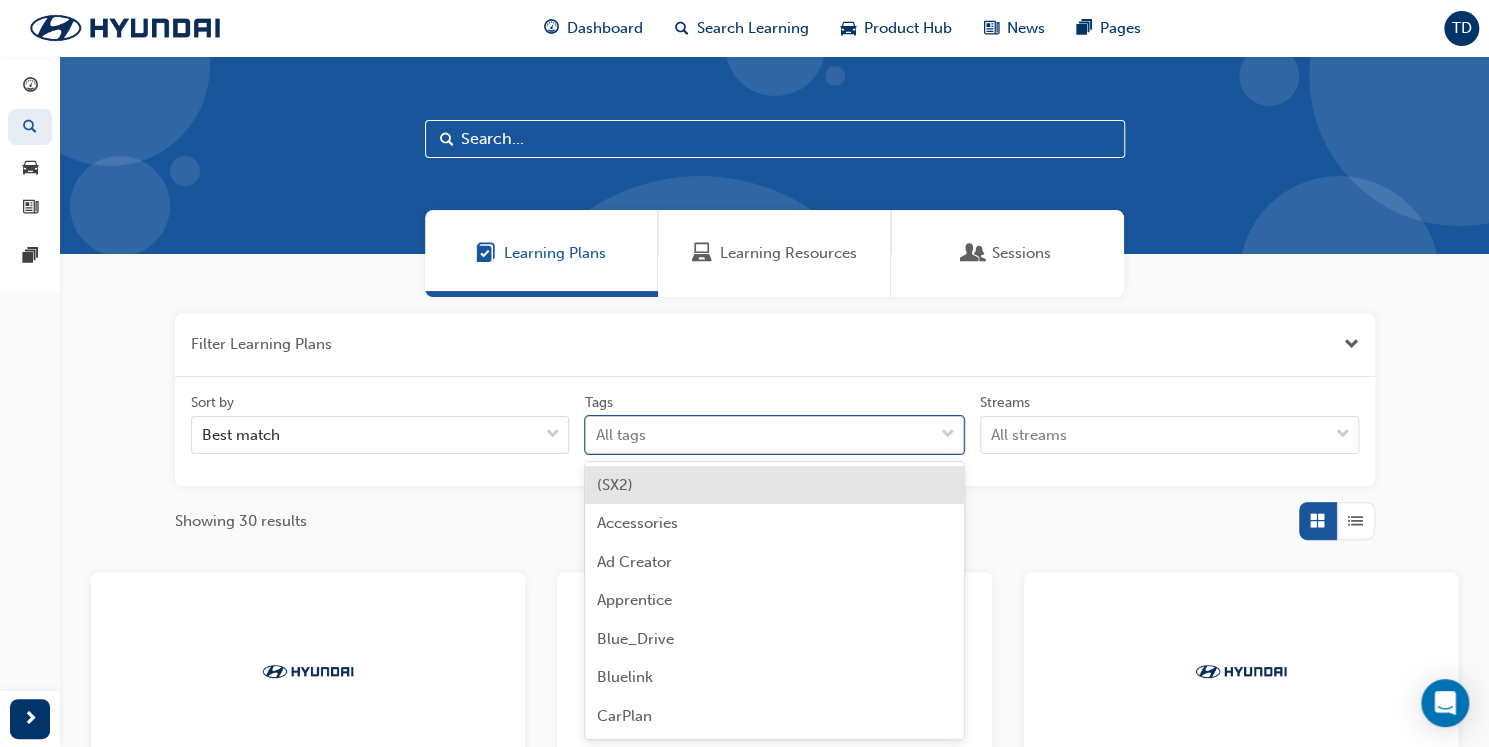 scroll, scrollTop: 22, scrollLeft: 0, axis: vertical 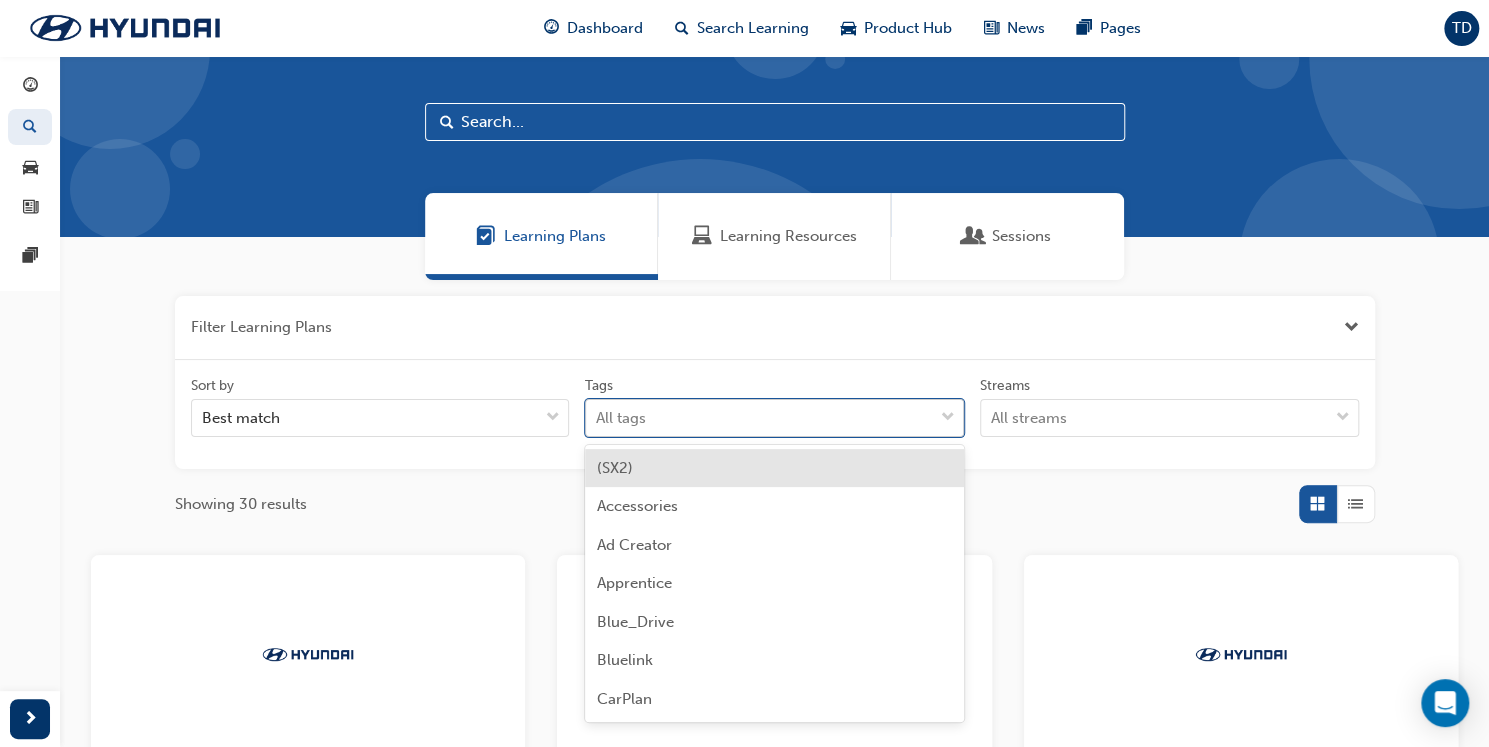 click at bounding box center [948, 418] 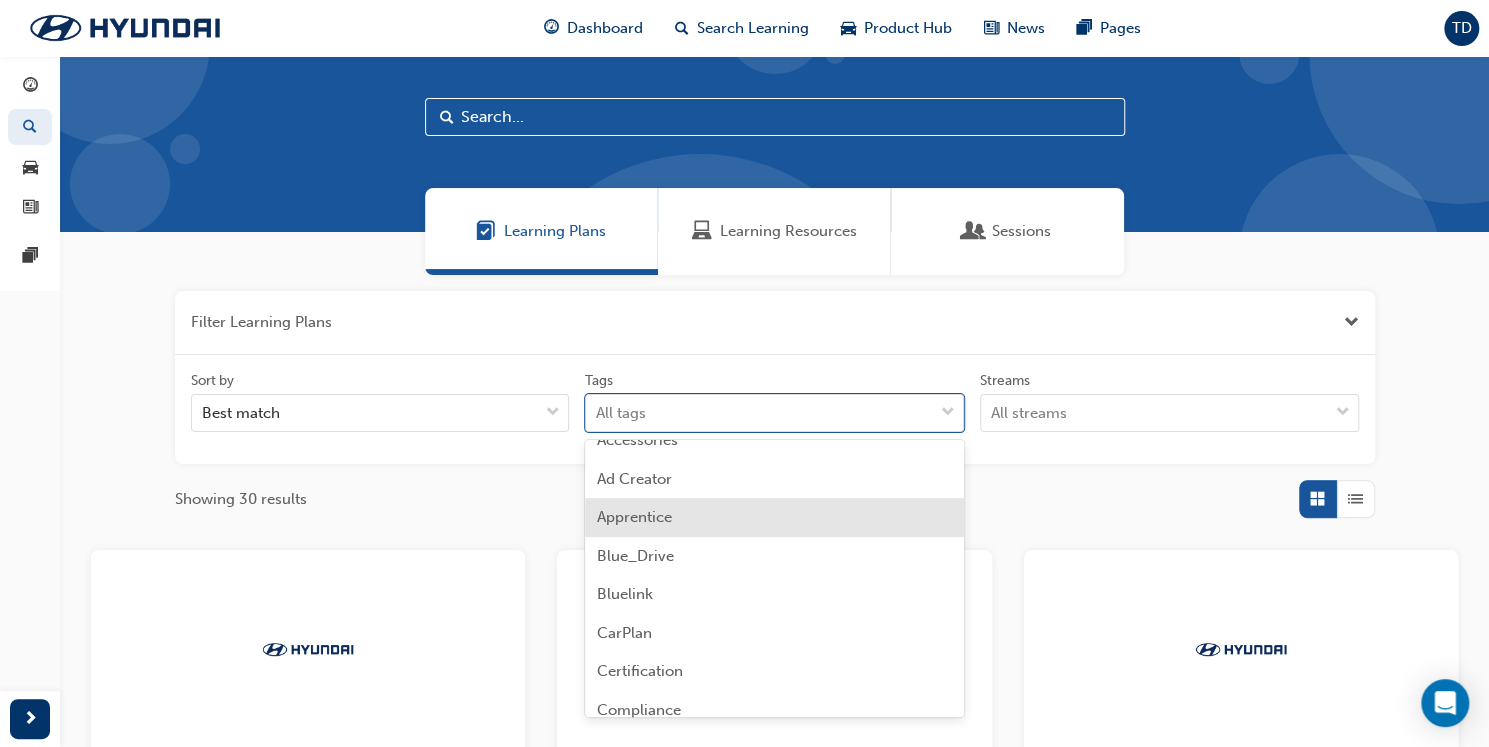 scroll, scrollTop: 0, scrollLeft: 0, axis: both 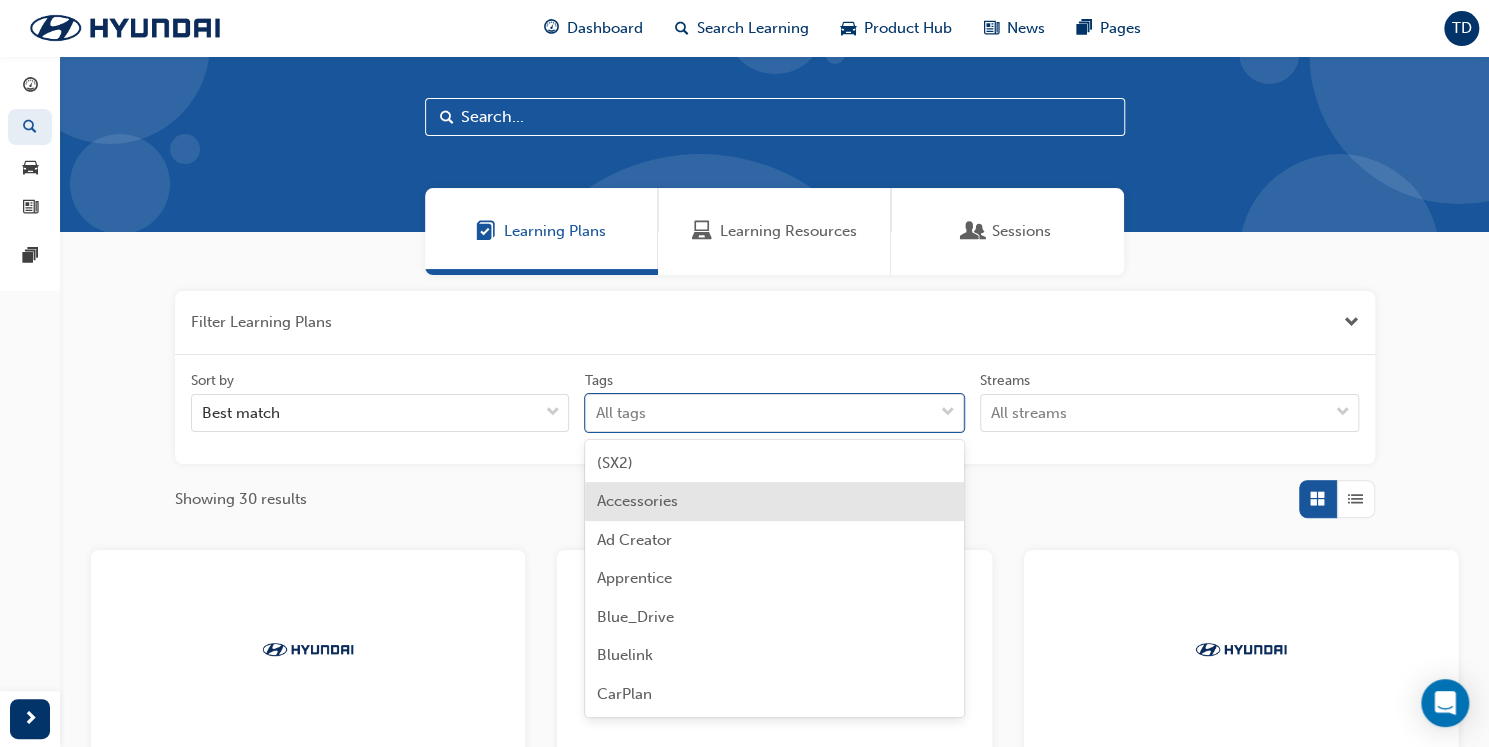click on "Sort by Best match Tags      option Accessories focused, 2 of 98. 98 results available. Use Up and Down to choose options, press Enter to select the currently focused option, press Escape to exit the menu, press Tab to select the option and exit the menu. All tags Streams All streams" at bounding box center [775, 410] 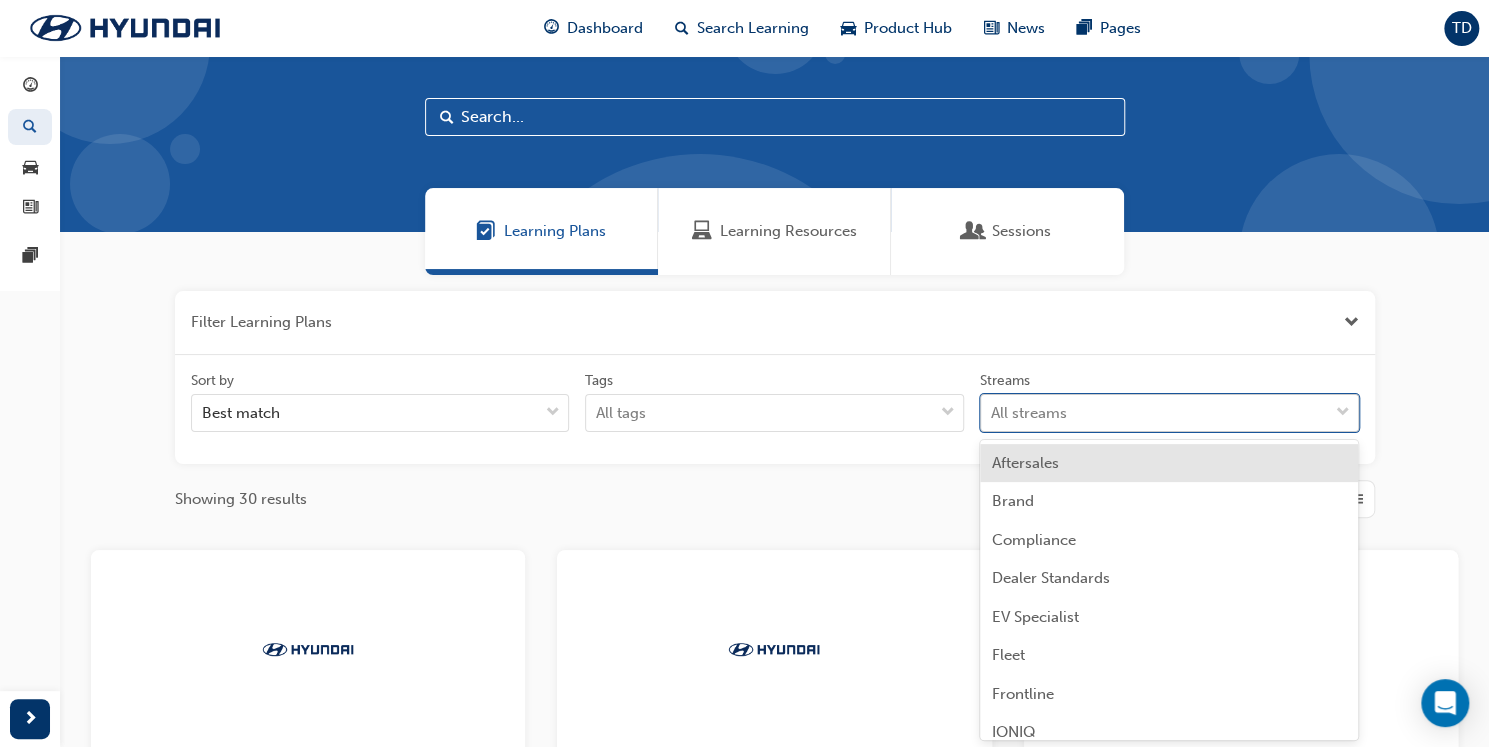 click at bounding box center [1343, 413] 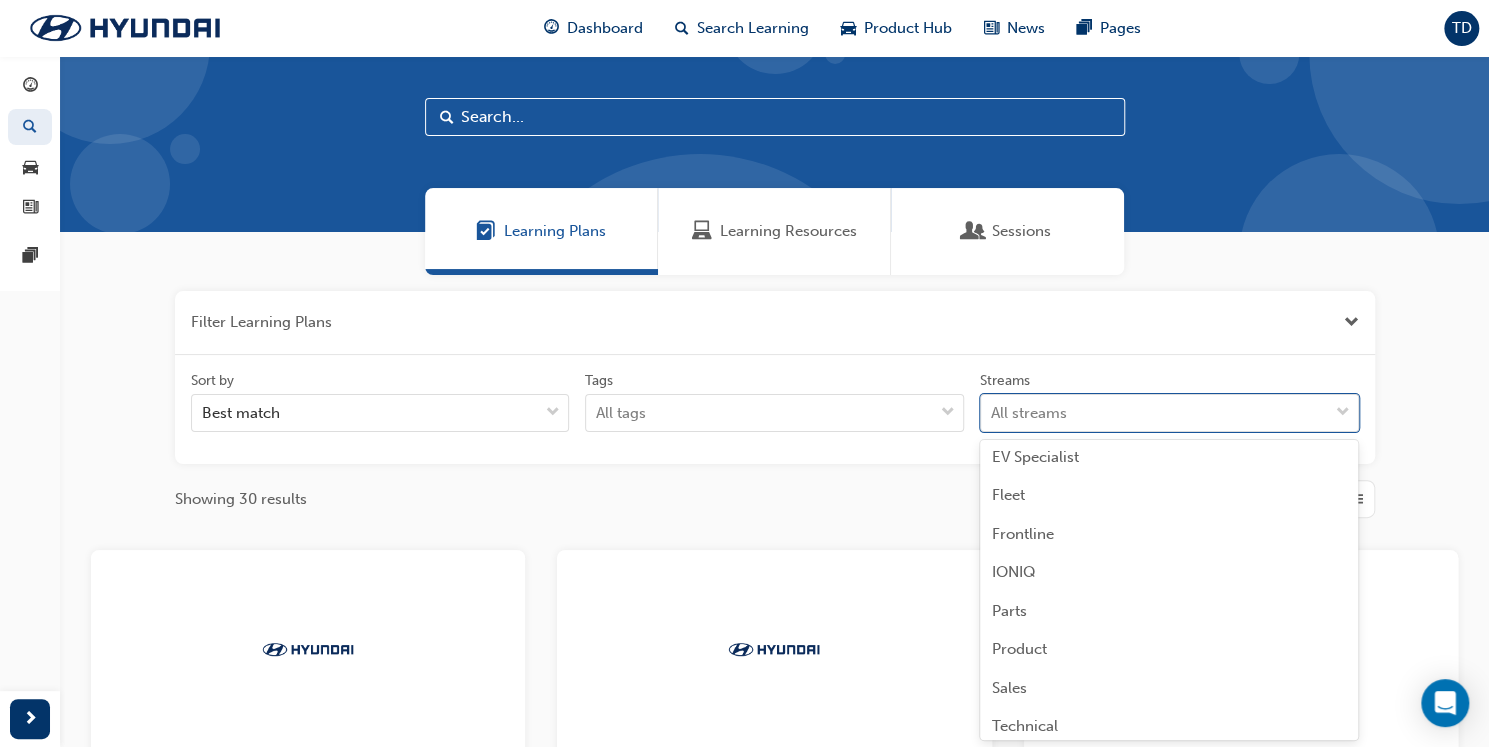scroll, scrollTop: 207, scrollLeft: 0, axis: vertical 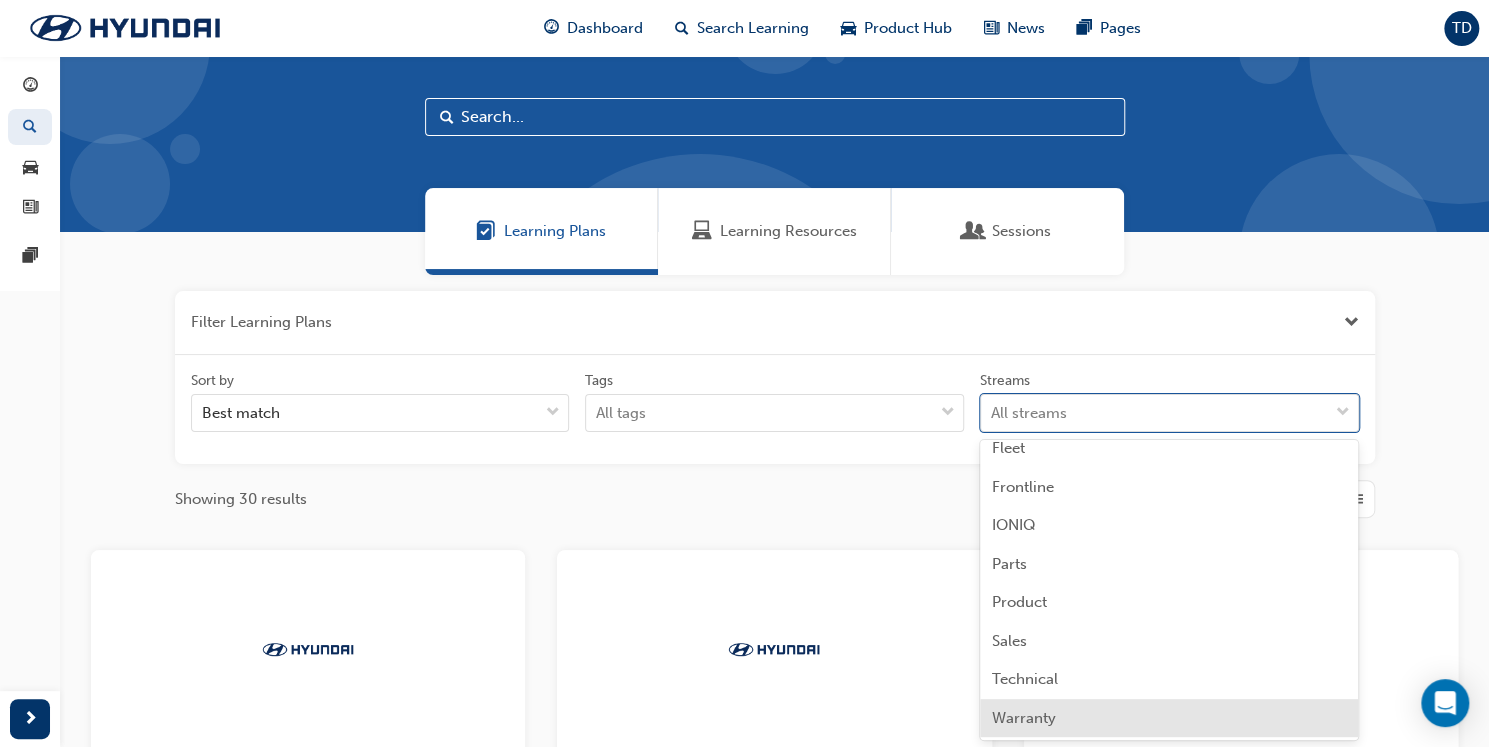 click on "Warranty" at bounding box center [1024, 718] 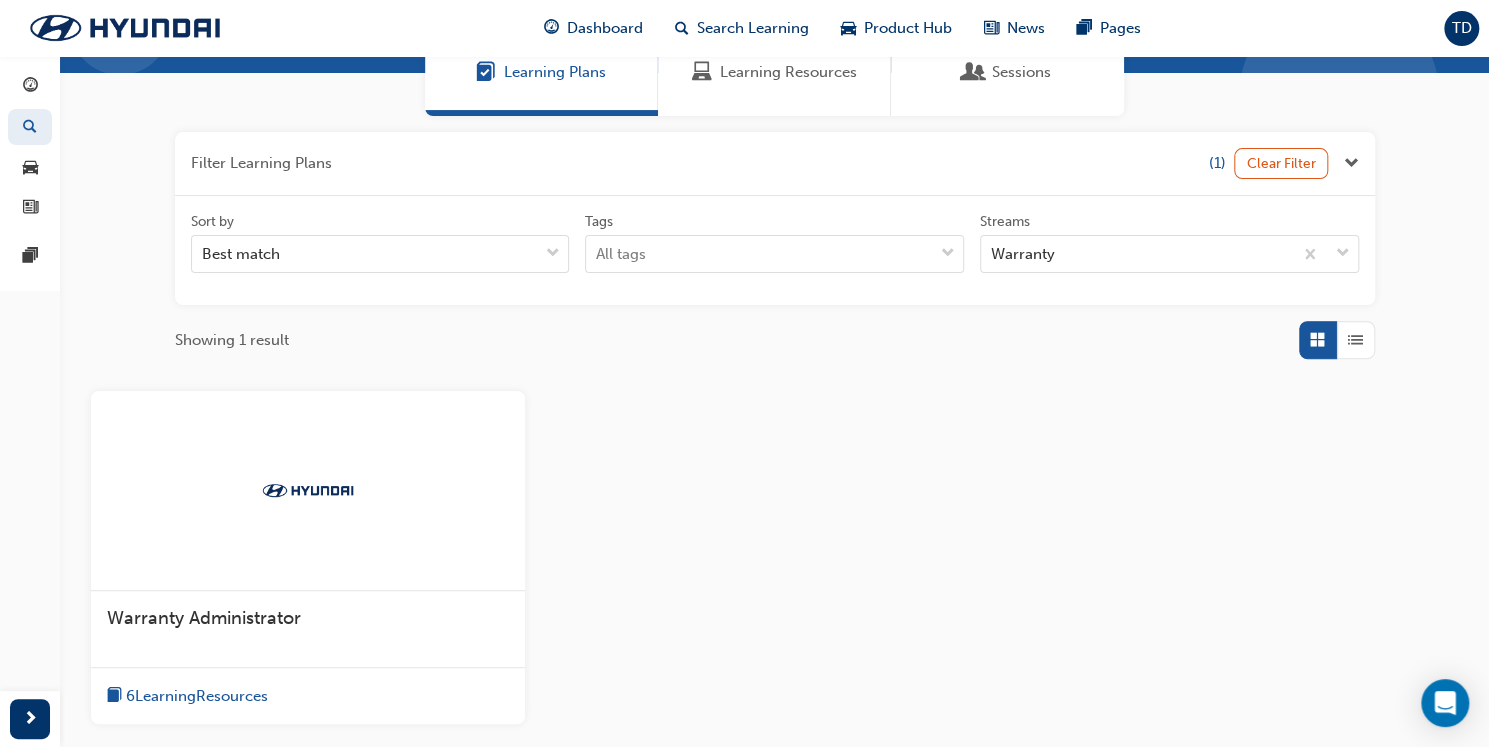 scroll, scrollTop: 352, scrollLeft: 0, axis: vertical 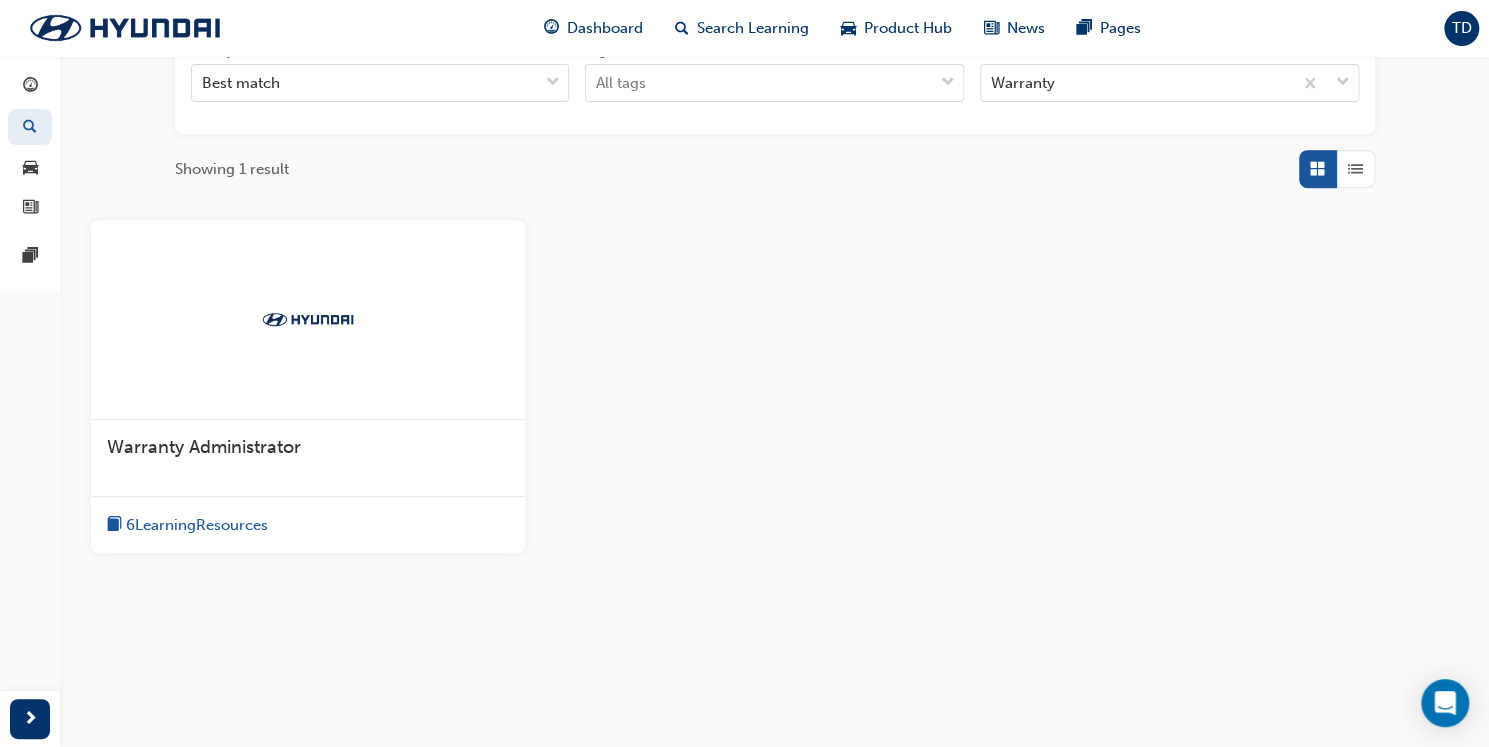 click on "6  Learning  Resources" at bounding box center [197, 525] 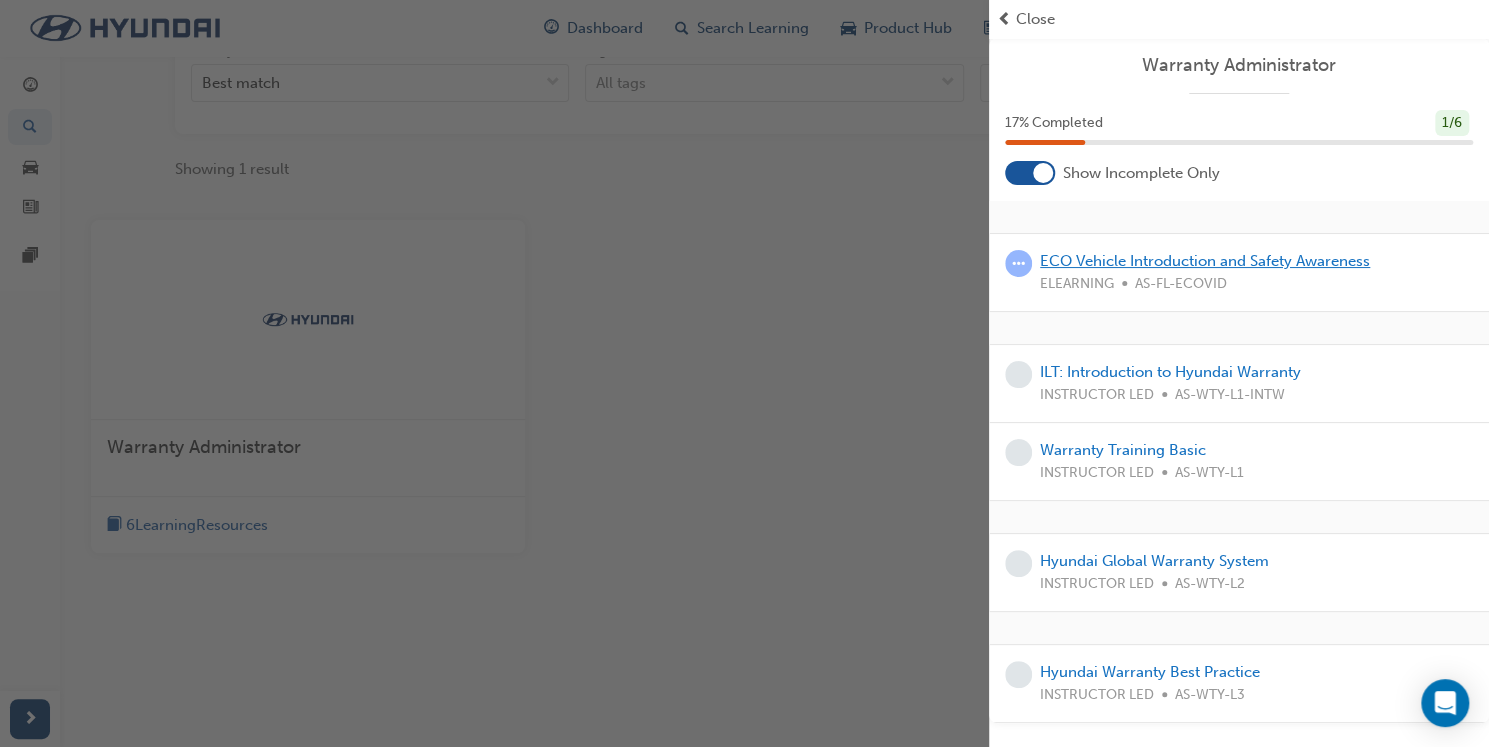click on "ECO Vehicle Introduction and Safety Awareness" at bounding box center [1205, 261] 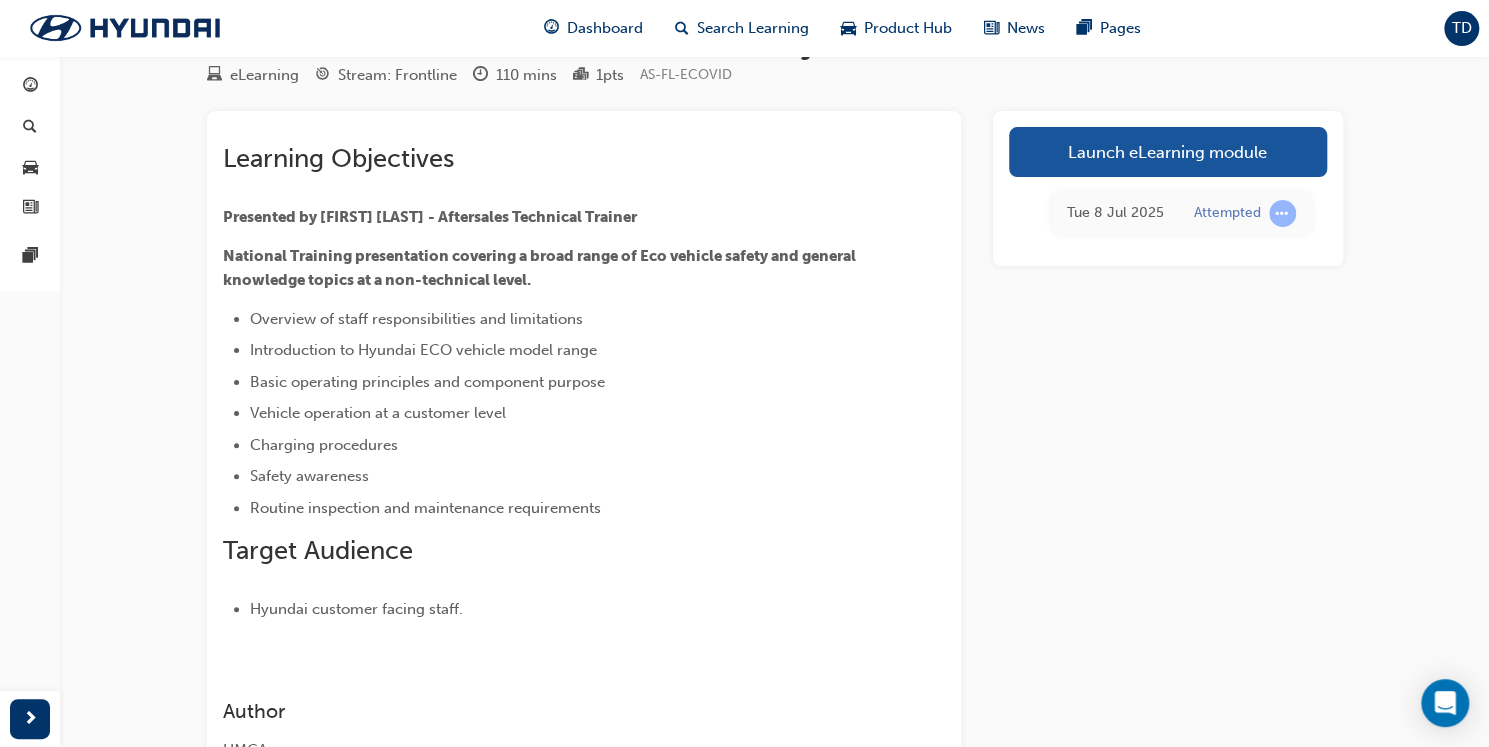scroll, scrollTop: 0, scrollLeft: 0, axis: both 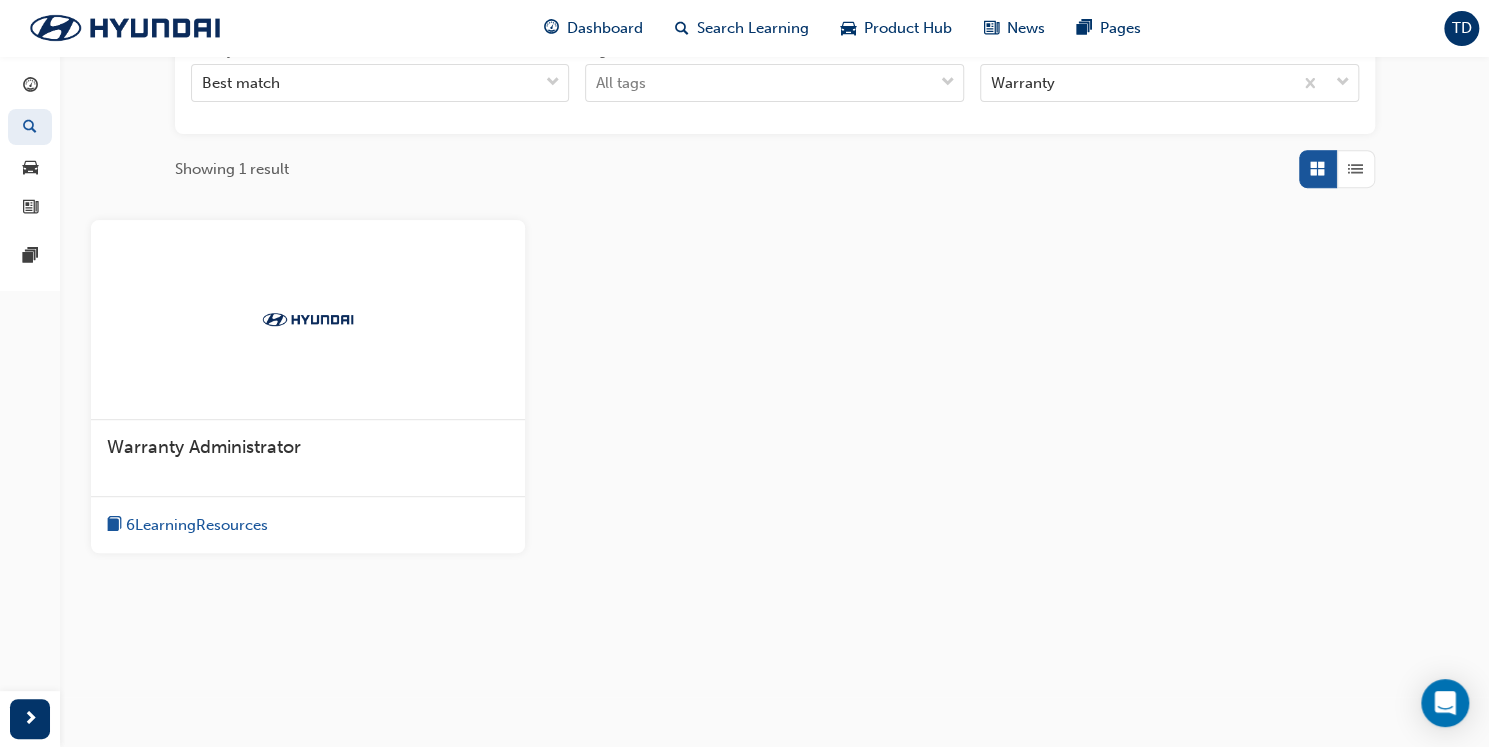 click on "Warranty Administrator" at bounding box center [204, 447] 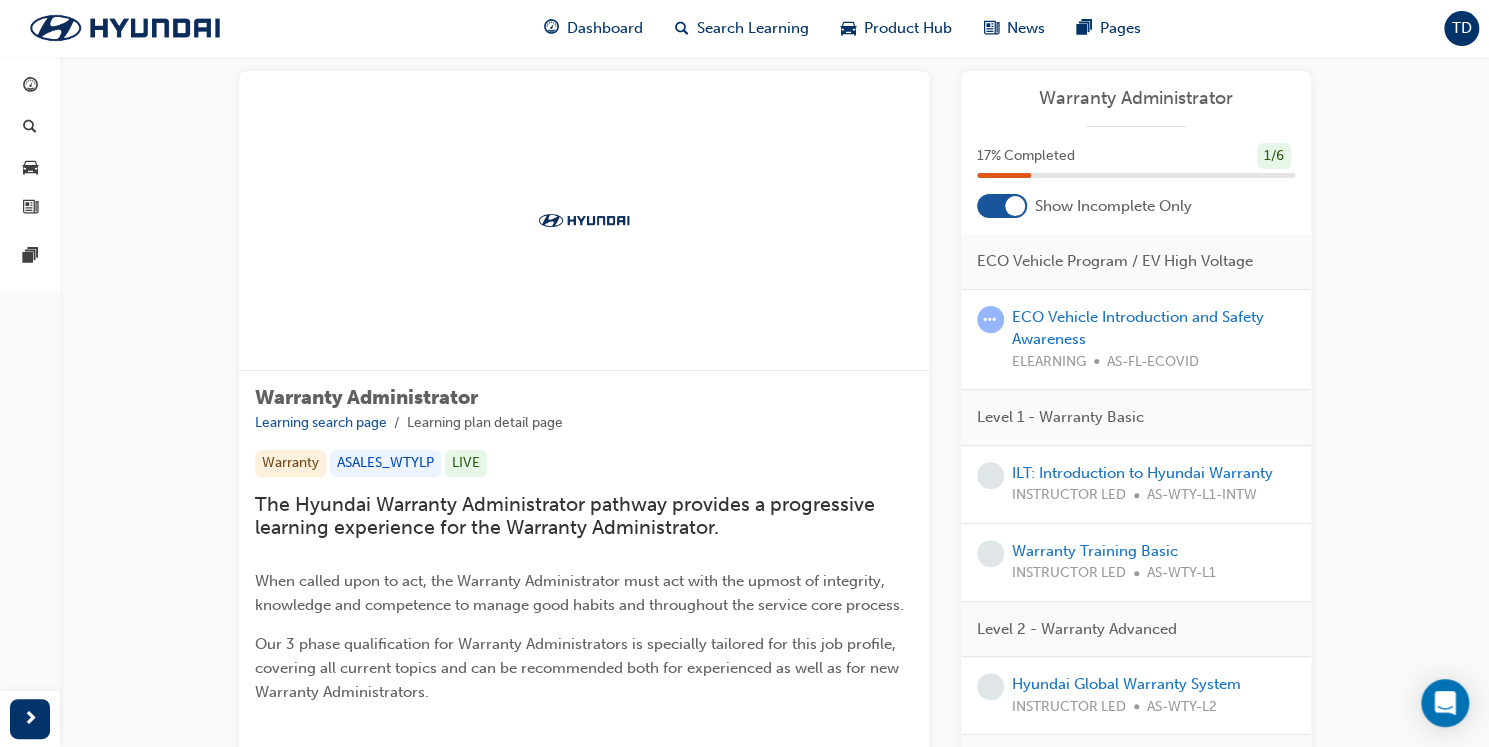 scroll, scrollTop: 0, scrollLeft: 0, axis: both 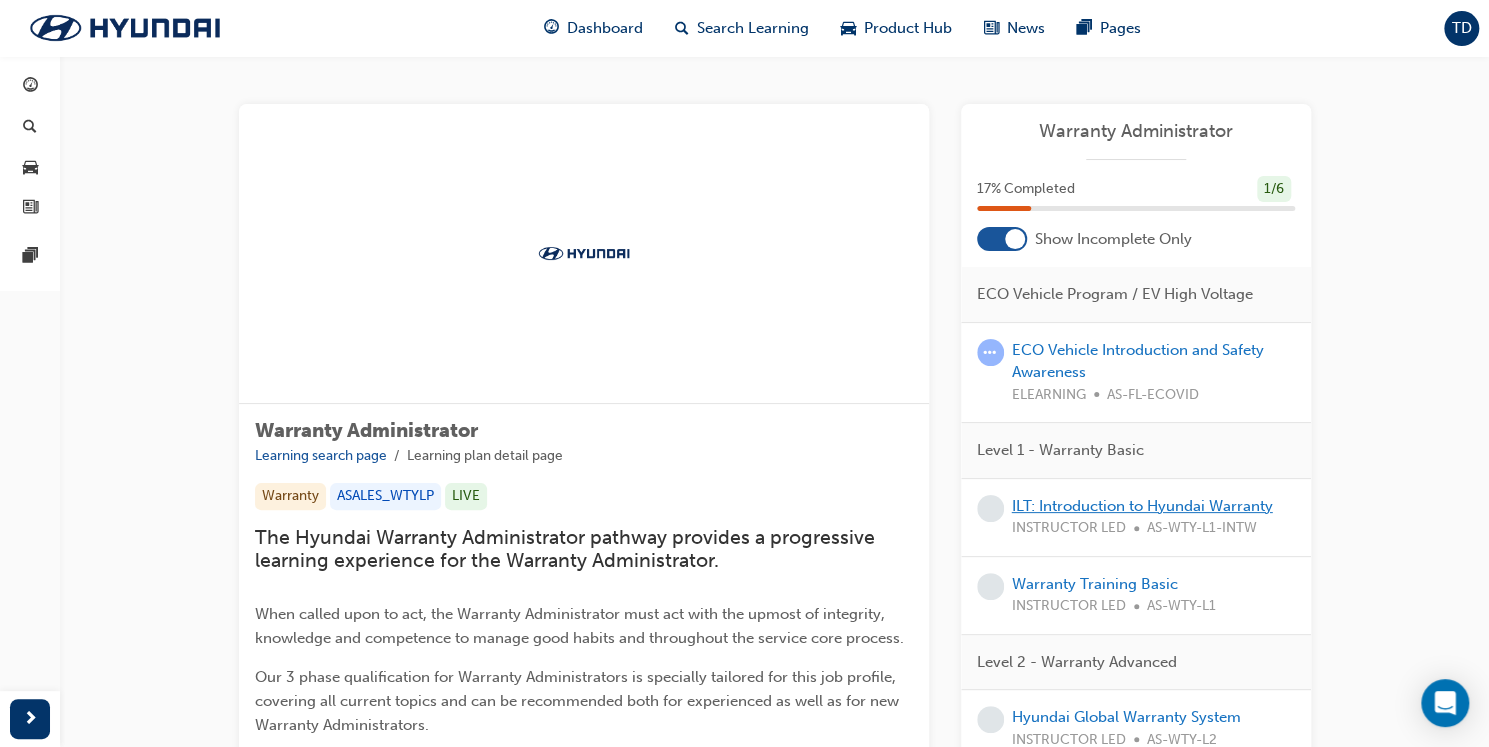 click on "ILT: Introduction to Hyundai Warranty" at bounding box center (1142, 506) 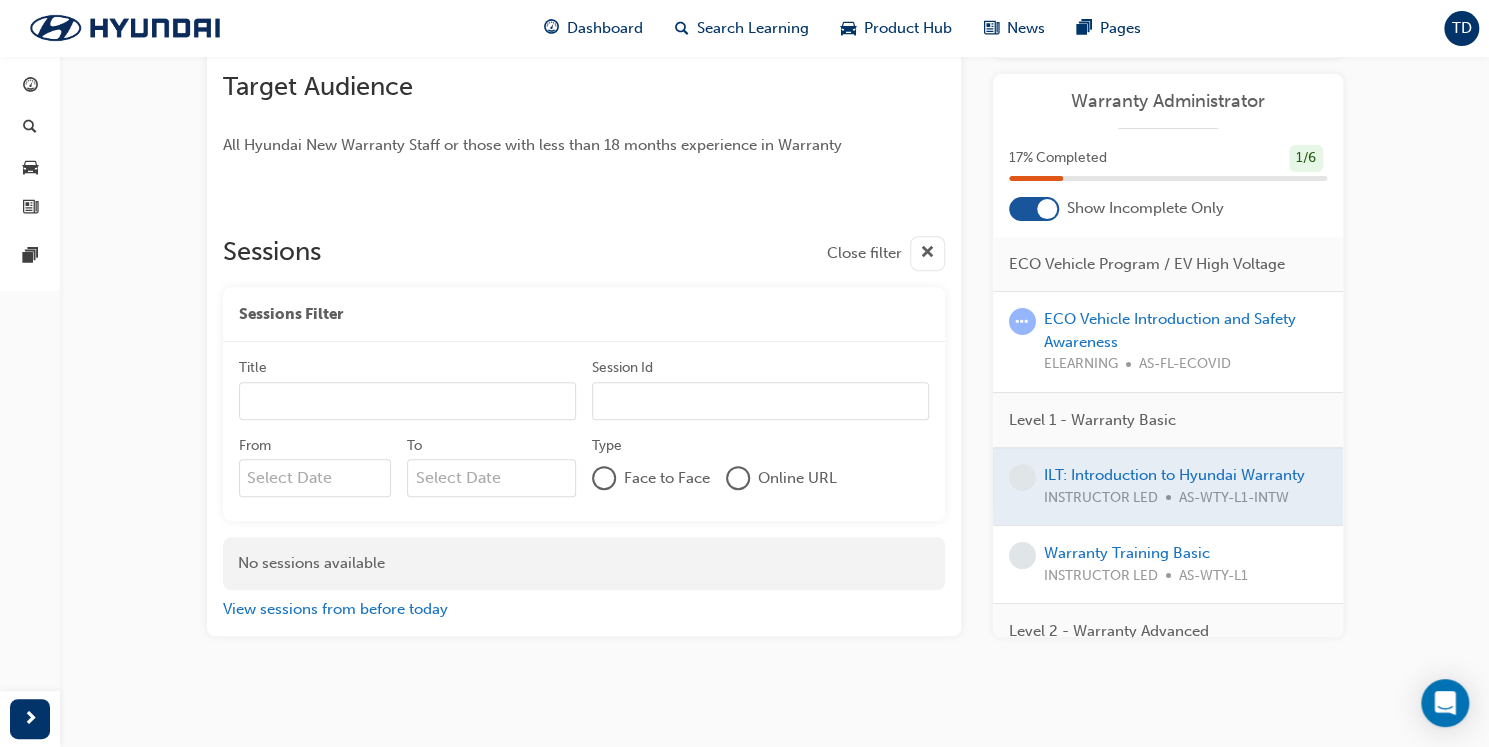 scroll, scrollTop: 269, scrollLeft: 0, axis: vertical 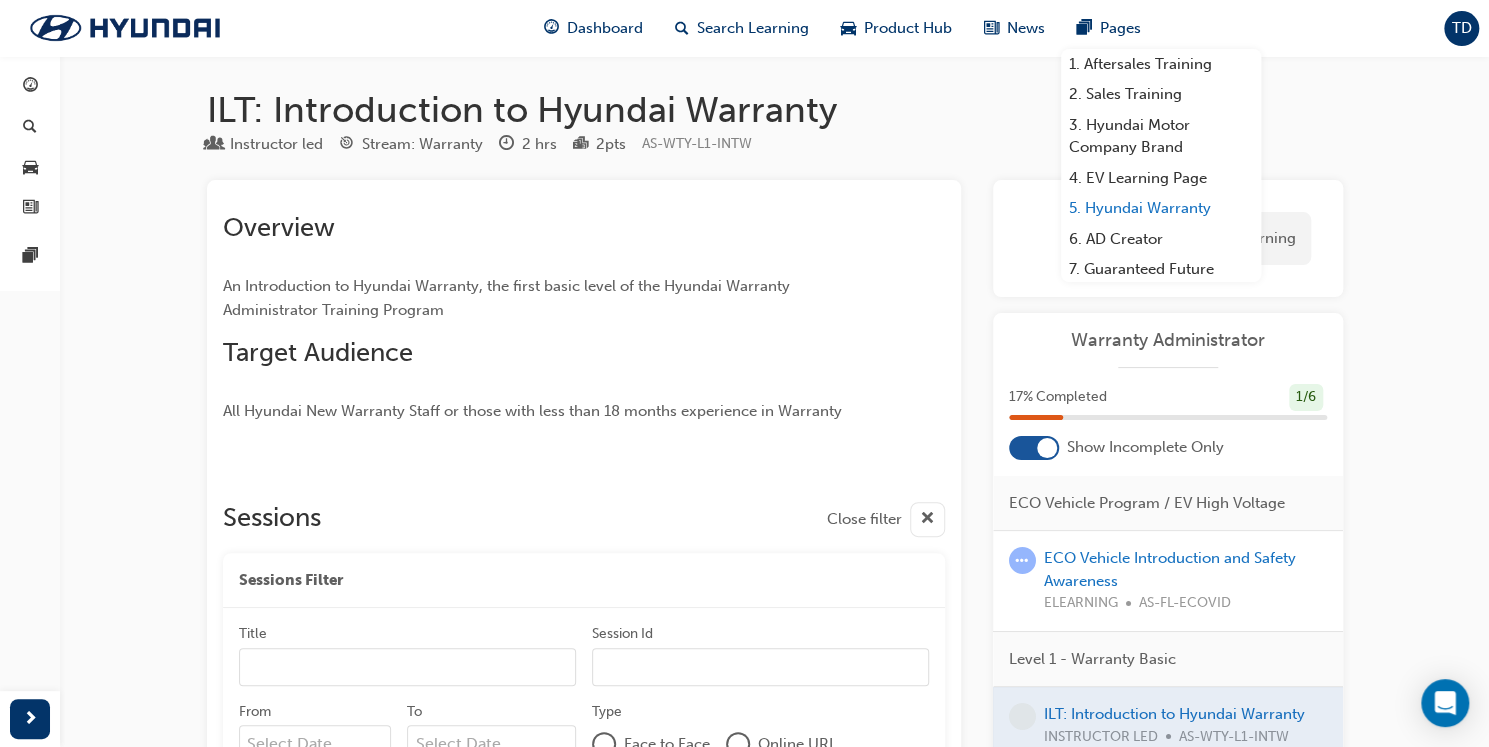 click on "5. Hyundai Warranty" at bounding box center (1161, 208) 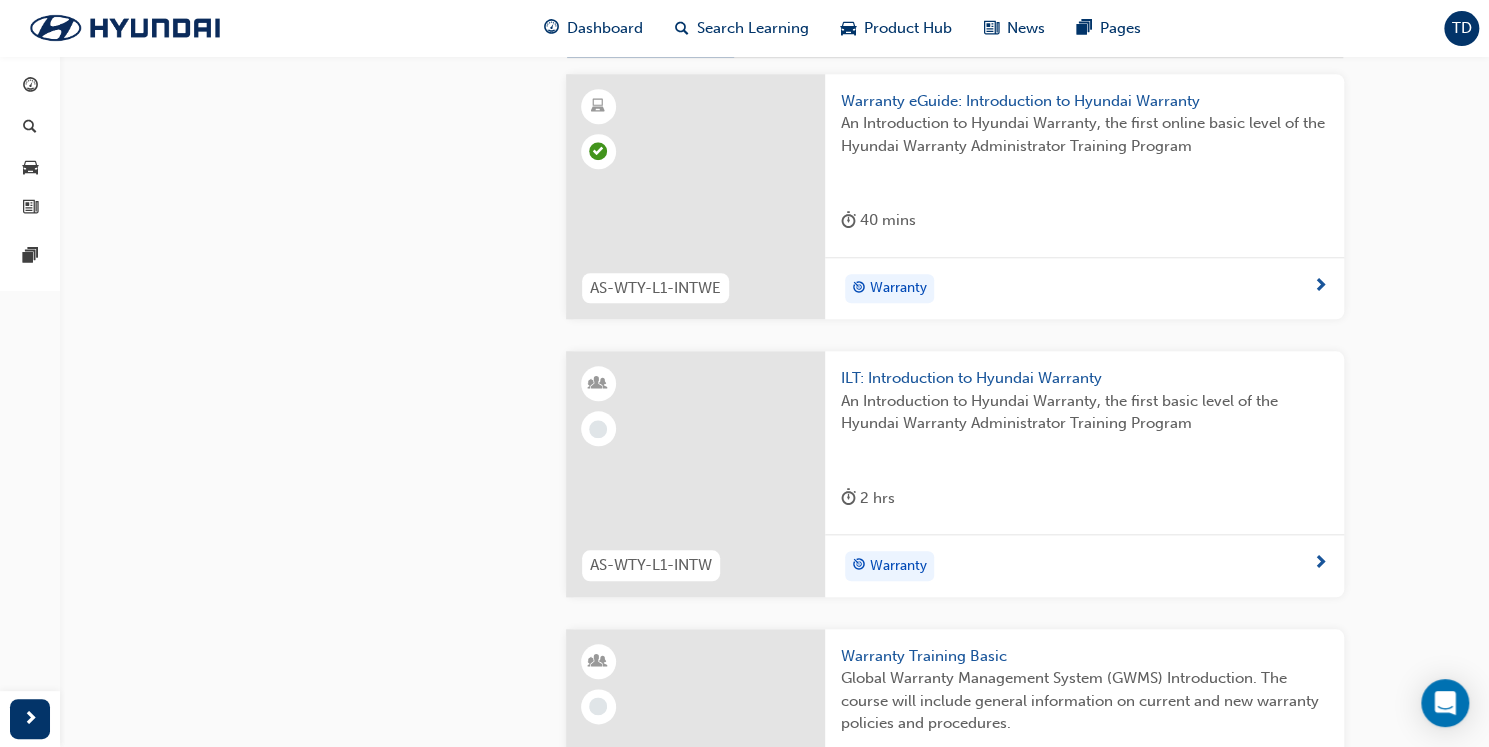 scroll, scrollTop: 880, scrollLeft: 0, axis: vertical 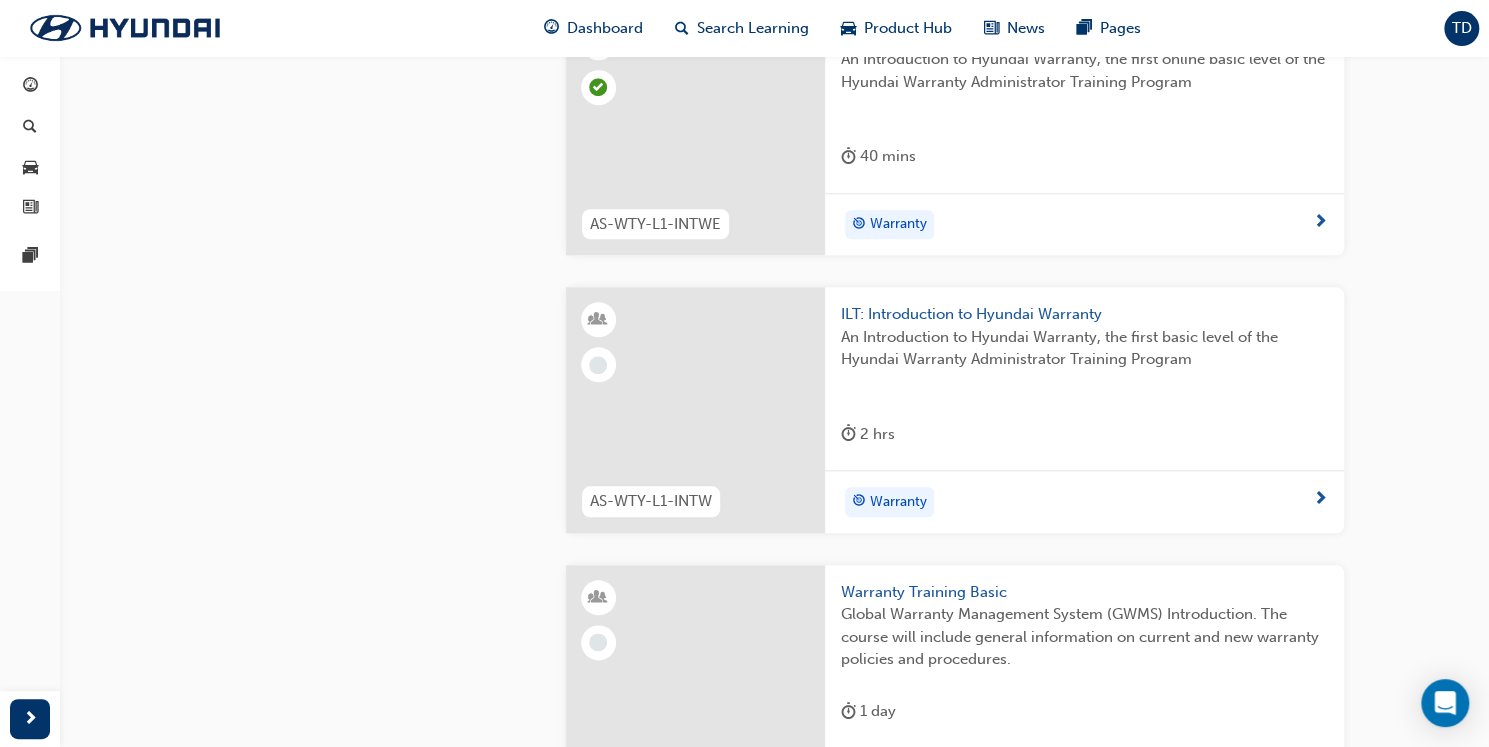 click on "AS-WTY-L1-INTW" at bounding box center [651, 501] 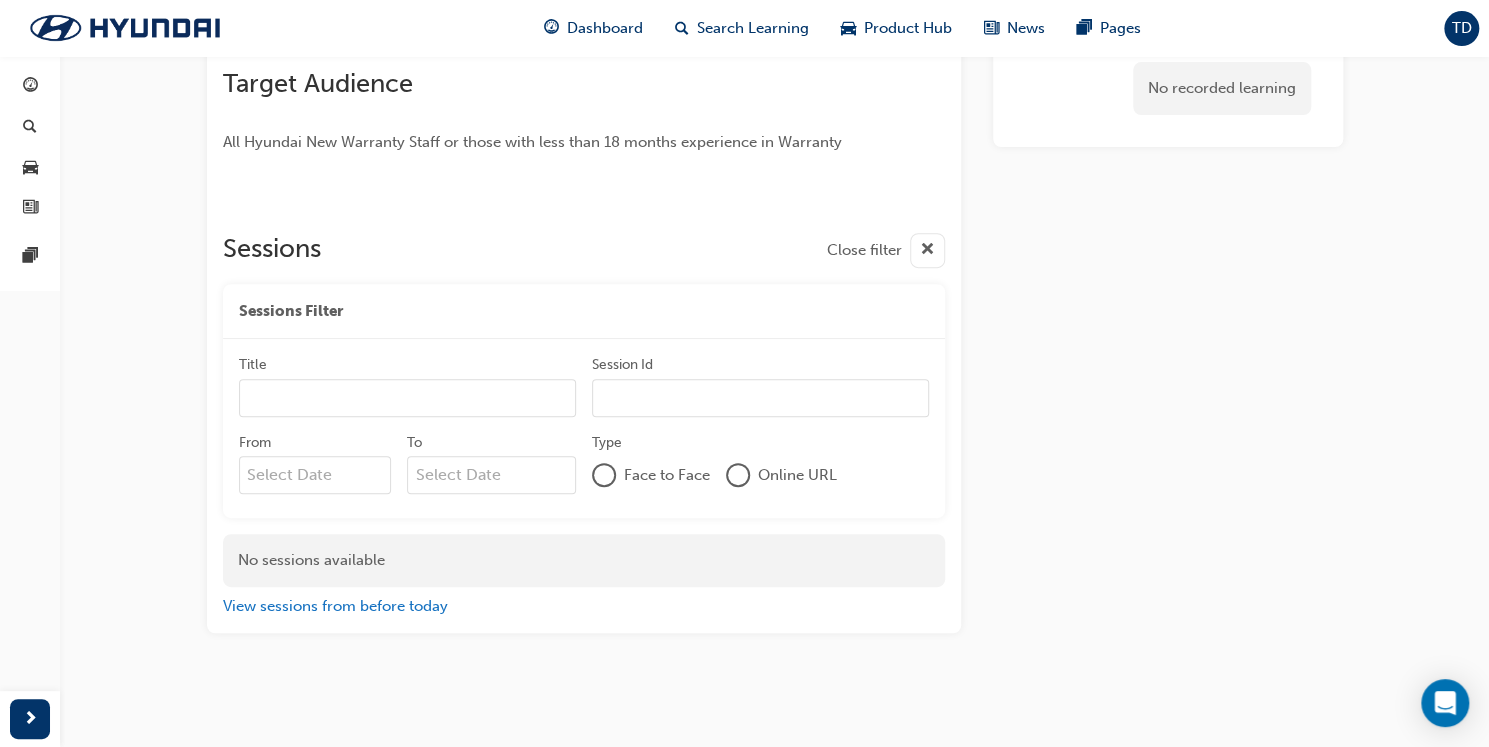 click at bounding box center (738, 475) 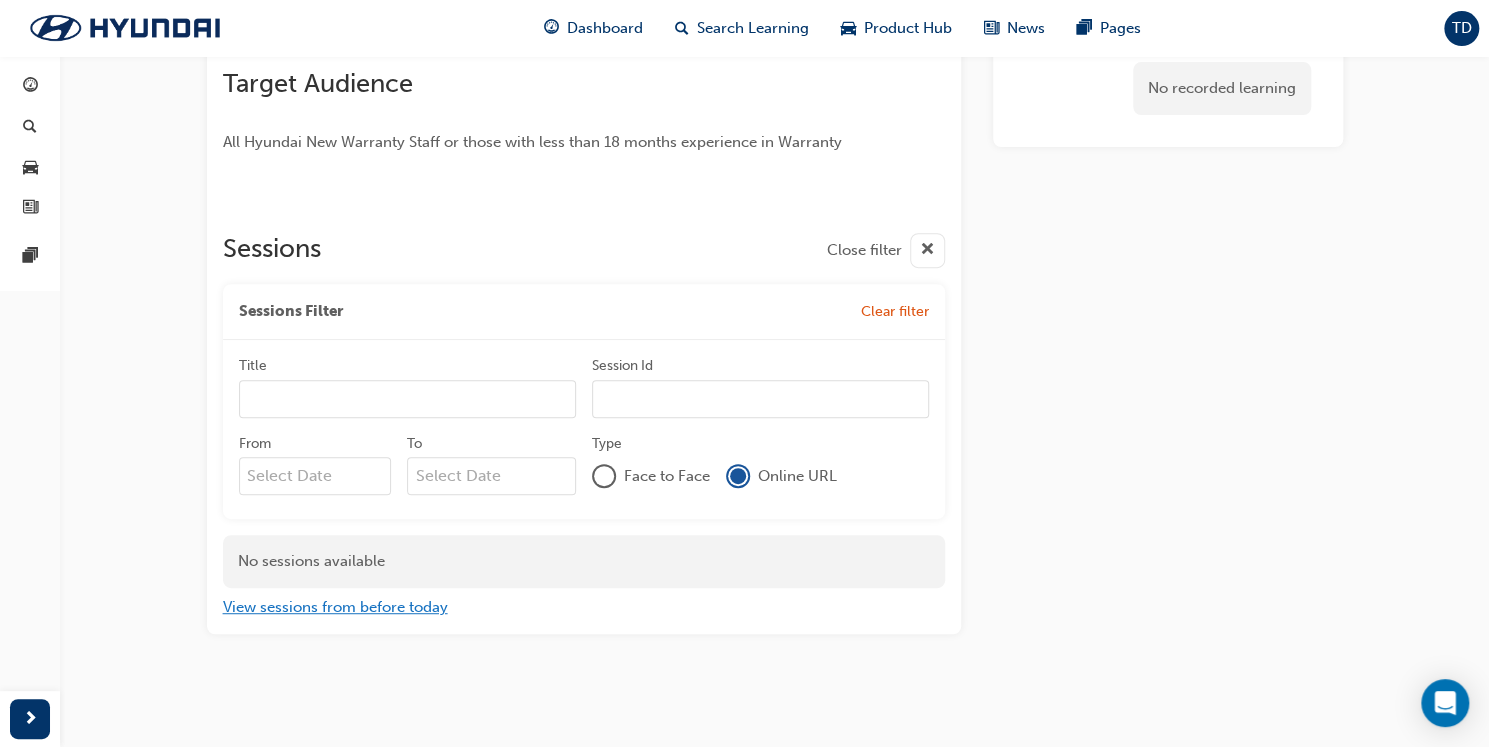 click on "View sessions from before today" at bounding box center [335, 607] 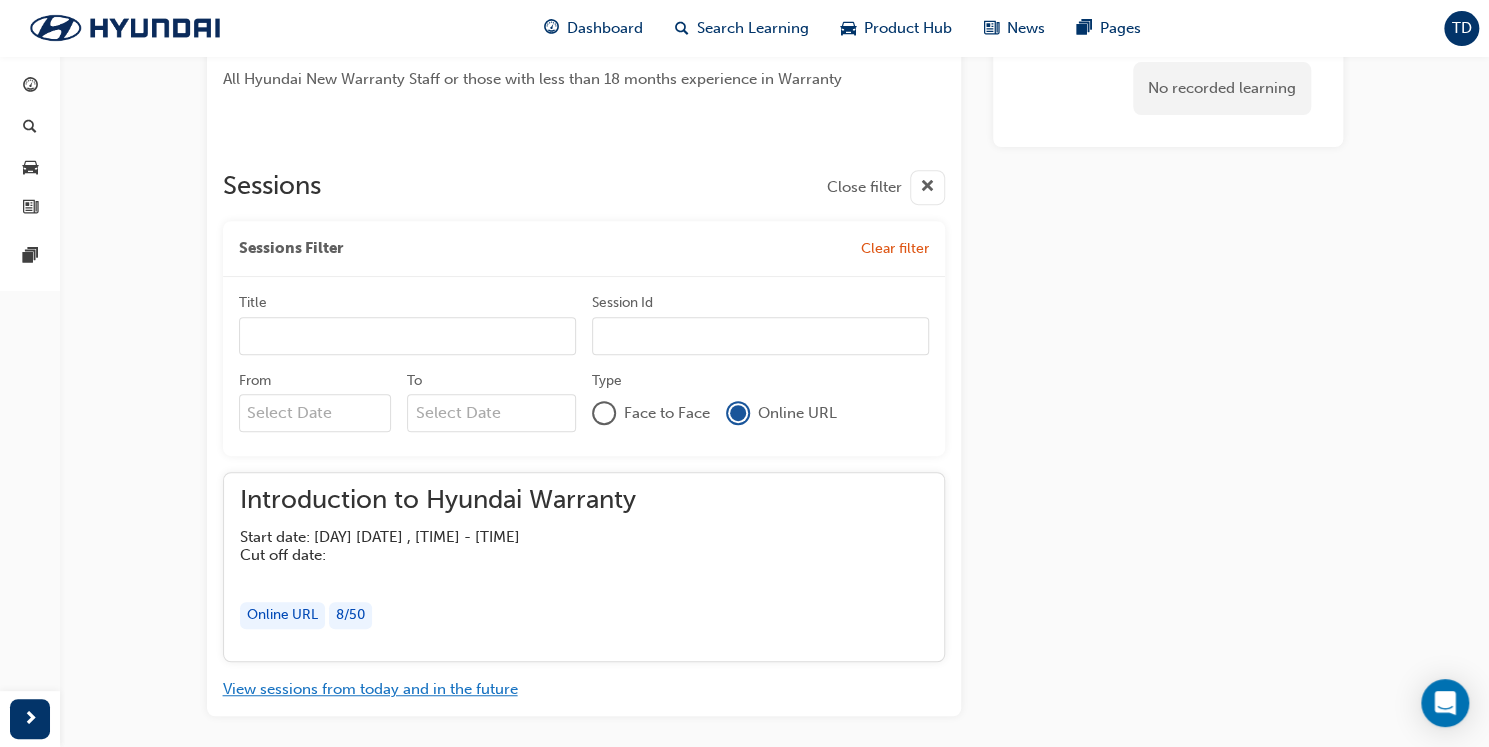 scroll, scrollTop: 413, scrollLeft: 0, axis: vertical 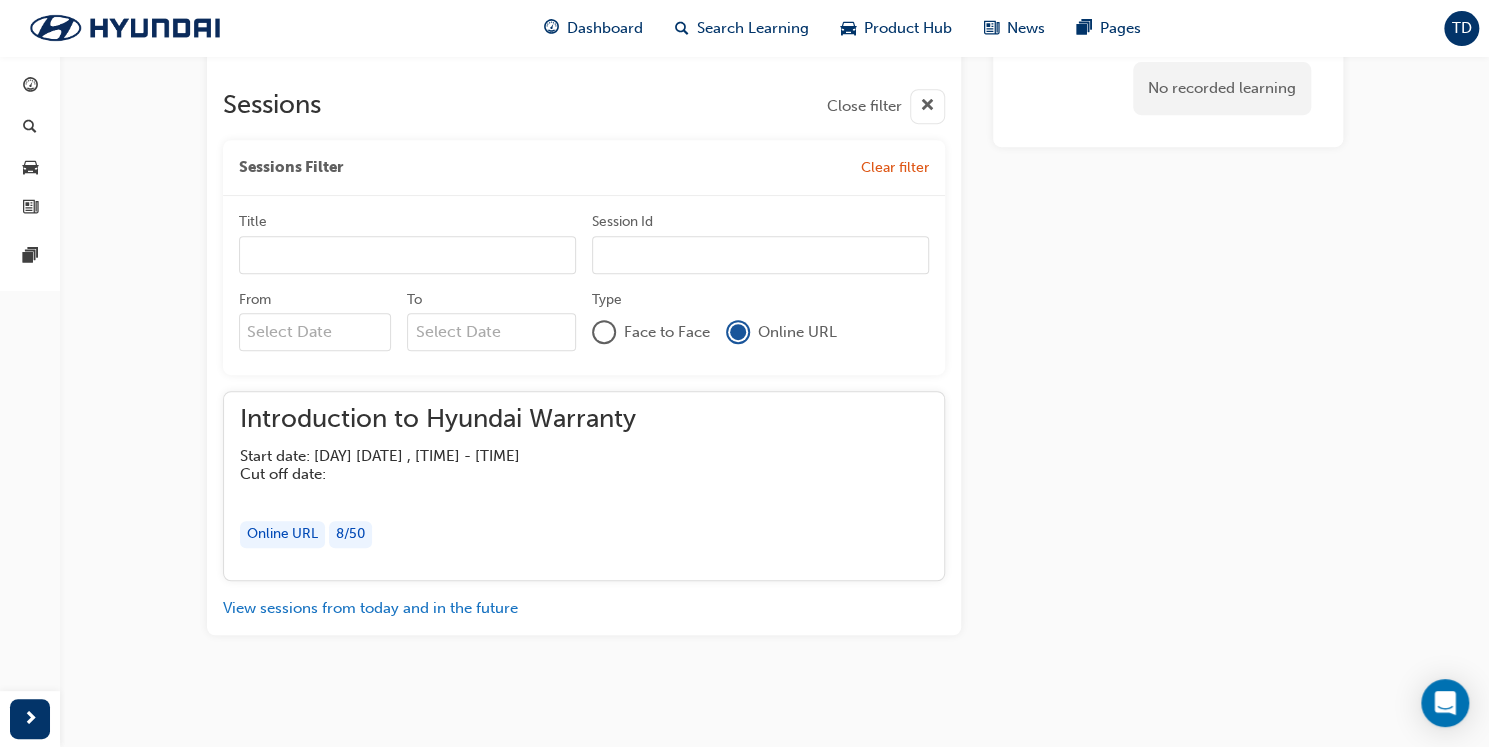 click on "Online URL" at bounding box center (282, 534) 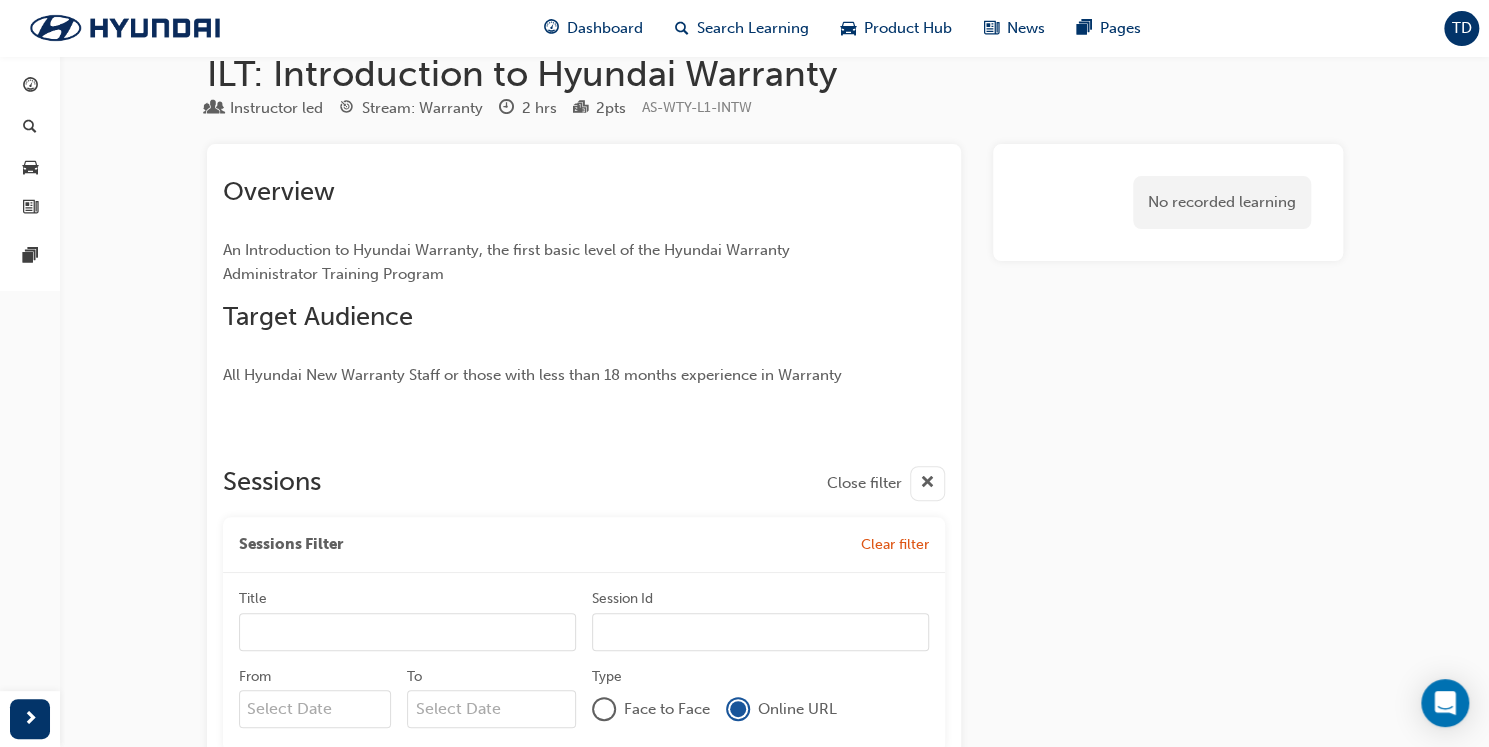 scroll, scrollTop: 0, scrollLeft: 0, axis: both 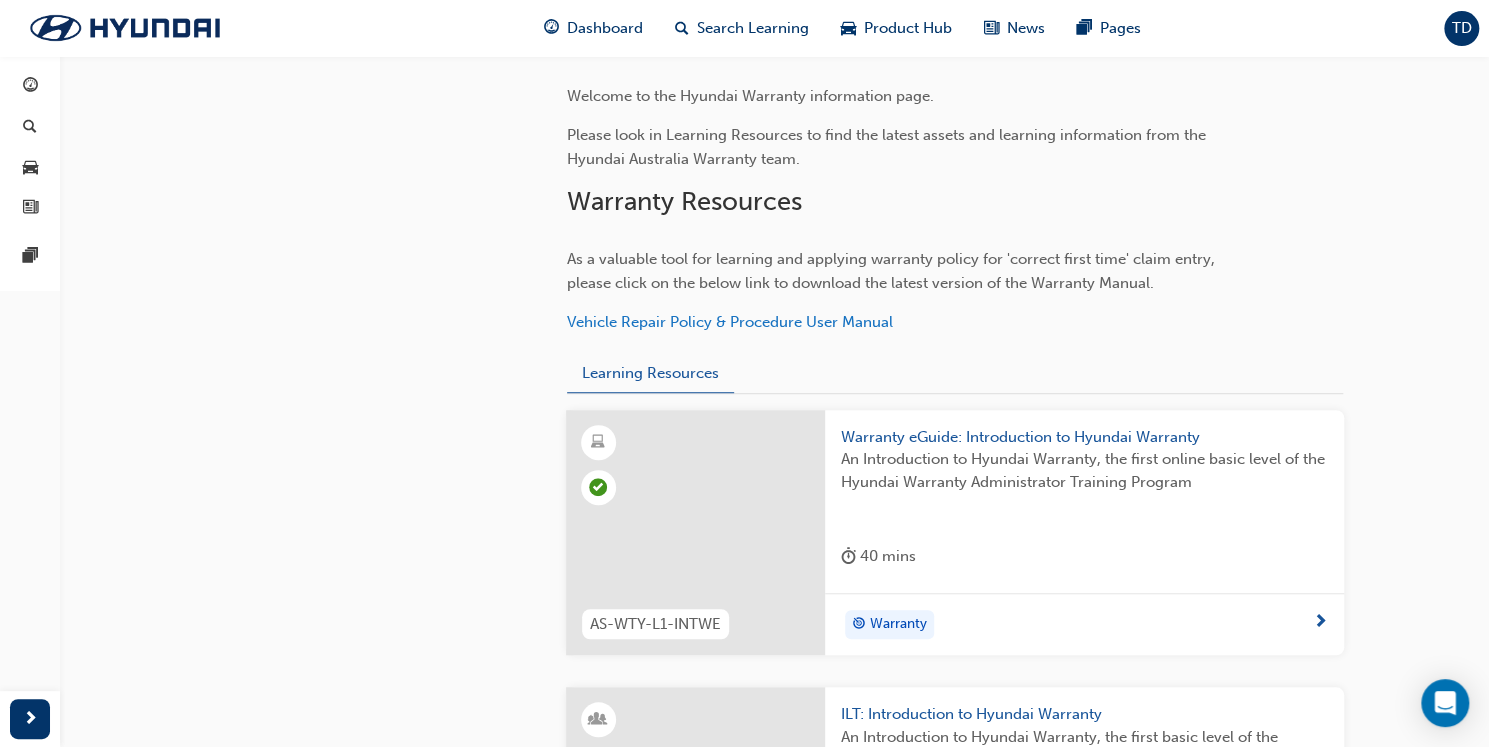 click on "Warranty" at bounding box center [898, 624] 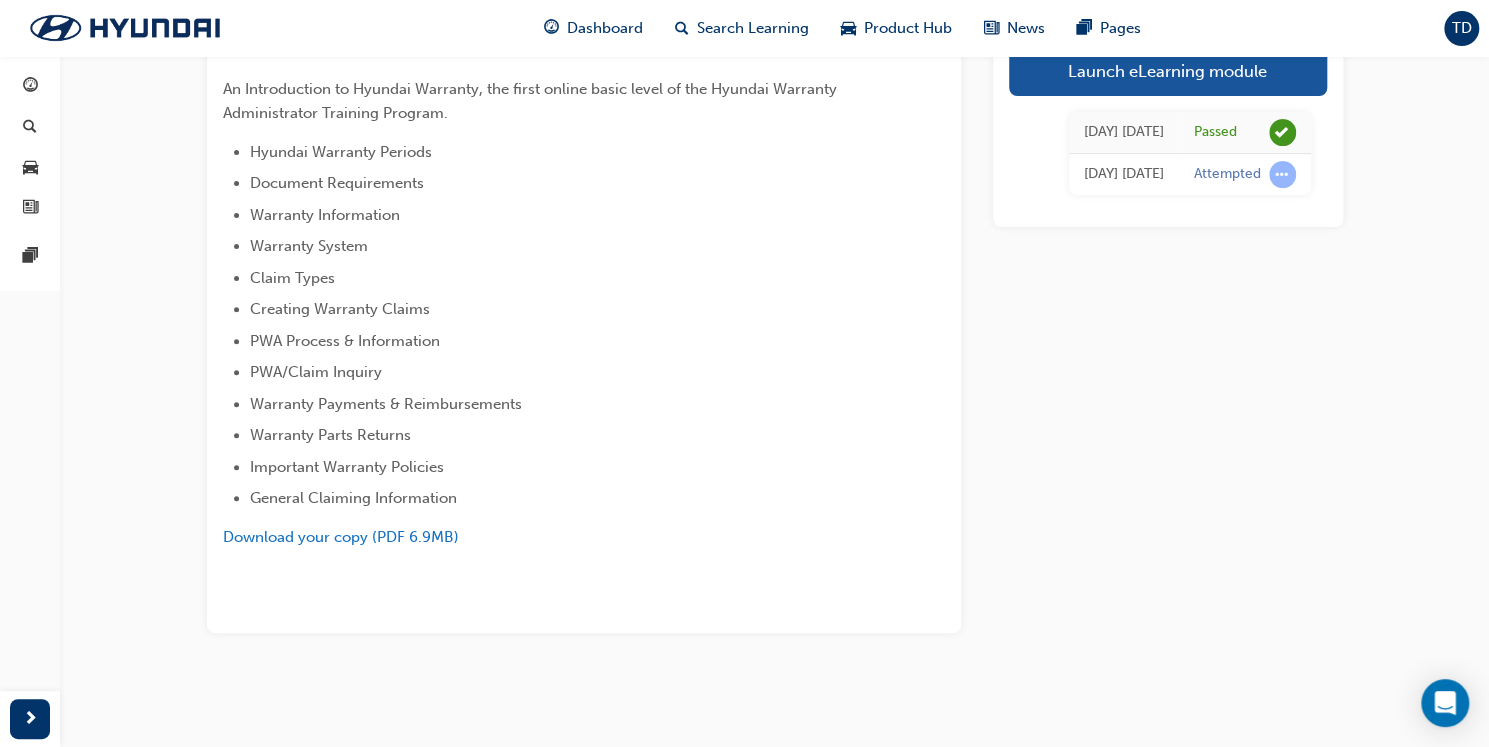 scroll, scrollTop: 196, scrollLeft: 0, axis: vertical 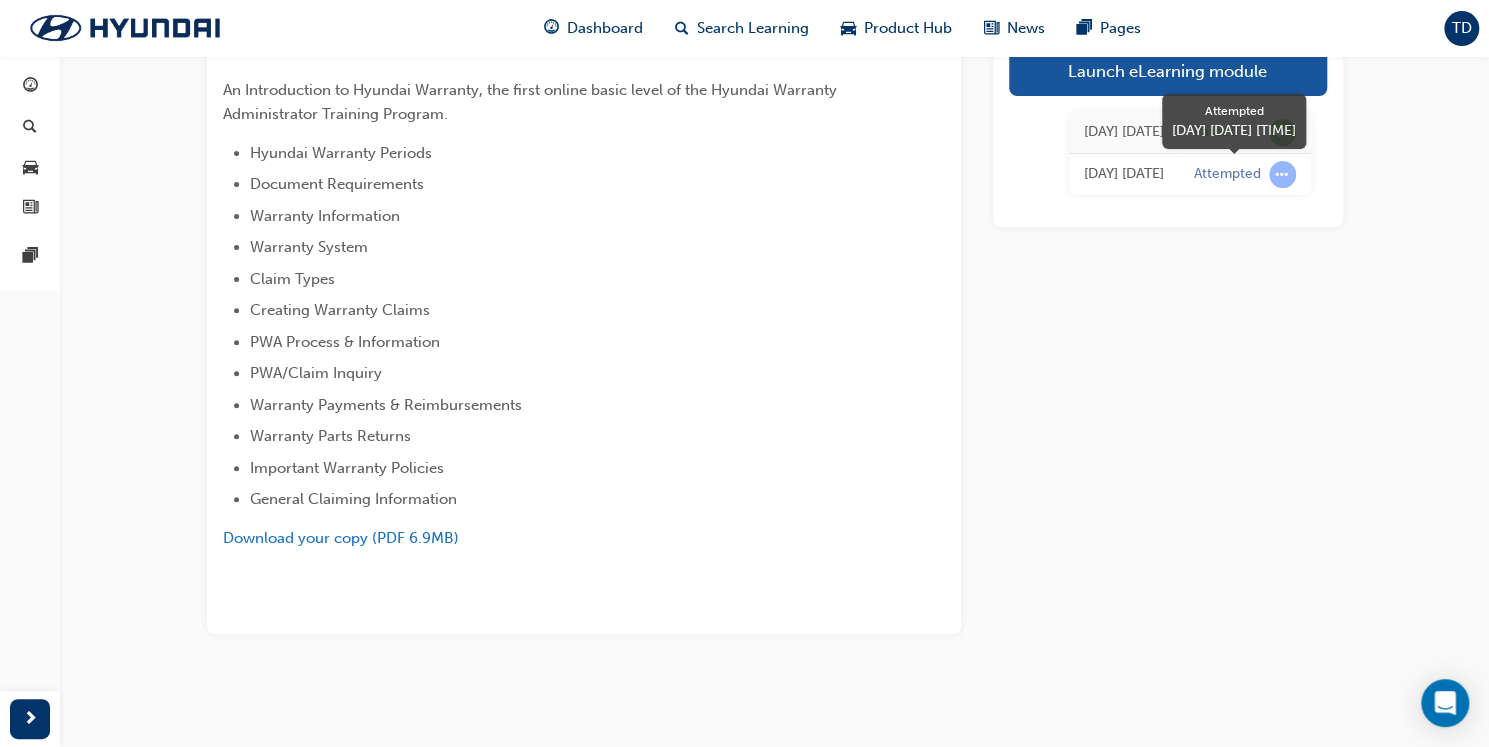 click at bounding box center (1282, 174) 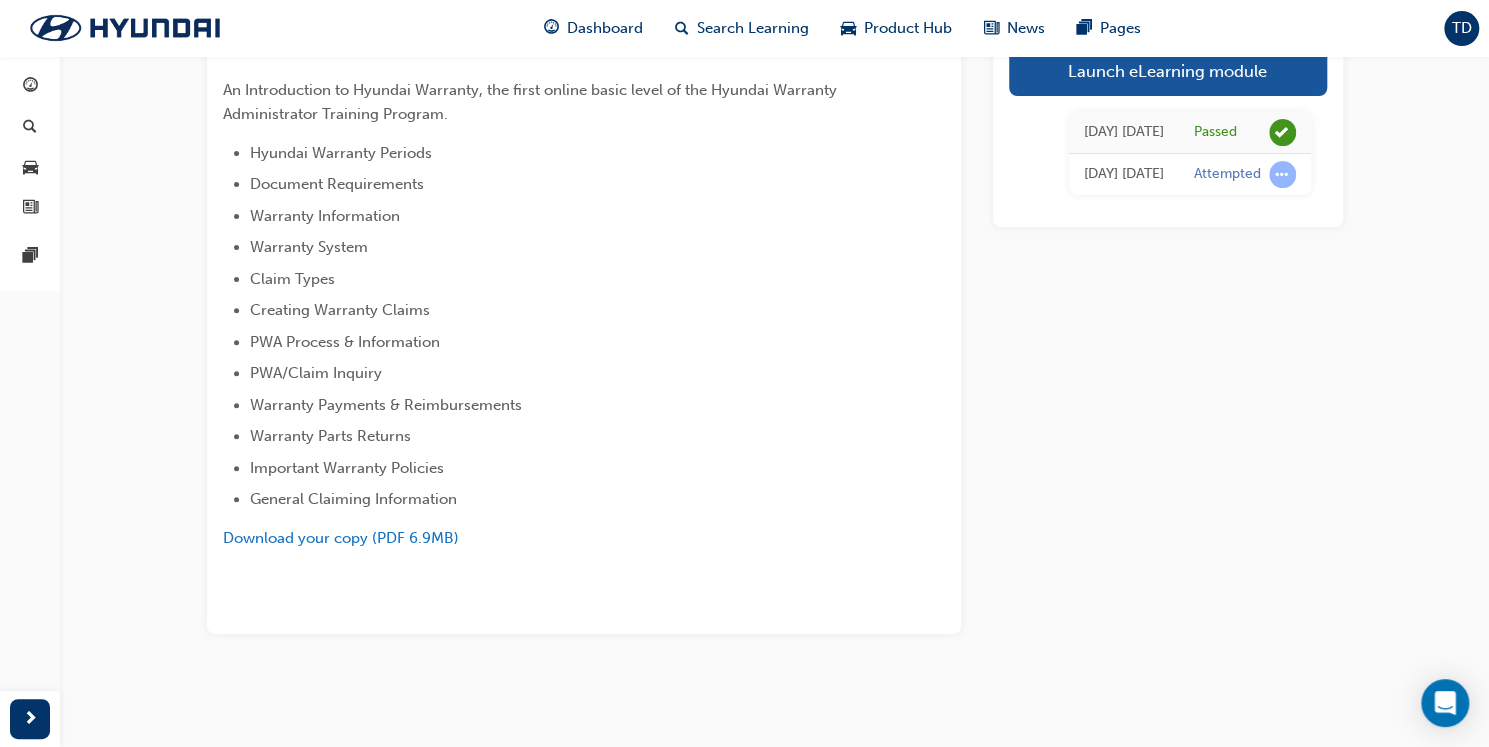 drag, startPoint x: 1276, startPoint y: 172, endPoint x: 1126, endPoint y: 249, distance: 168.60901 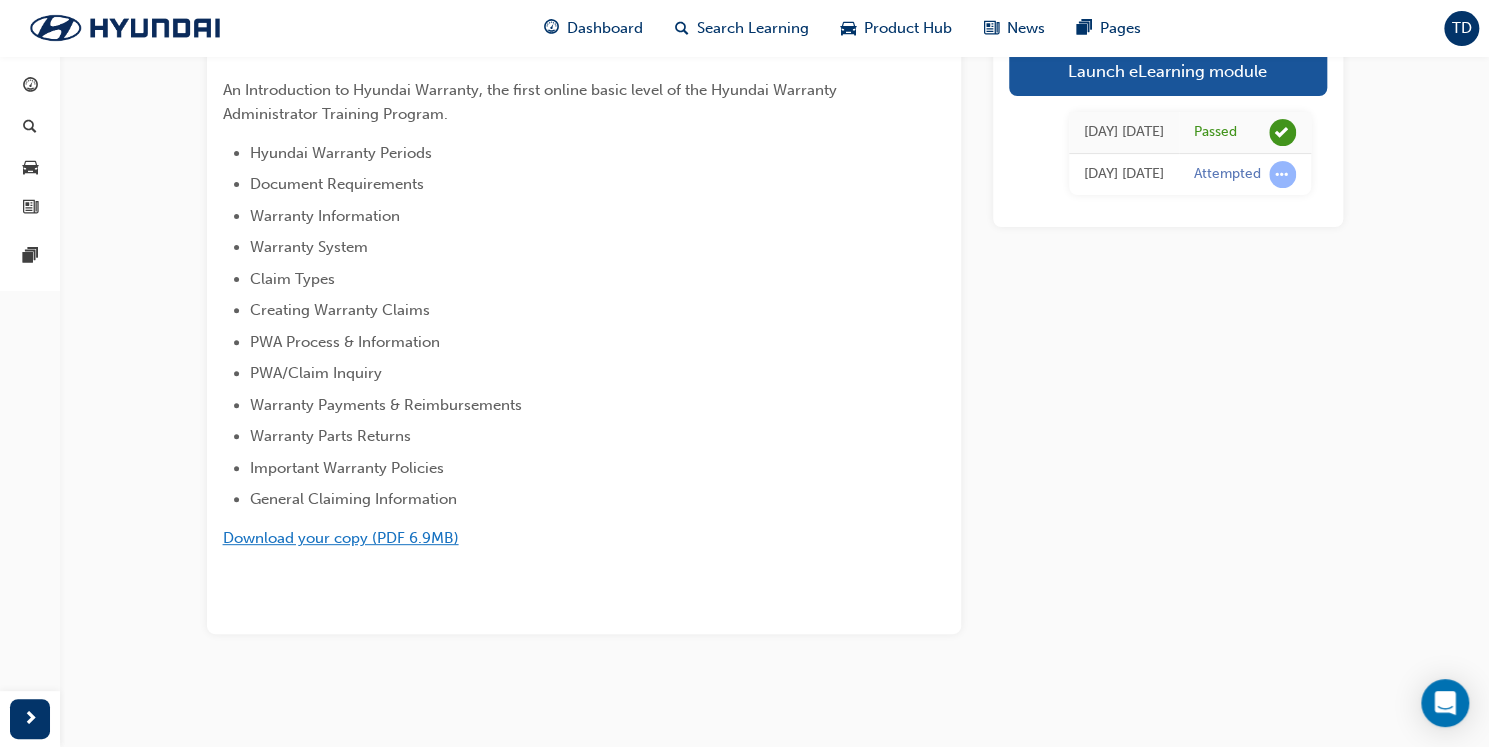 click on "Download your copy (PDF 6.9MB)" at bounding box center (341, 538) 